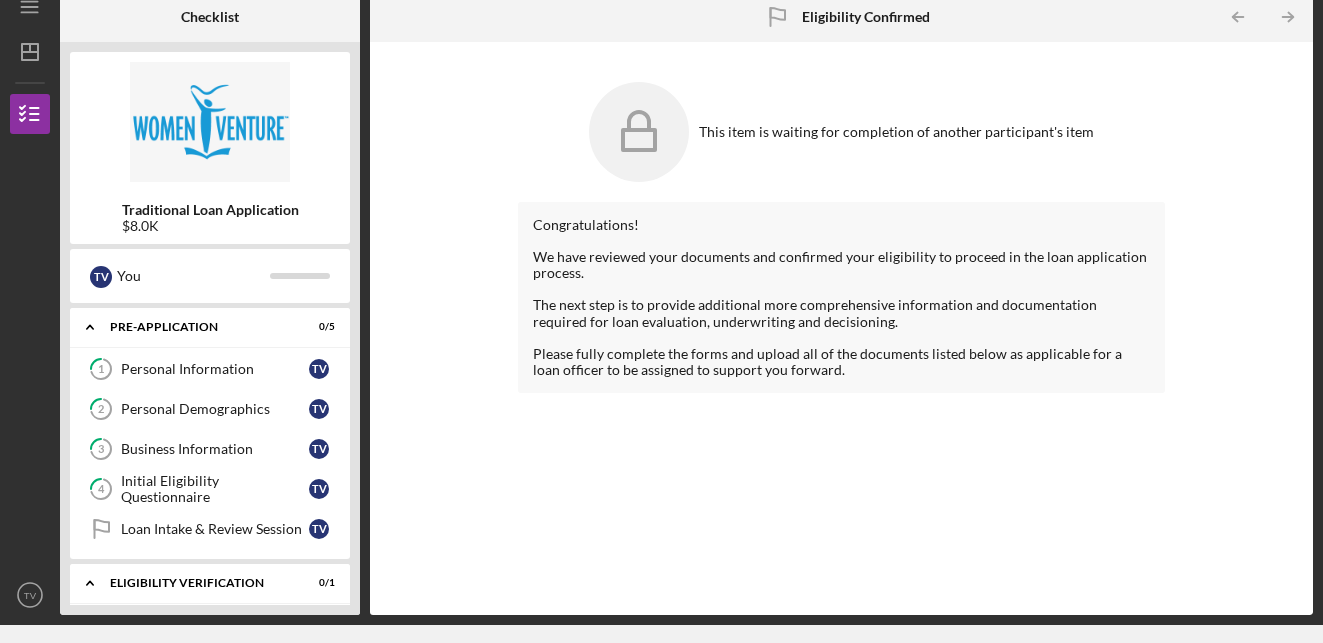 scroll, scrollTop: 18, scrollLeft: 0, axis: vertical 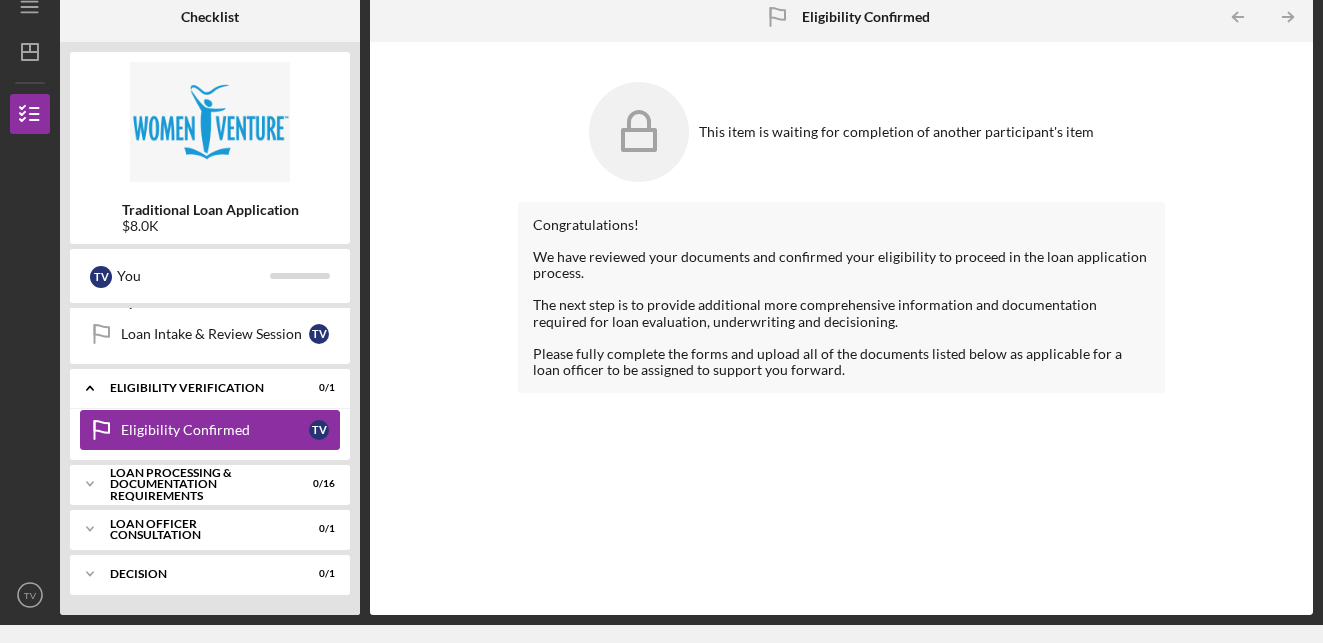 click on "Eligibility Confirmed" at bounding box center [215, 430] 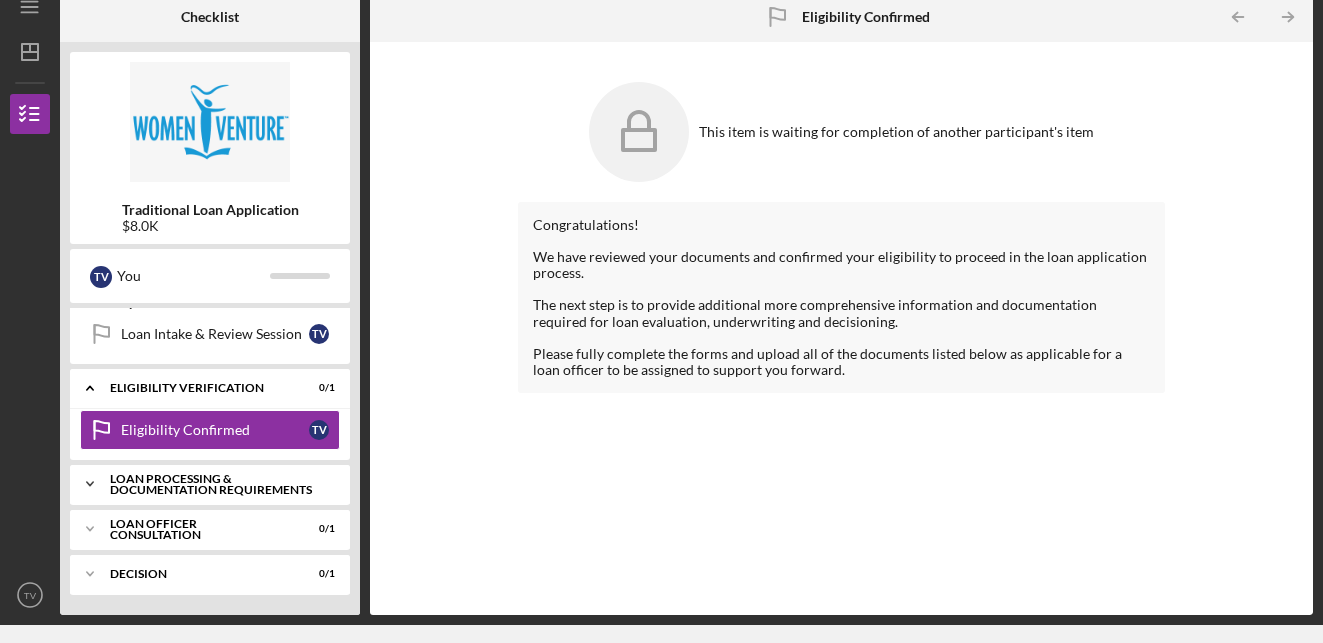 click on "Loan Processing & Documentation Requirements" at bounding box center (217, 484) 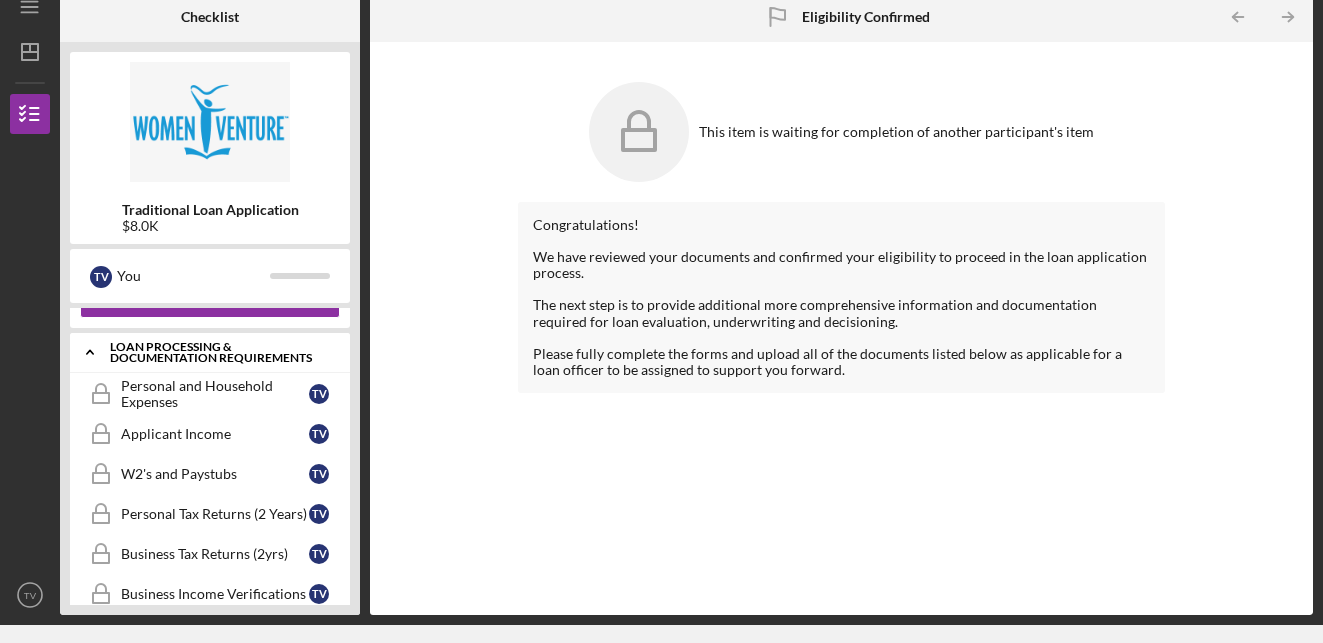 scroll, scrollTop: 328, scrollLeft: 0, axis: vertical 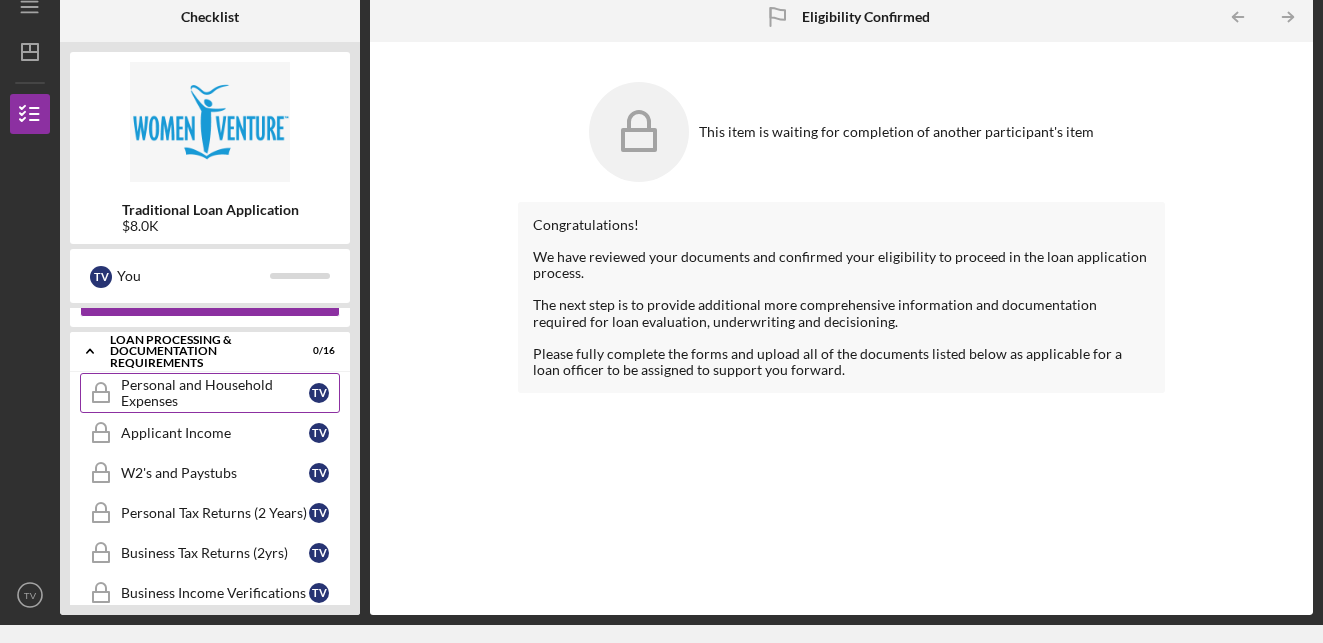 click on "Personal and Household Expenses" at bounding box center (215, 393) 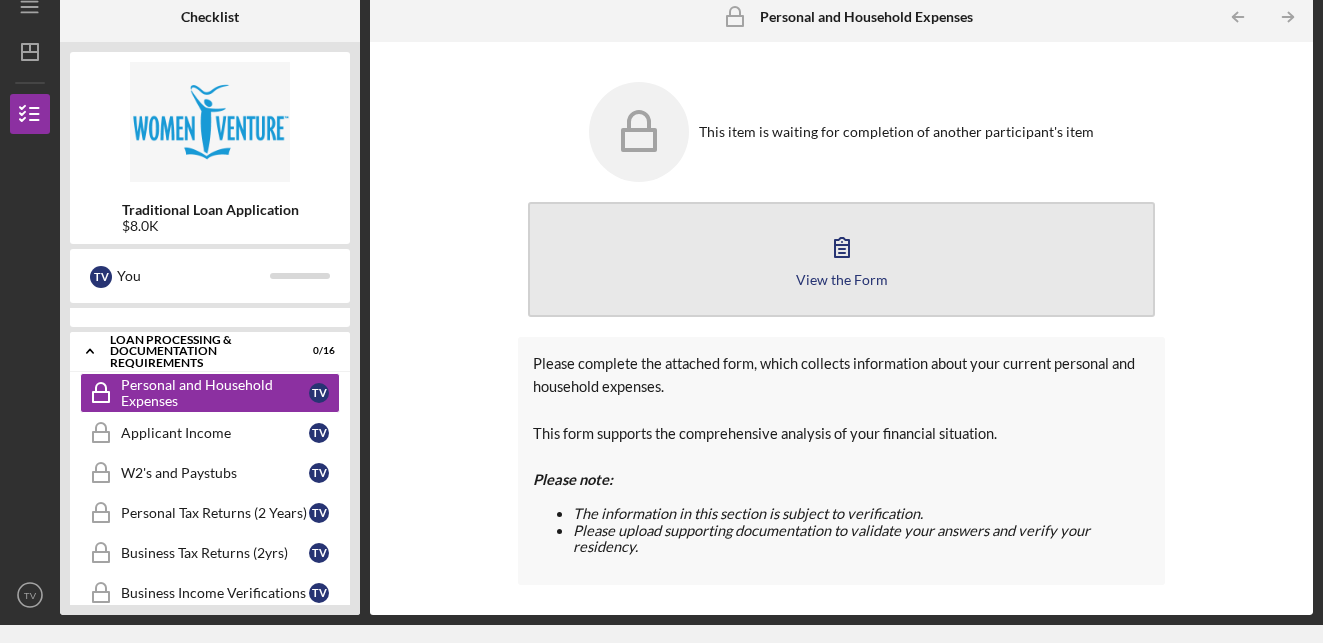 click 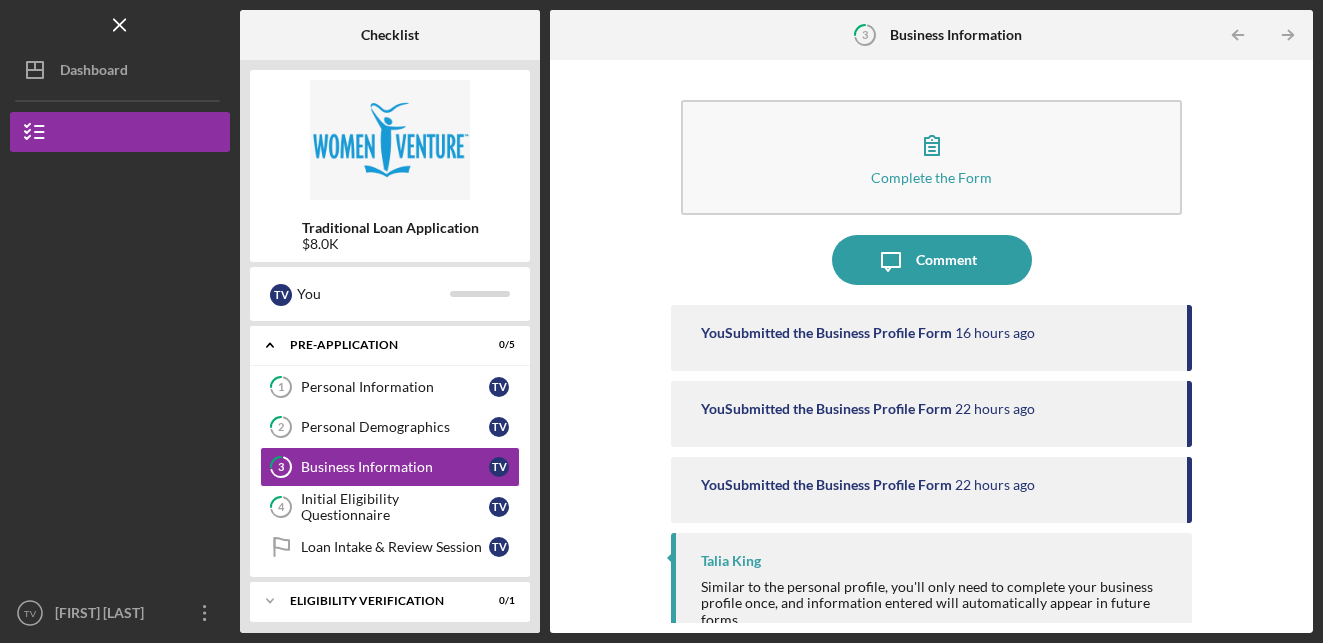 scroll, scrollTop: 18, scrollLeft: 0, axis: vertical 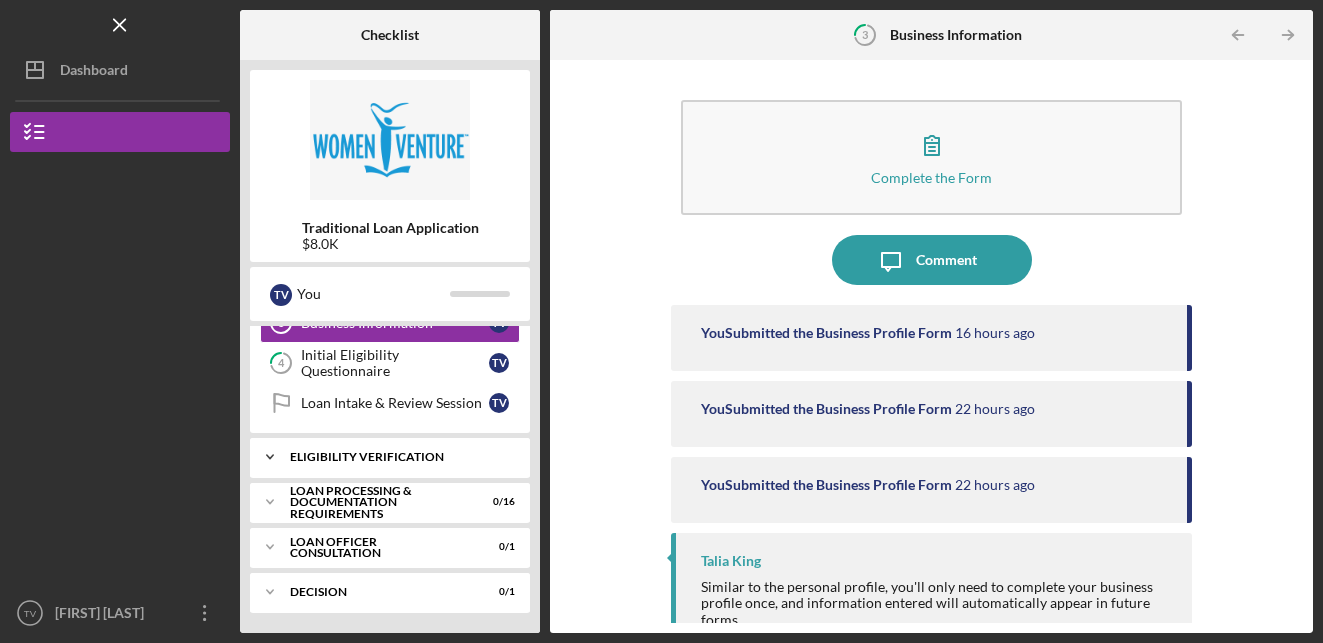 click on "Eligibility Verification" at bounding box center [397, 457] 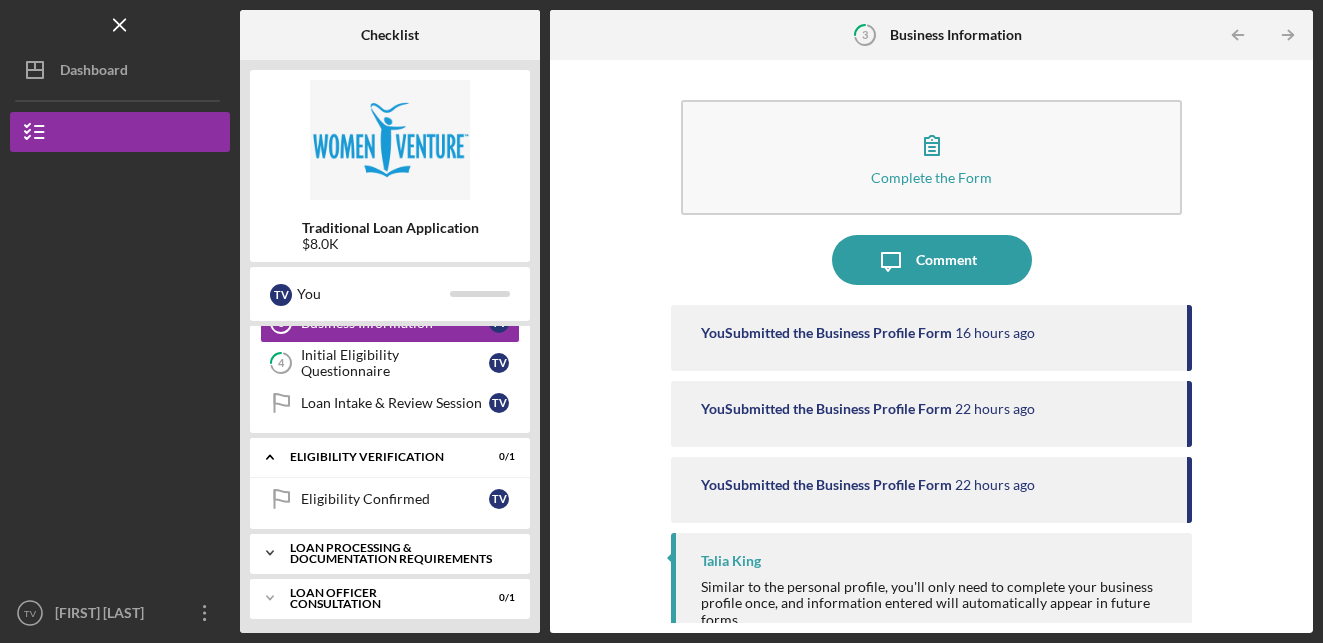 click on "Loan Processing & Documentation Requirements" at bounding box center (397, 553) 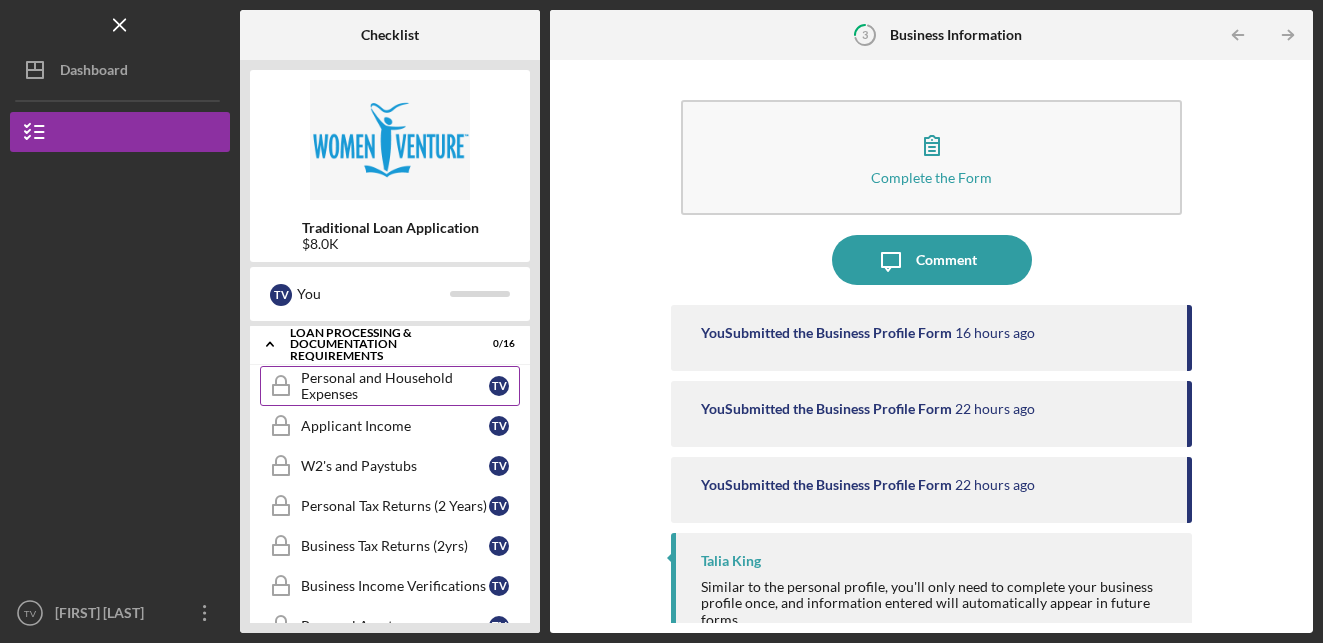 scroll, scrollTop: 354, scrollLeft: 0, axis: vertical 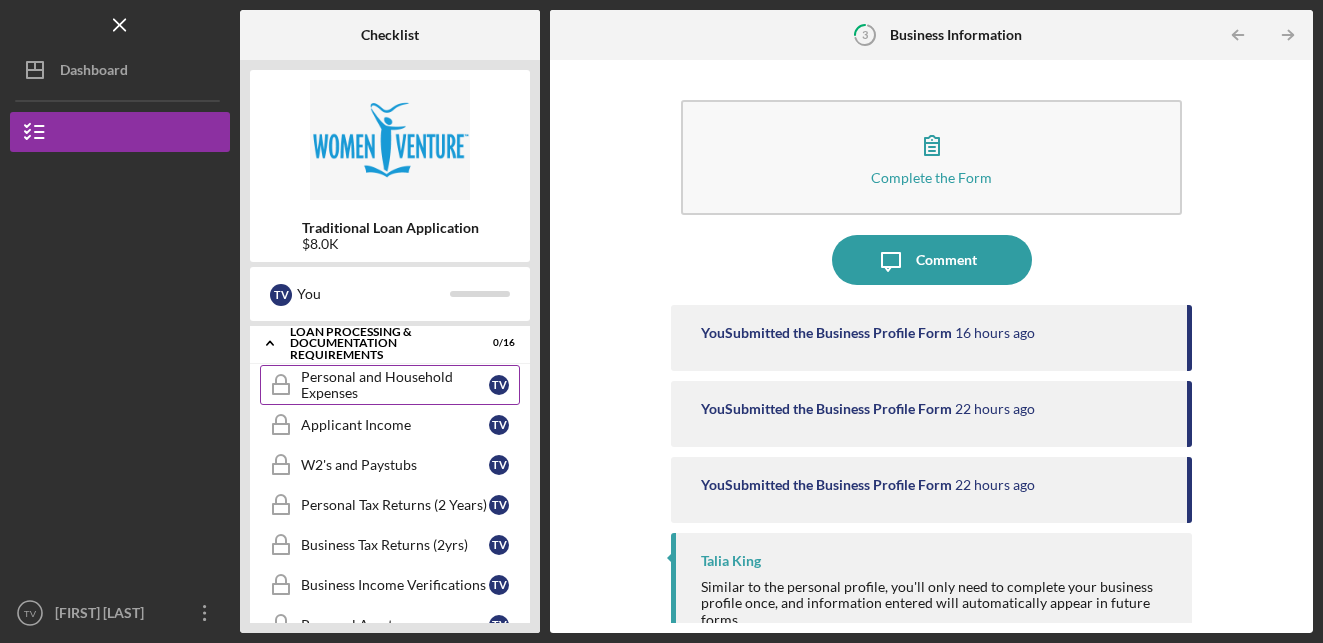 click on "Personal and Household Expenses" at bounding box center (395, 385) 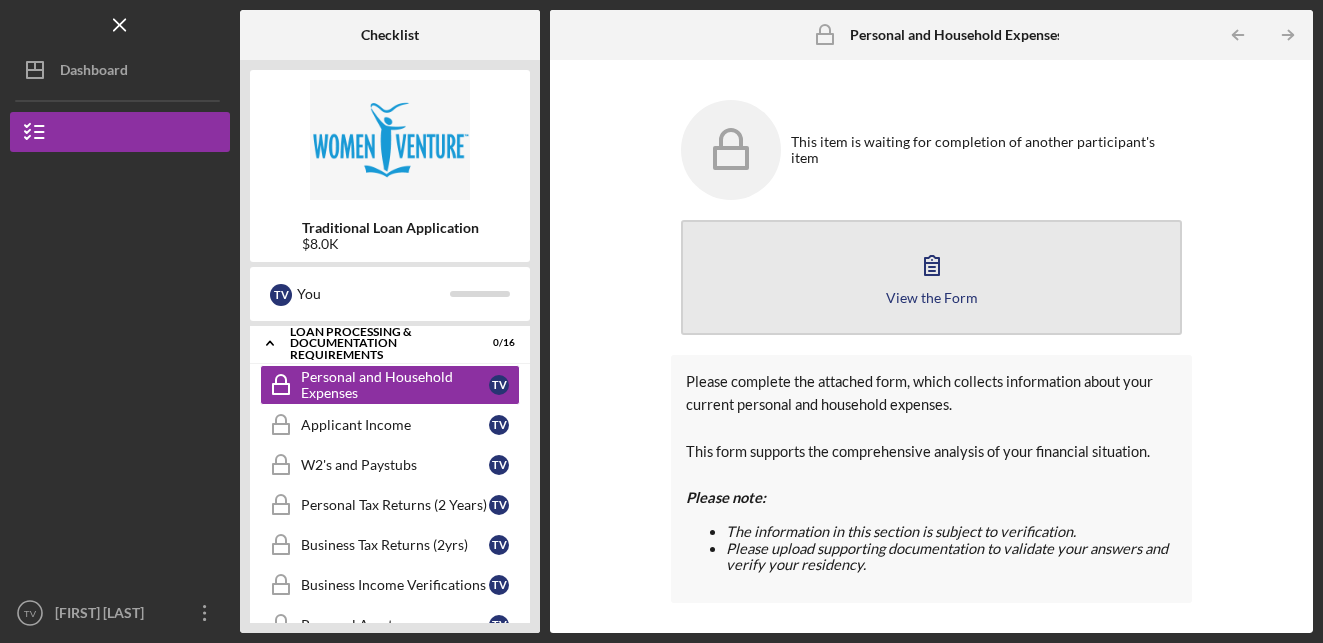 click 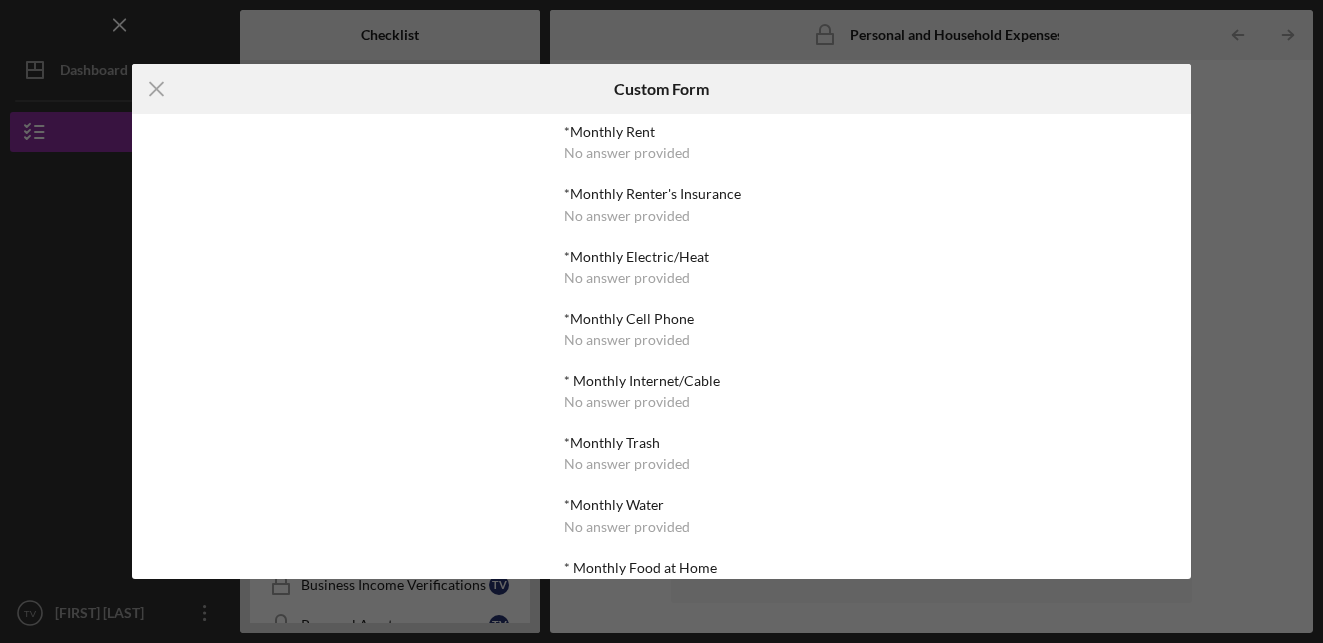 click on "No answer provided" at bounding box center (627, 153) 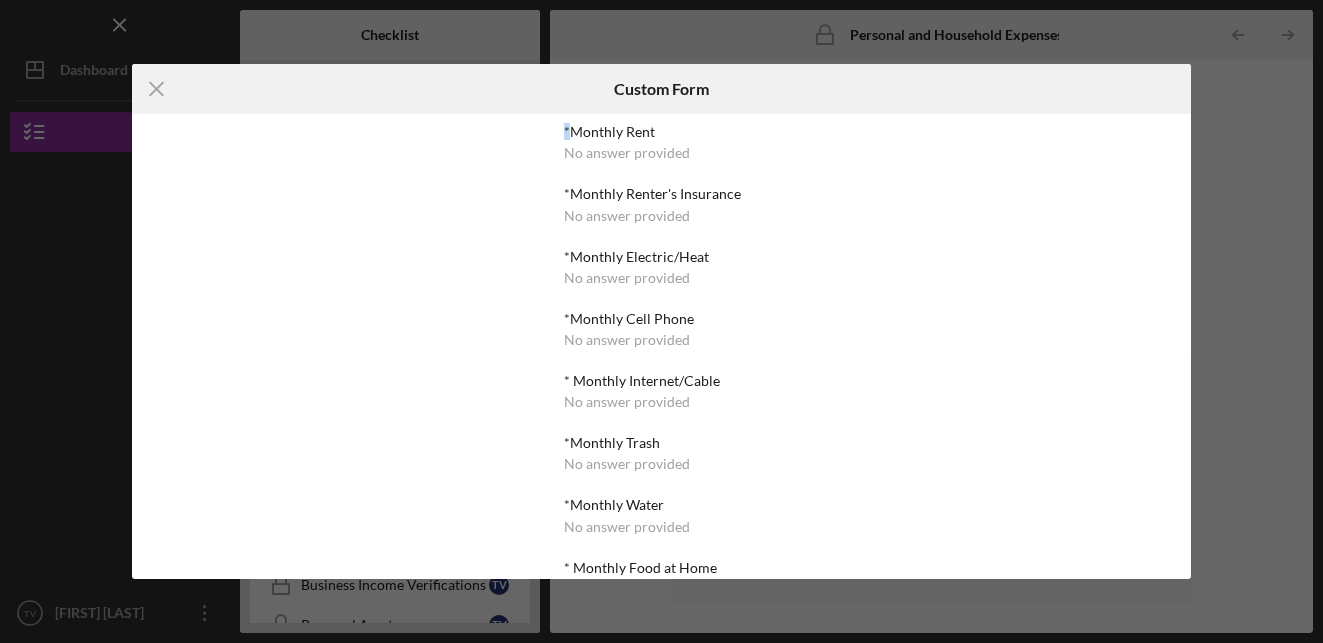 click on "*Monthly Rent No answer provided *Monthly Renter's Insurance No answer provided *Monthly Electric/Heat No answer provided *Monthly Cell Phone No answer provided * Monthly Internet/Cable No answer provided *Monthly Trash No answer provided *Monthly Water No answer provided * Monthly Food at Home No answer provided *Monthly Food away from Home No answer provided *Monthly Personal Care No answer provided *Monthly Health Insurance No answer provided *Monthly Medications/Prescriptions No answer provided *Monthly Medical/Dental out of pocket No answer provided *Monthly Childcare No answer provided *Monthly Recreation/Social/Hobbies No answer provided *Monthly Car Insurance No answer provided *Monthly Gas/Fuel Cost No answer provided *Monthly Maintenance/Repairs  No answer provided *Annual Tabs No answer provided Other  No answer provided" at bounding box center [661, 346] 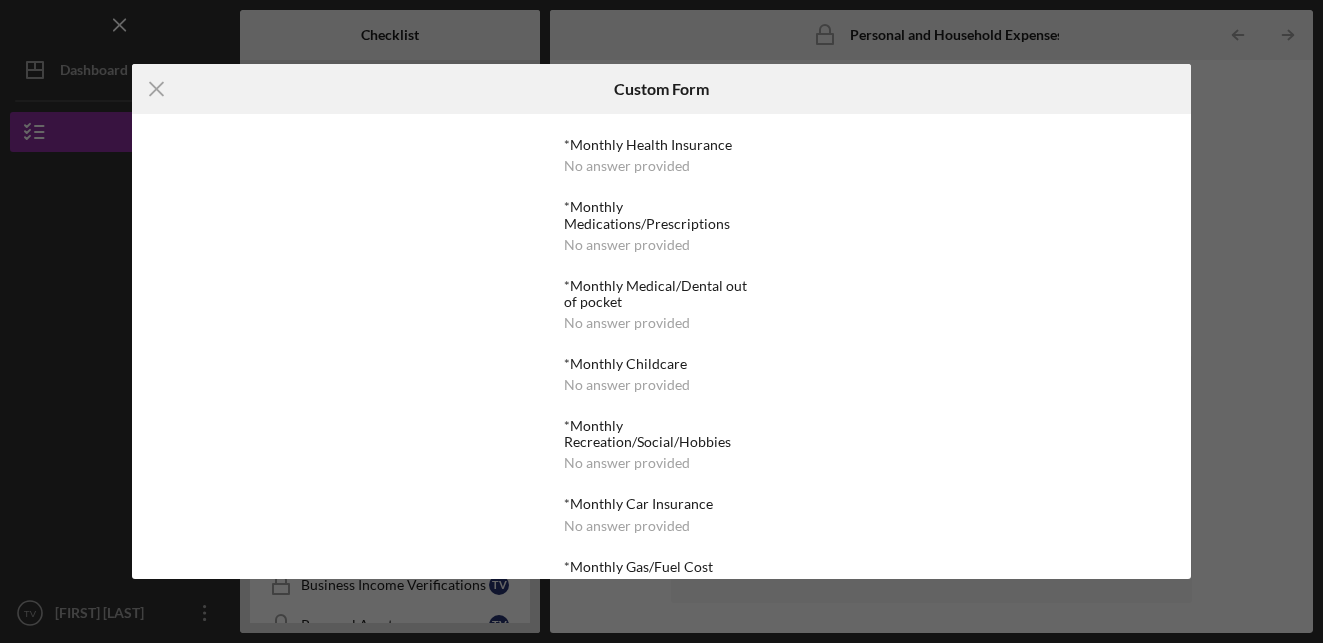 scroll, scrollTop: 648, scrollLeft: 0, axis: vertical 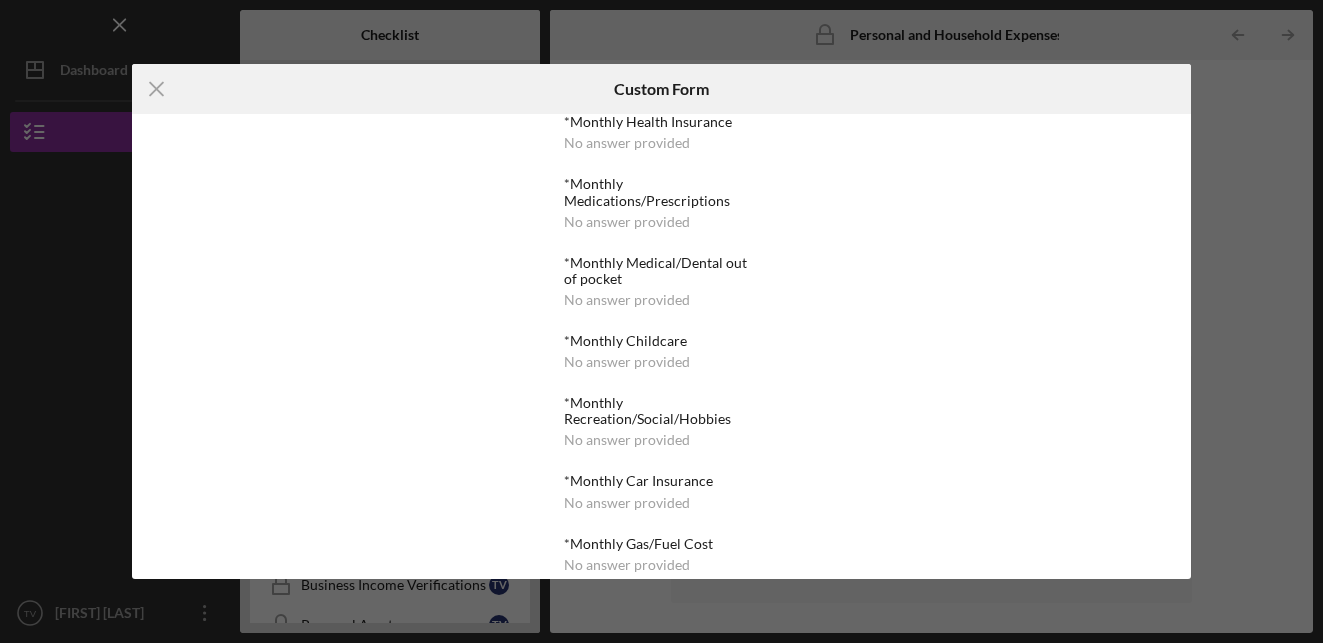 click on "*Monthly Rent No answer provided *Monthly Renter's Insurance No answer provided *Monthly Electric/Heat No answer provided *Monthly Cell Phone No answer provided * Monthly Internet/Cable No answer provided *Monthly Trash No answer provided *Monthly Water No answer provided * Monthly Food at Home No answer provided *Monthly Food away from Home No answer provided *Monthly Personal Care No answer provided *Monthly Health Insurance No answer provided *Monthly Medications/Prescriptions No answer provided *Monthly Medical/Dental out of pocket No answer provided *Monthly Childcare No answer provided *Monthly Recreation/Social/Hobbies No answer provided *Monthly Car Insurance No answer provided *Monthly Gas/Fuel Cost No answer provided *Monthly Maintenance/Repairs  No answer provided *Annual Tabs No answer provided Other  No answer provided" at bounding box center (661, 346) 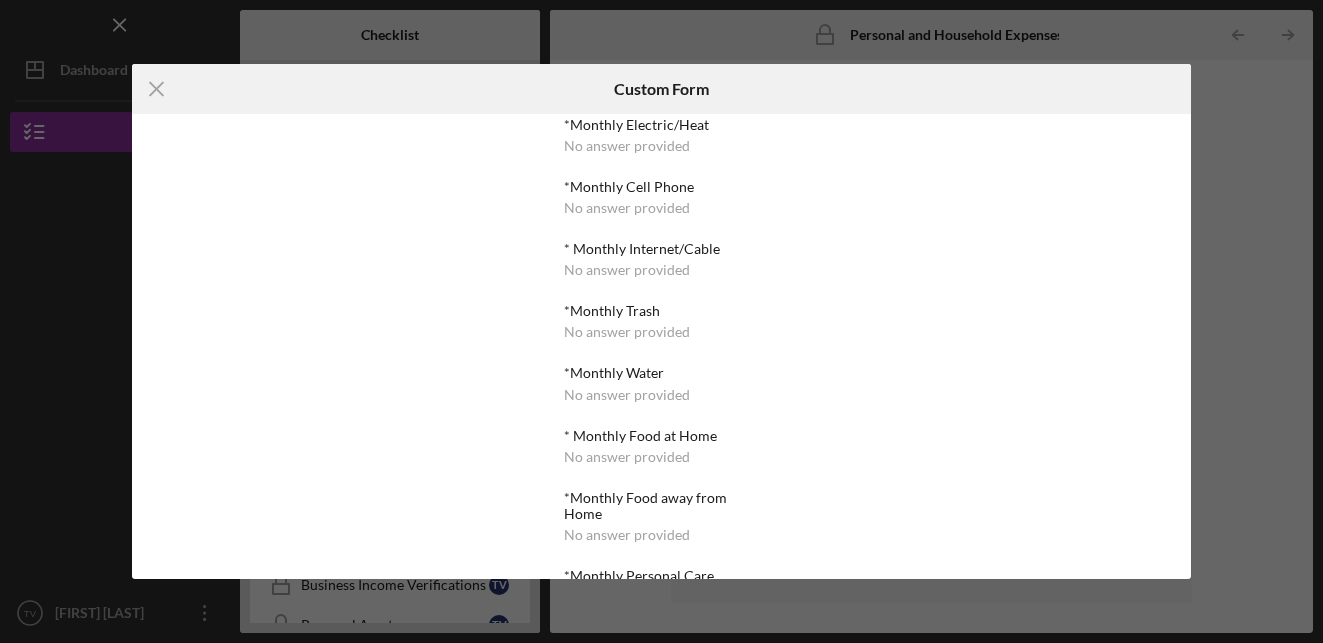 scroll, scrollTop: 55, scrollLeft: 0, axis: vertical 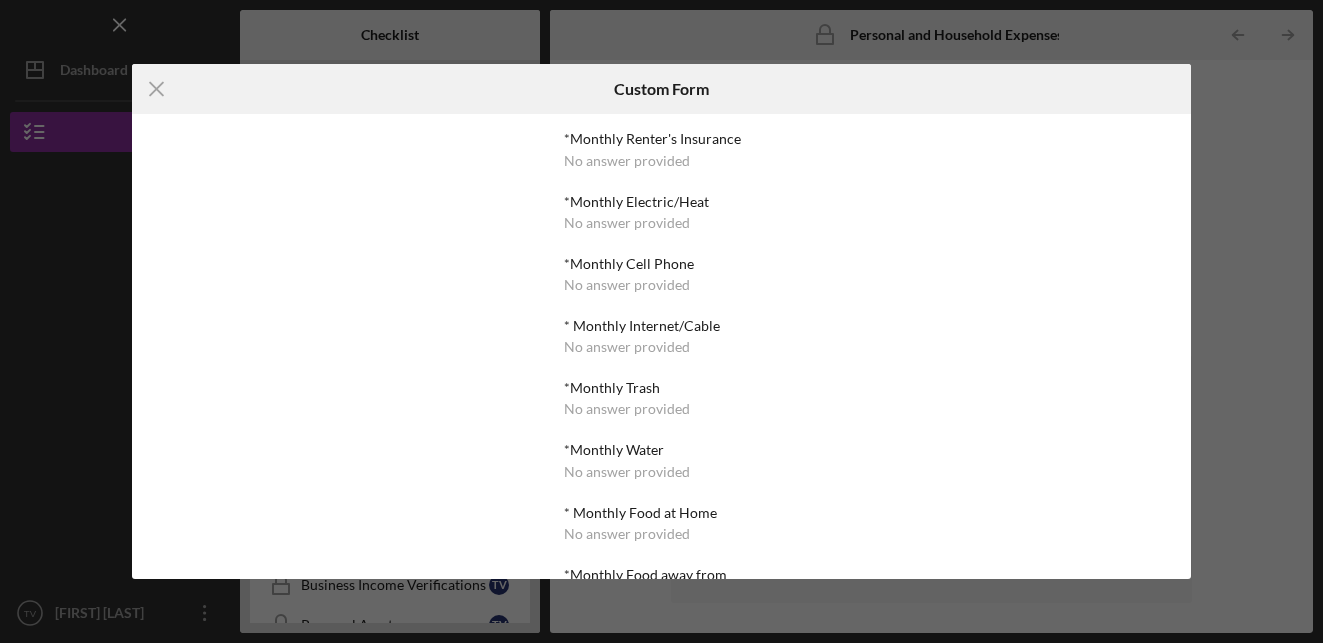 click on "No answer provided" at bounding box center (627, 161) 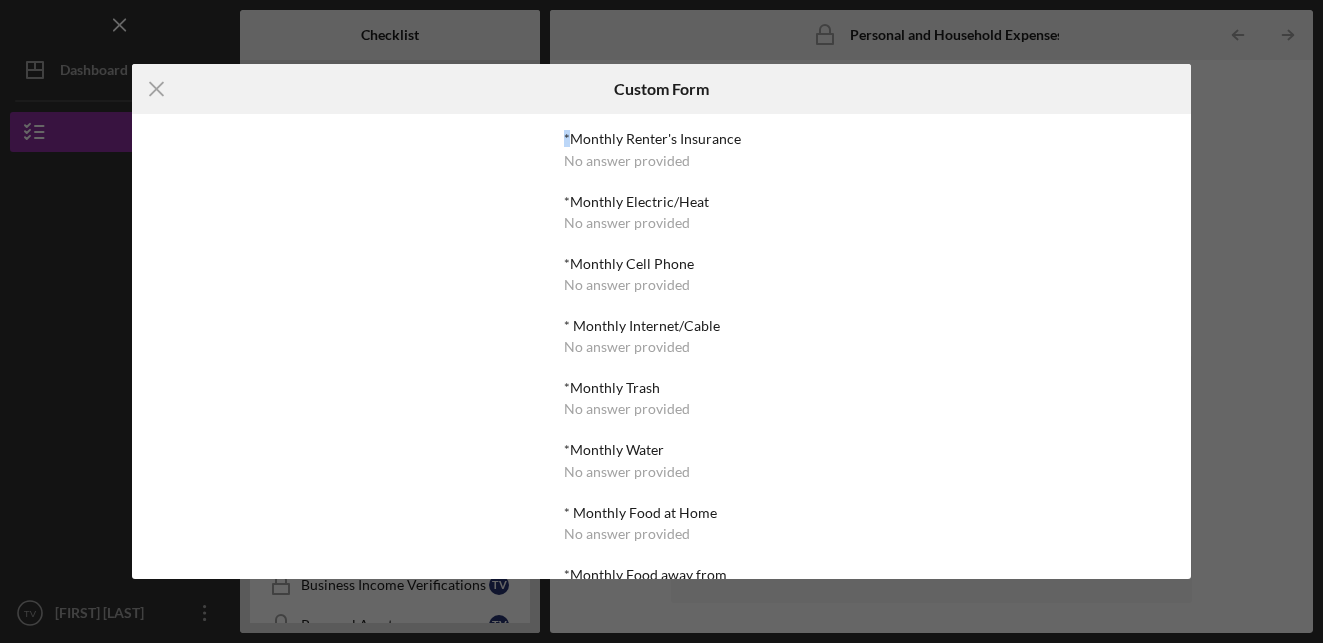 click on "*Monthly Rent No answer provided *Monthly Renter's Insurance No answer provided *Monthly Electric/Heat No answer provided *Monthly Cell Phone No answer provided * Monthly Internet/Cable No answer provided *Monthly Trash No answer provided *Monthly Water No answer provided * Monthly Food at Home No answer provided *Monthly Food away from Home No answer provided *Monthly Personal Care No answer provided *Monthly Health Insurance No answer provided *Monthly Medications/Prescriptions No answer provided *Monthly Medical/Dental out of pocket No answer provided *Monthly Childcare No answer provided *Monthly Recreation/Social/Hobbies No answer provided *Monthly Car Insurance No answer provided *Monthly Gas/Fuel Cost No answer provided *Monthly Maintenance/Repairs  No answer provided *Annual Tabs No answer provided Other  No answer provided" at bounding box center (661, 346) 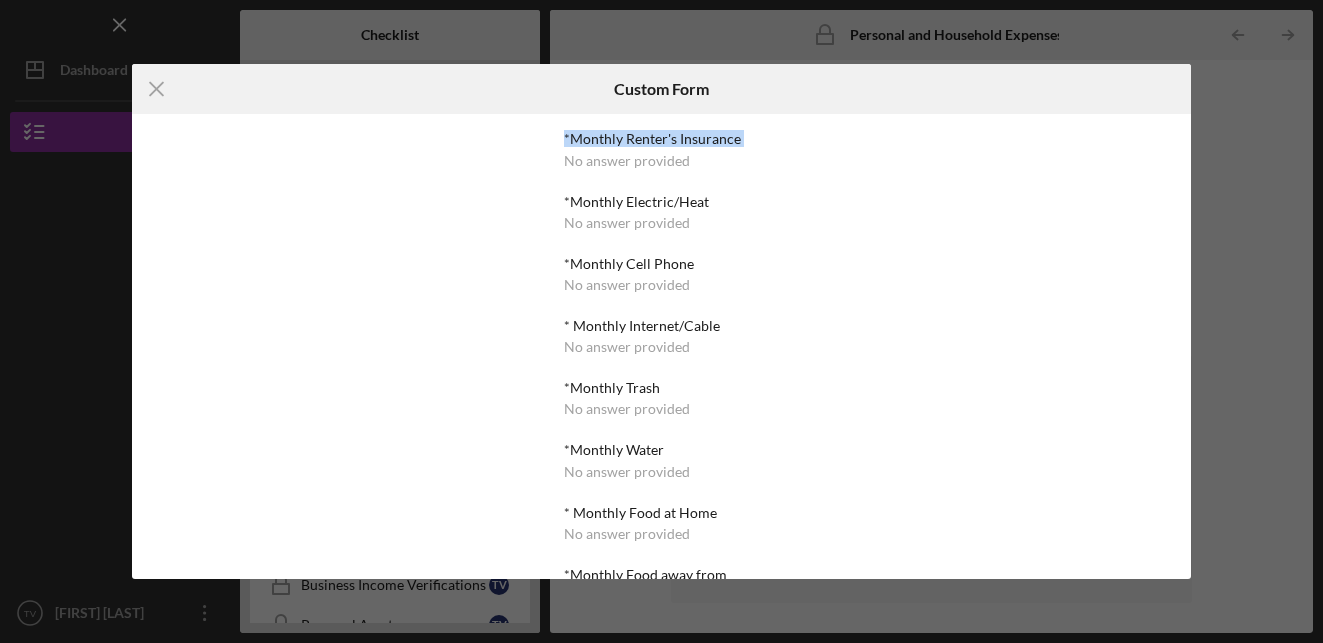 click on "*Monthly Rent No answer provided *Monthly Renter's Insurance No answer provided *Monthly Electric/Heat No answer provided *Monthly Cell Phone No answer provided * Monthly Internet/Cable No answer provided *Monthly Trash No answer provided *Monthly Water No answer provided * Monthly Food at Home No answer provided *Monthly Food away from Home No answer provided *Monthly Personal Care No answer provided *Monthly Health Insurance No answer provided *Monthly Medications/Prescriptions No answer provided *Monthly Medical/Dental out of pocket No answer provided *Monthly Childcare No answer provided *Monthly Recreation/Social/Hobbies No answer provided *Monthly Car Insurance No answer provided *Monthly Gas/Fuel Cost No answer provided *Monthly Maintenance/Repairs  No answer provided *Annual Tabs No answer provided Other  No answer provided" at bounding box center (661, 346) 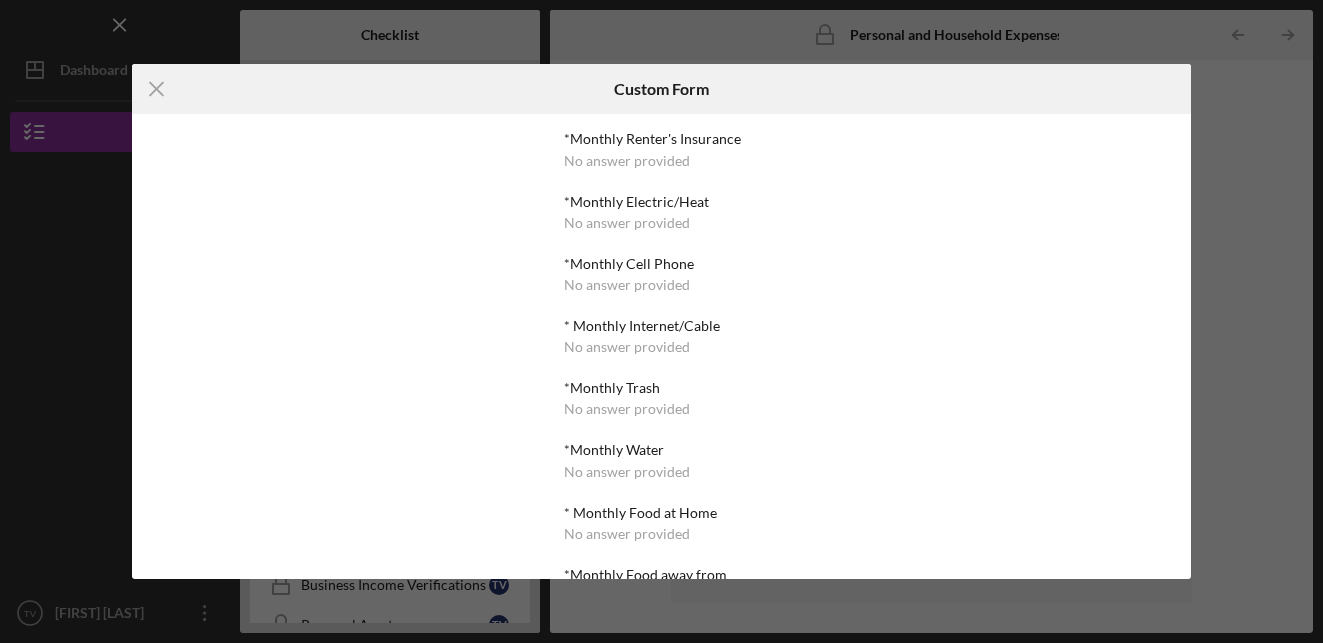 click on "*Monthly Rent No answer provided *Monthly Renter's Insurance No answer provided *Monthly Electric/Heat No answer provided *Monthly Cell Phone No answer provided * Monthly Internet/Cable No answer provided *Monthly Trash No answer provided *Monthly Water No answer provided * Monthly Food at Home No answer provided *Monthly Food away from Home No answer provided *Monthly Personal Care No answer provided *Monthly Health Insurance No answer provided *Monthly Medications/Prescriptions No answer provided *Monthly Medical/Dental out of pocket No answer provided *Monthly Childcare No answer provided *Monthly Recreation/Social/Hobbies No answer provided *Monthly Car Insurance No answer provided *Monthly Gas/Fuel Cost No answer provided *Monthly Maintenance/Repairs  No answer provided *Annual Tabs No answer provided Other  No answer provided" at bounding box center [661, 346] 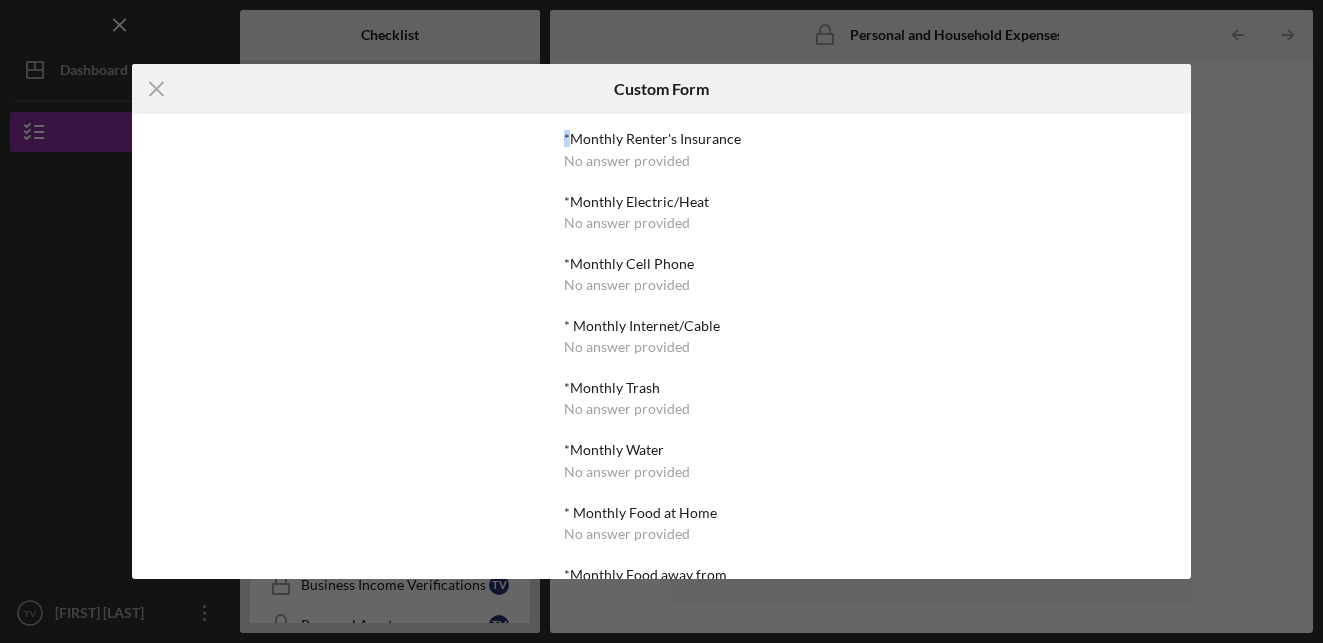 click on "*Monthly Rent No answer provided *Monthly Renter's Insurance No answer provided *Monthly Electric/Heat No answer provided *Monthly Cell Phone No answer provided * Monthly Internet/Cable No answer provided *Monthly Trash No answer provided *Monthly Water No answer provided * Monthly Food at Home No answer provided *Monthly Food away from Home No answer provided *Monthly Personal Care No answer provided *Monthly Health Insurance No answer provided *Monthly Medications/Prescriptions No answer provided *Monthly Medical/Dental out of pocket No answer provided *Monthly Childcare No answer provided *Monthly Recreation/Social/Hobbies No answer provided *Monthly Car Insurance No answer provided *Monthly Gas/Fuel Cost No answer provided *Monthly Maintenance/Repairs  No answer provided *Annual Tabs No answer provided Other  No answer provided" at bounding box center (661, 346) 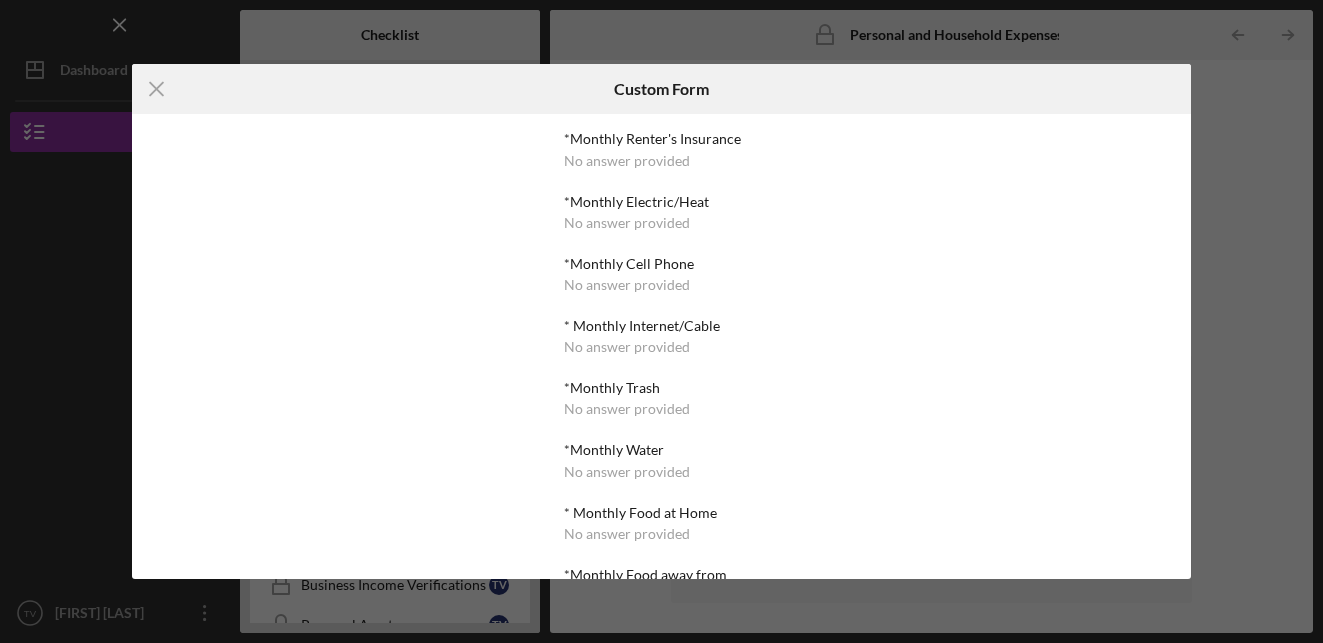 click on "No answer provided" at bounding box center [627, 161] 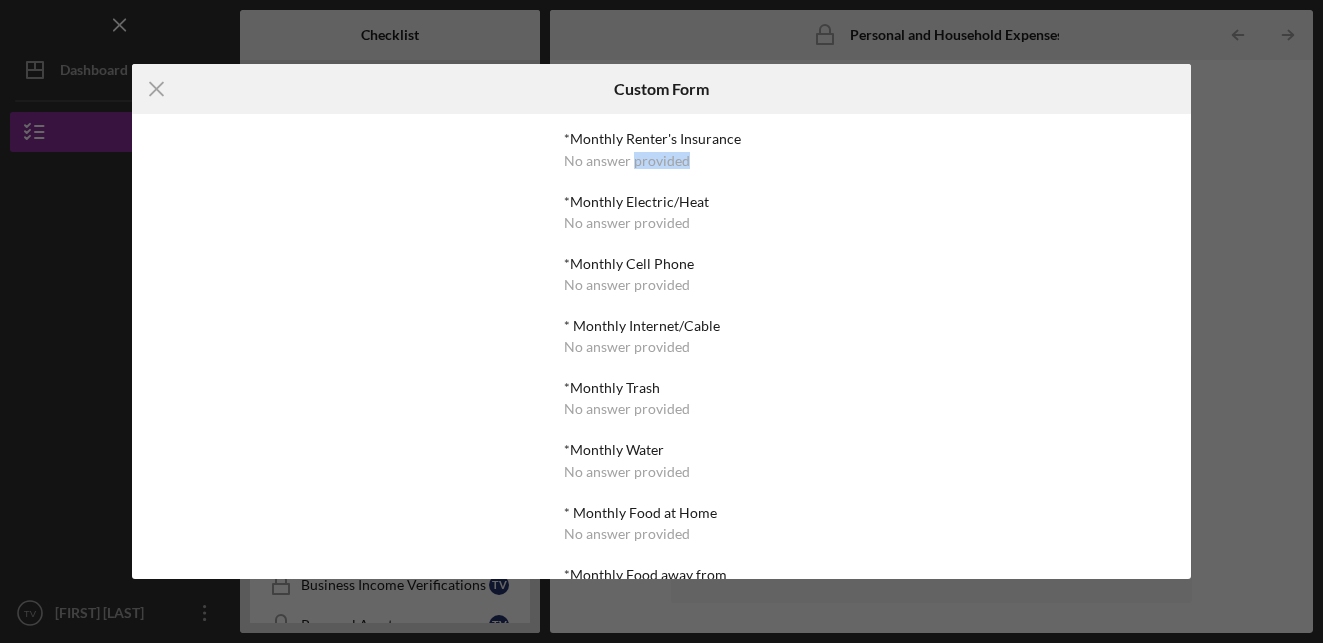click on "No answer provided" at bounding box center [627, 161] 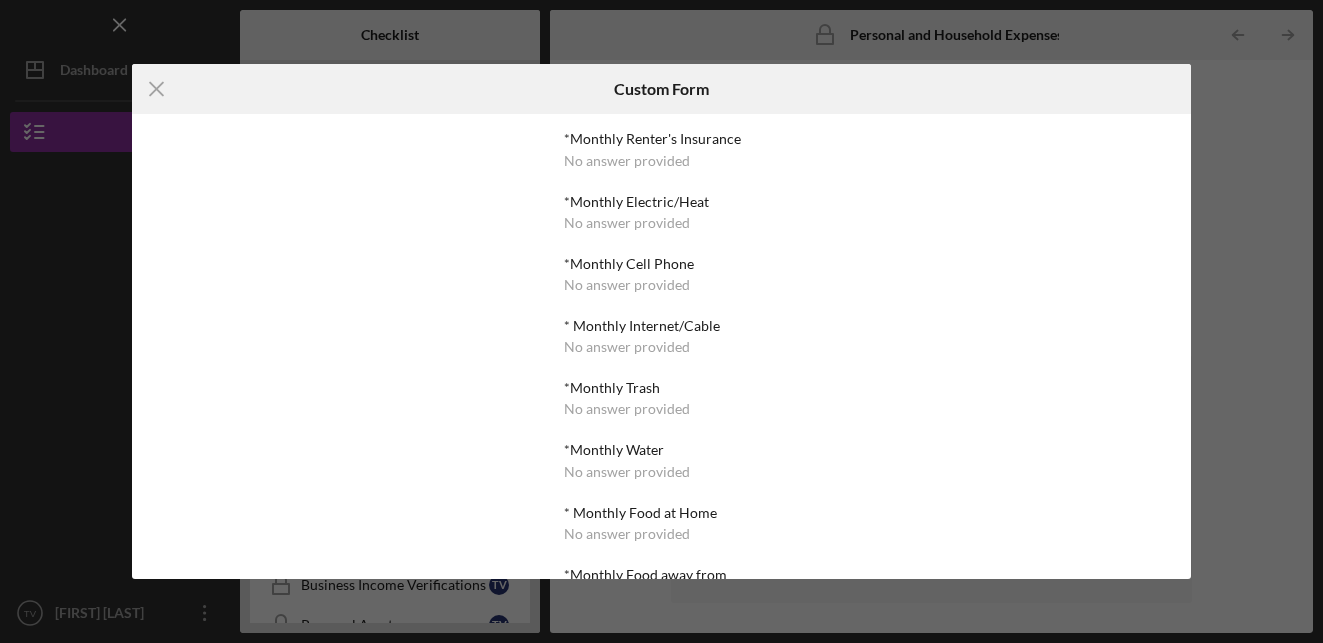 click on "*Monthly Rent No answer provided *Monthly Renter's Insurance No answer provided *Monthly Electric/Heat No answer provided *Monthly Cell Phone No answer provided * Monthly Internet/Cable No answer provided *Monthly Trash No answer provided *Monthly Water No answer provided * Monthly Food at Home No answer provided *Monthly Food away from Home No answer provided *Monthly Personal Care No answer provided *Monthly Health Insurance No answer provided *Monthly Medications/Prescriptions No answer provided *Monthly Medical/Dental out of pocket No answer provided *Monthly Childcare No answer provided *Monthly Recreation/Social/Hobbies No answer provided *Monthly Car Insurance No answer provided *Monthly Gas/Fuel Cost No answer provided *Monthly Maintenance/Repairs  No answer provided *Annual Tabs No answer provided Other  No answer provided" at bounding box center [661, 346] 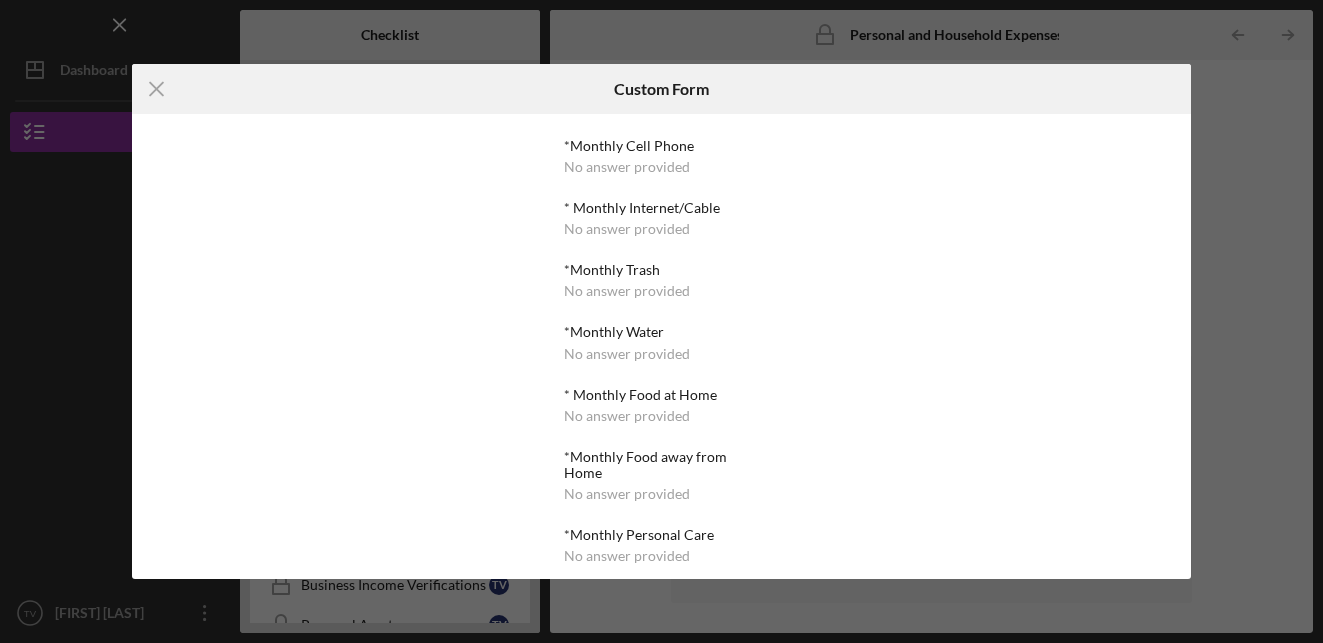scroll, scrollTop: 0, scrollLeft: 0, axis: both 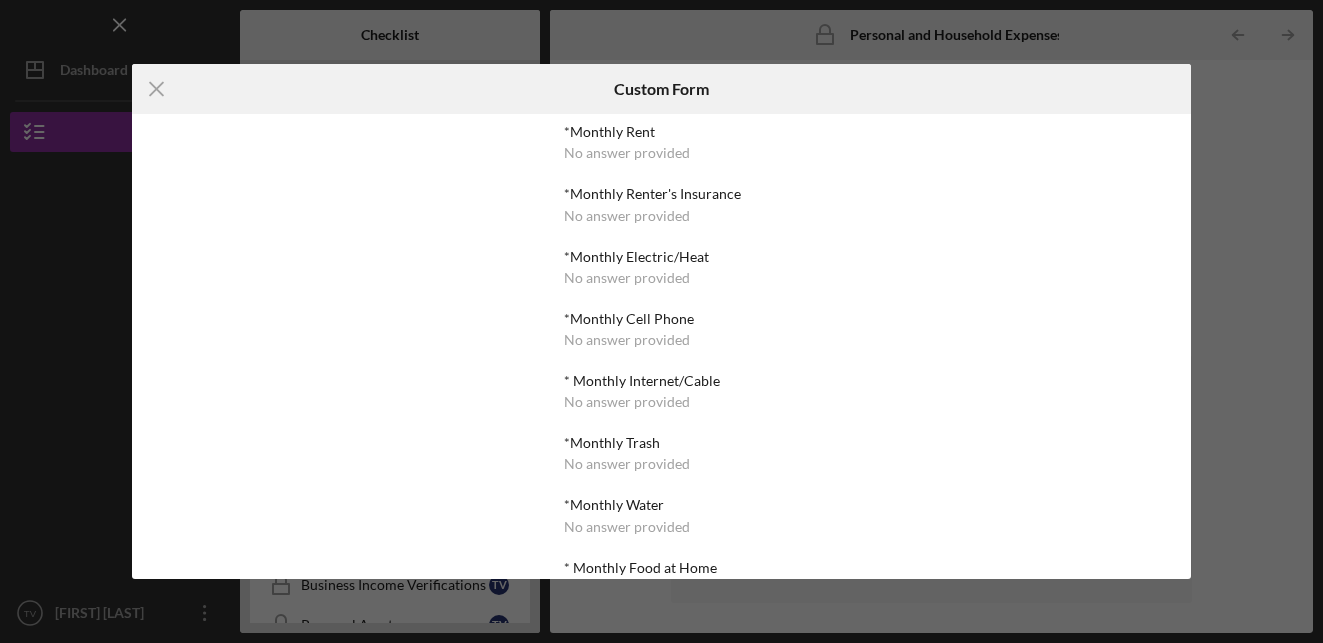 click on "No answer provided" at bounding box center [627, 216] 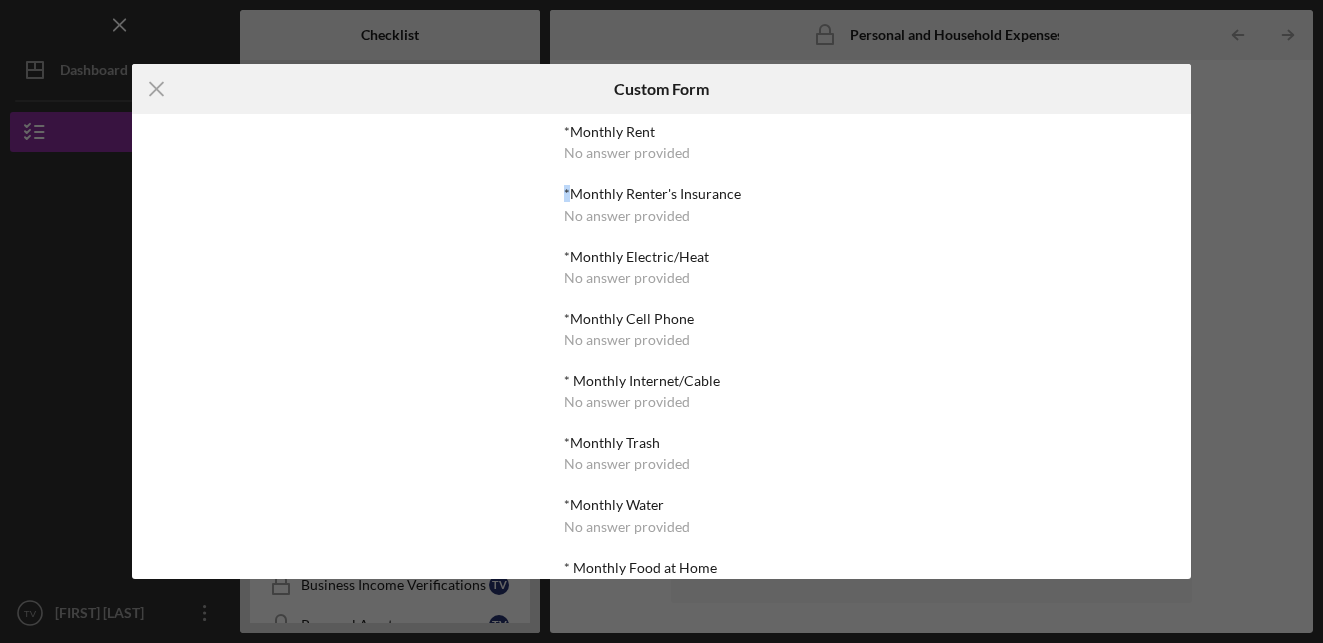 click on "*Monthly Rent No answer provided *Monthly Renter's Insurance No answer provided *Monthly Electric/Heat No answer provided *Monthly Cell Phone No answer provided * Monthly Internet/Cable No answer provided *Monthly Trash No answer provided *Monthly Water No answer provided * Monthly Food at Home No answer provided *Monthly Food away from Home No answer provided *Monthly Personal Care No answer provided *Monthly Health Insurance No answer provided *Monthly Medications/Prescriptions No answer provided *Monthly Medical/Dental out of pocket No answer provided *Monthly Childcare No answer provided *Monthly Recreation/Social/Hobbies No answer provided *Monthly Car Insurance No answer provided *Monthly Gas/Fuel Cost No answer provided *Monthly Maintenance/Repairs  No answer provided *Annual Tabs No answer provided Other  No answer provided" at bounding box center (661, 346) 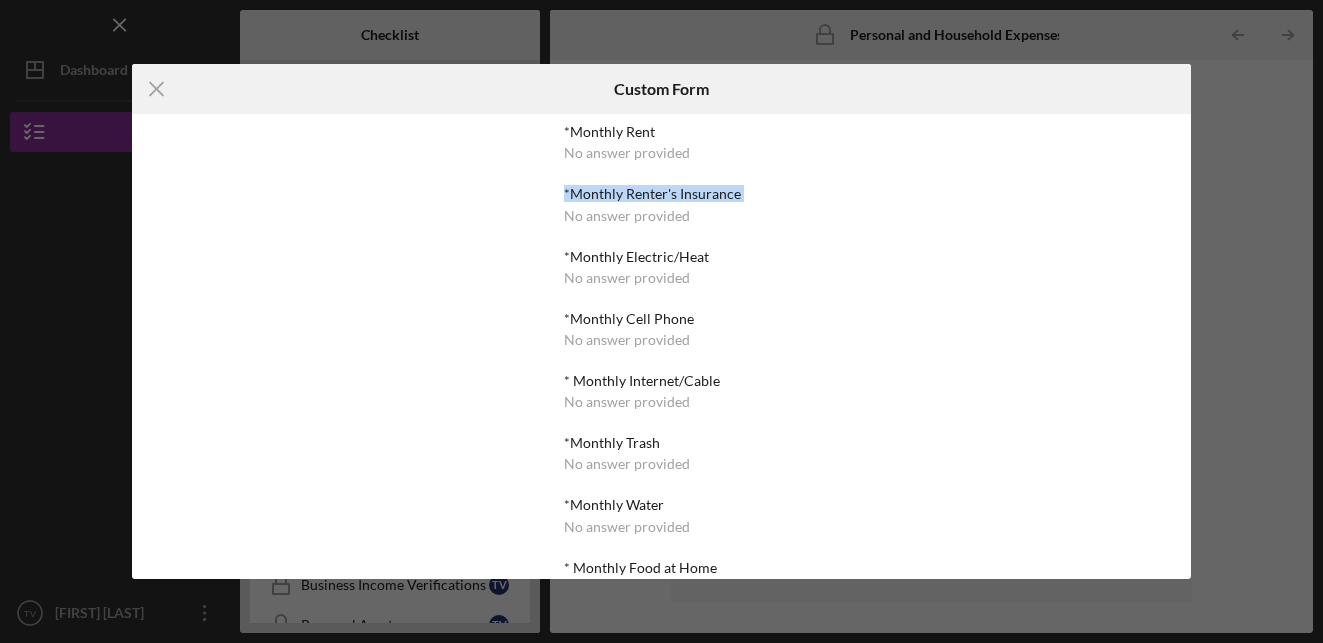 click on "*Monthly Rent No answer provided *Monthly Renter's Insurance No answer provided *Monthly Electric/Heat No answer provided *Monthly Cell Phone No answer provided * Monthly Internet/Cable No answer provided *Monthly Trash No answer provided *Monthly Water No answer provided * Monthly Food at Home No answer provided *Monthly Food away from Home No answer provided *Monthly Personal Care No answer provided *Monthly Health Insurance No answer provided *Monthly Medications/Prescriptions No answer provided *Monthly Medical/Dental out of pocket No answer provided *Monthly Childcare No answer provided *Monthly Recreation/Social/Hobbies No answer provided *Monthly Car Insurance No answer provided *Monthly Gas/Fuel Cost No answer provided *Monthly Maintenance/Repairs  No answer provided *Annual Tabs No answer provided Other  No answer provided" at bounding box center (661, 346) 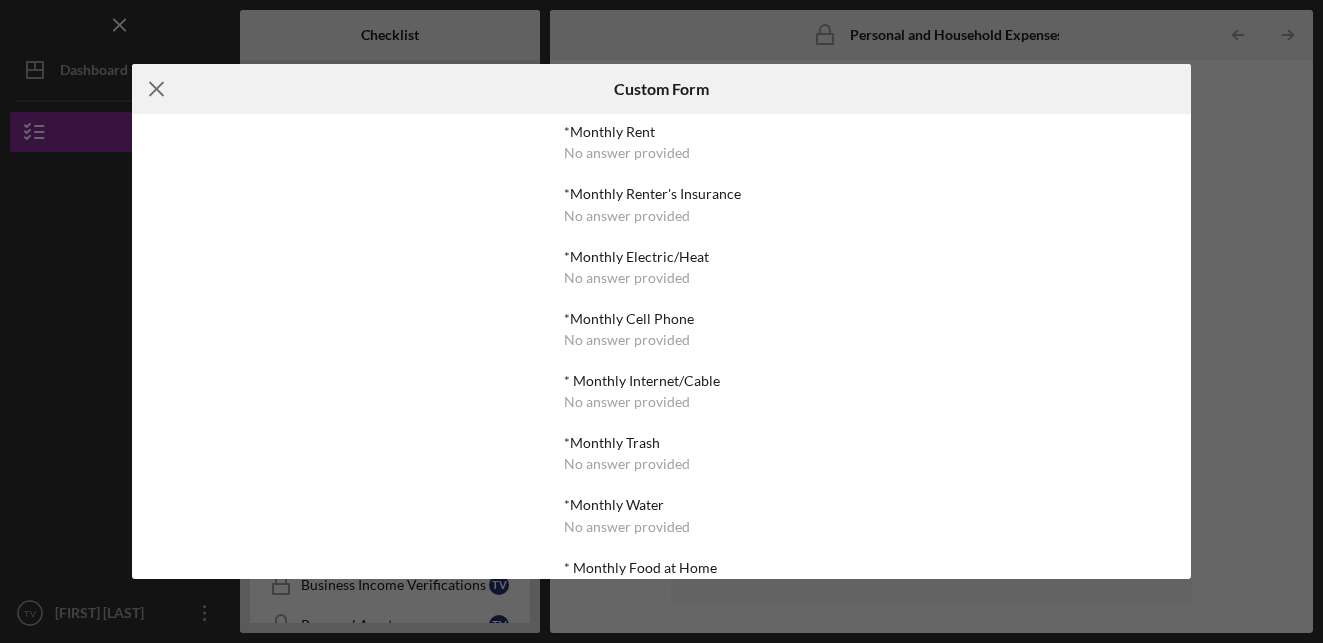 click on "Icon/Menu Close" 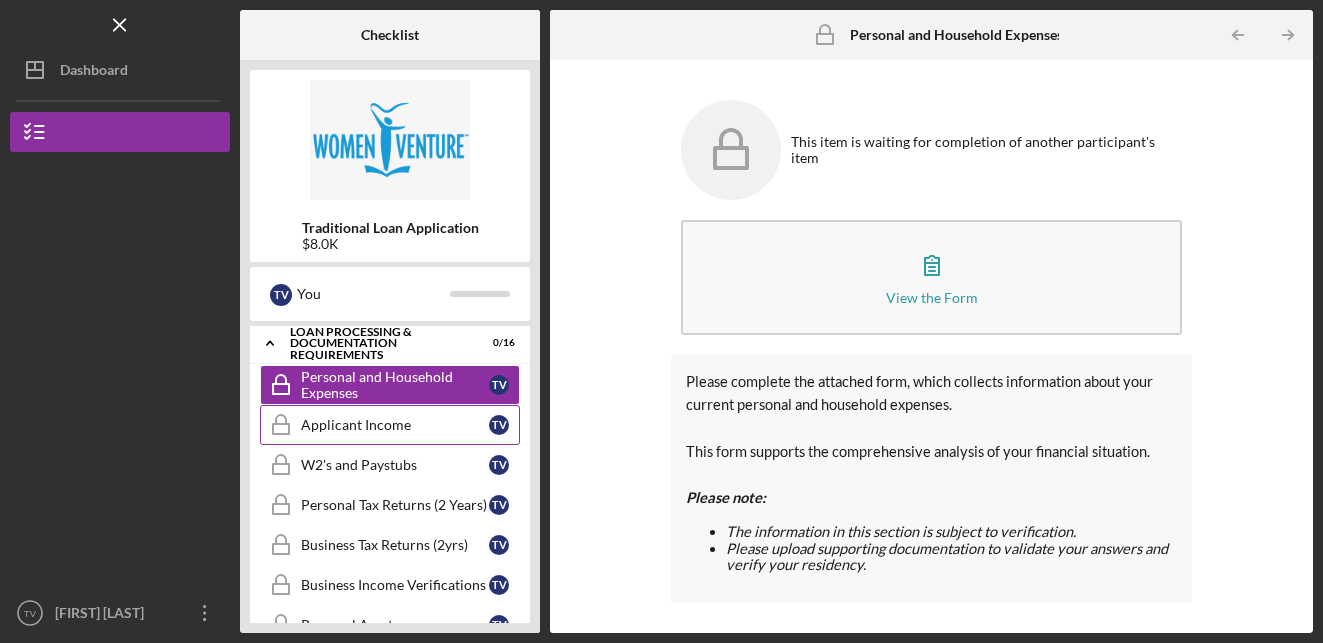 click on "Applicant Income" at bounding box center (395, 425) 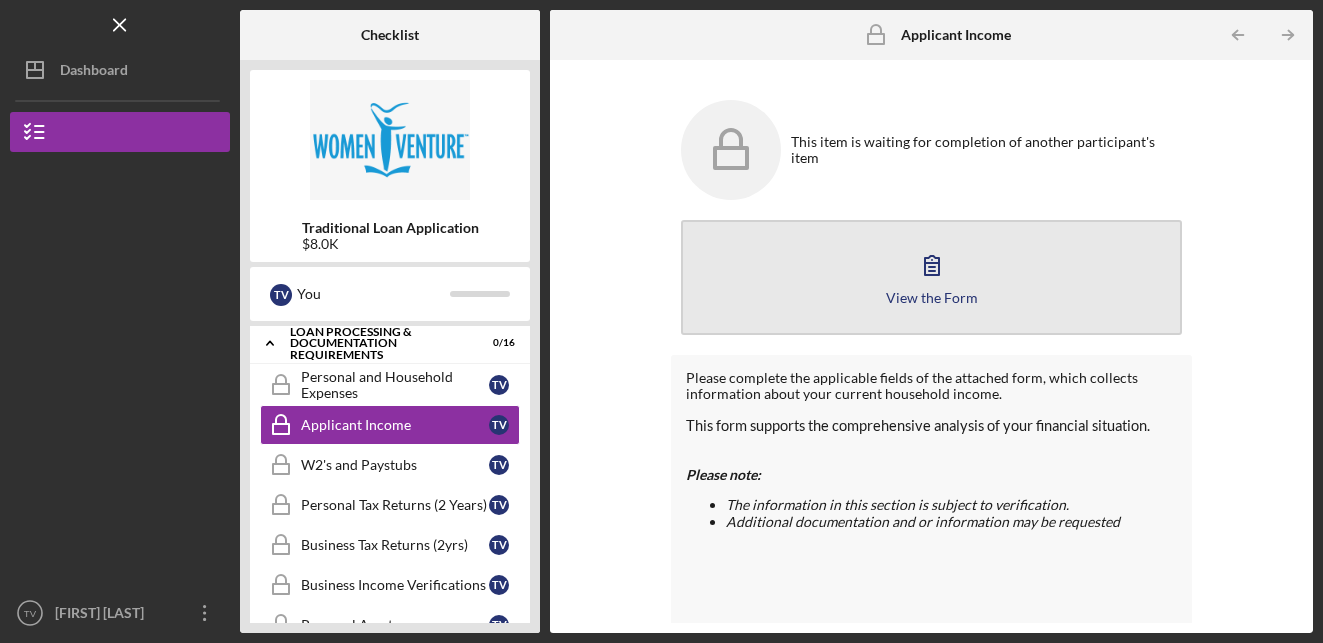 click 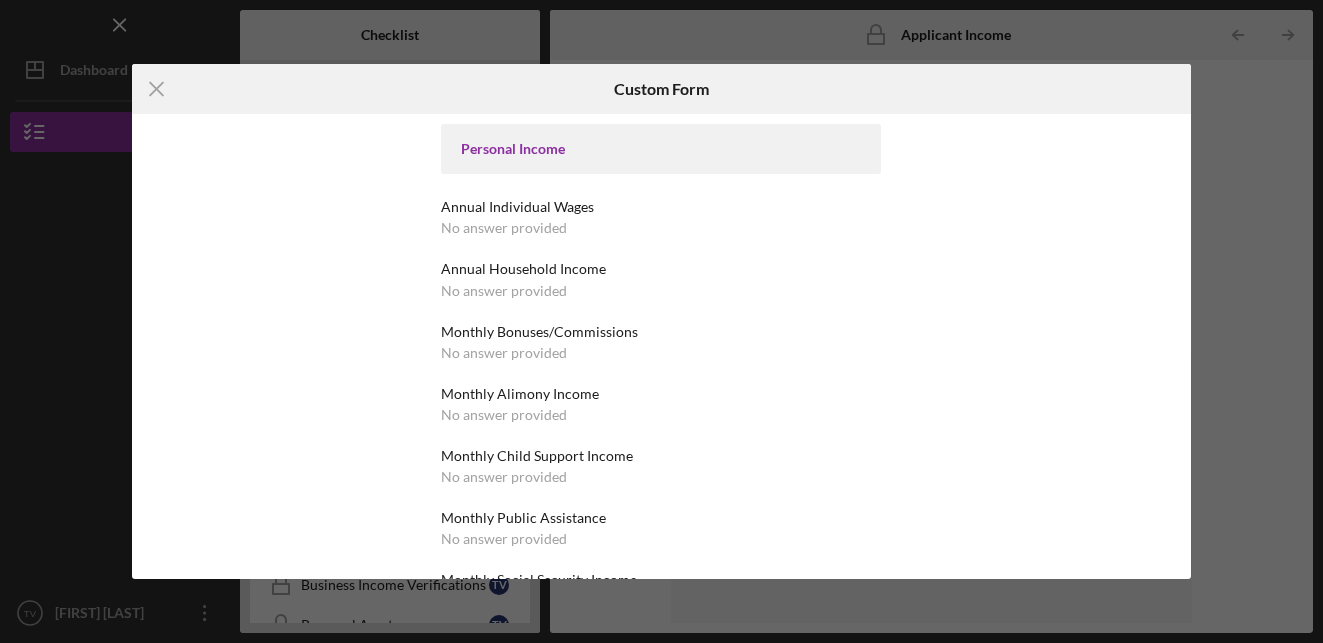 click on "No answer provided" at bounding box center [504, 228] 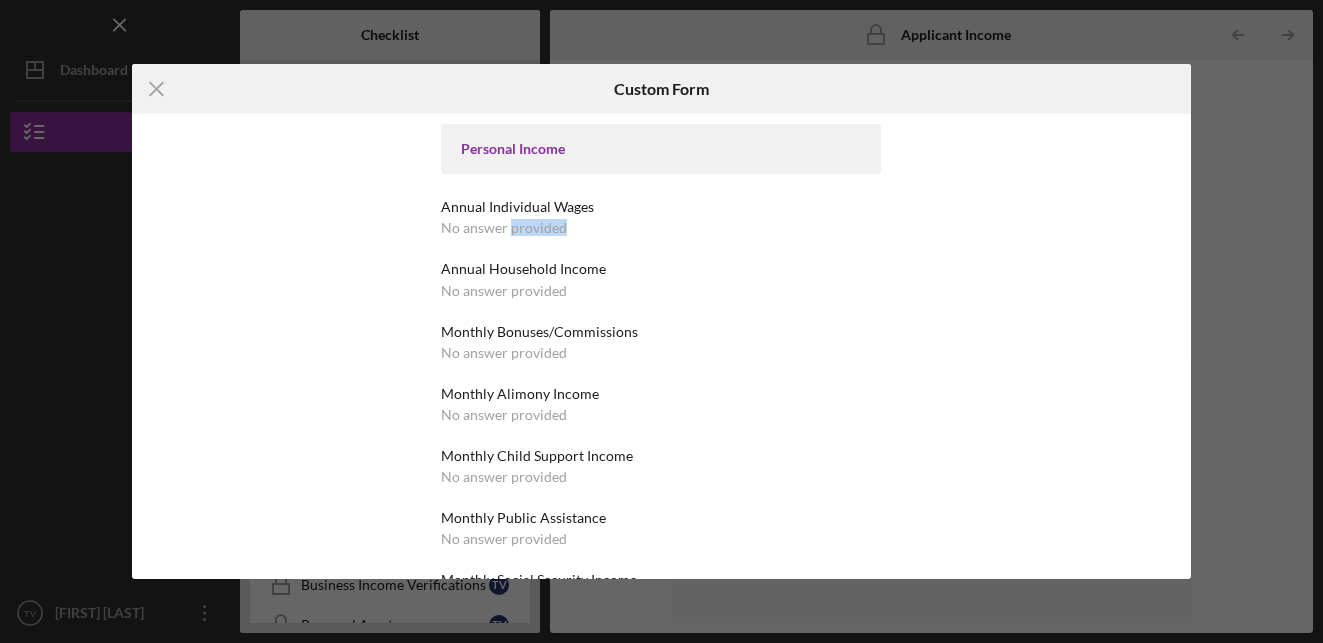 click on "No answer provided" at bounding box center [504, 228] 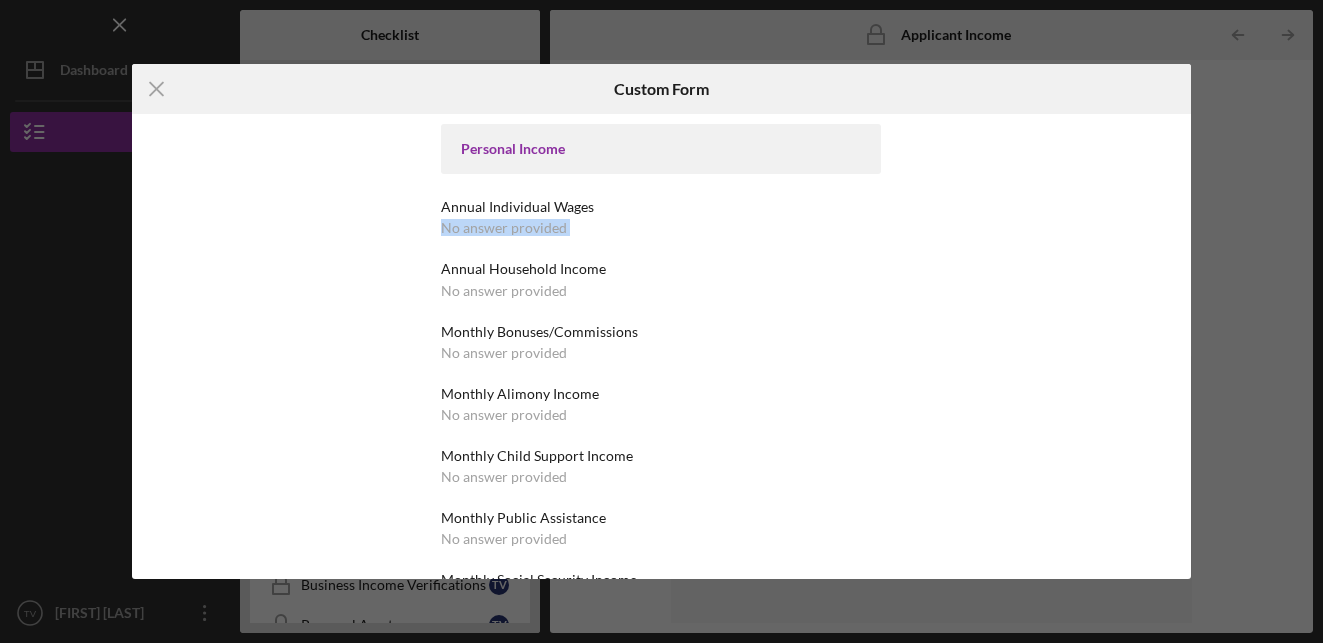 click on "No answer provided" at bounding box center (504, 228) 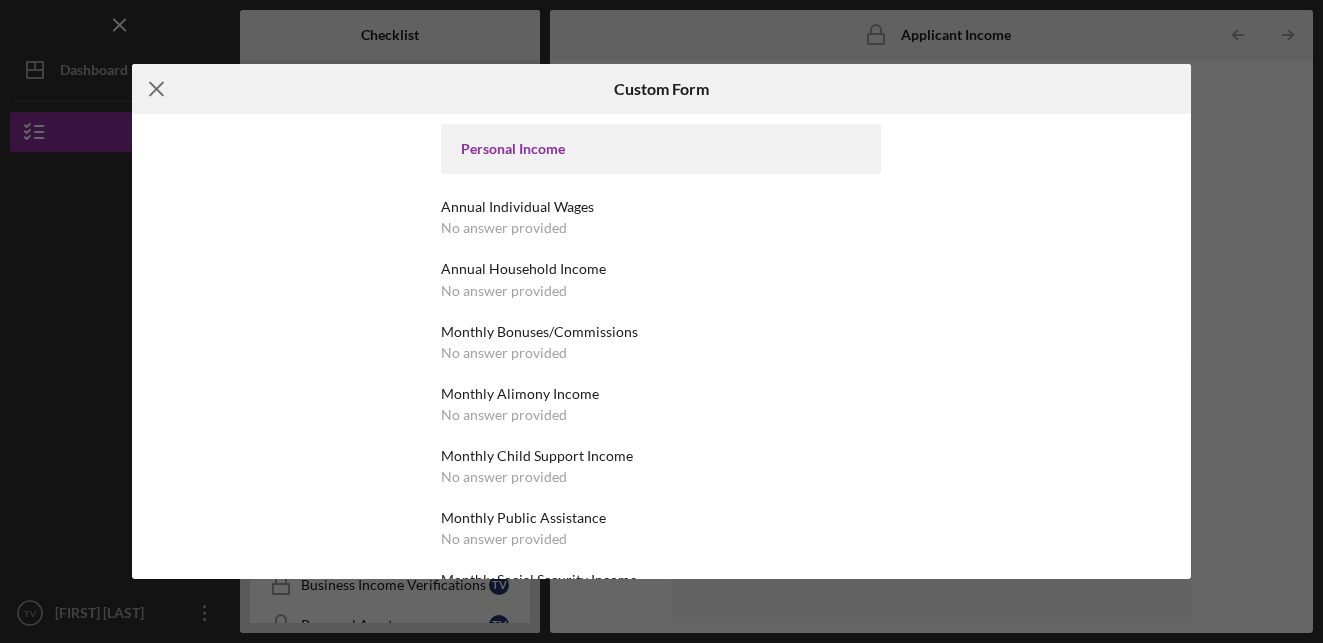 click on "Icon/Menu Close" 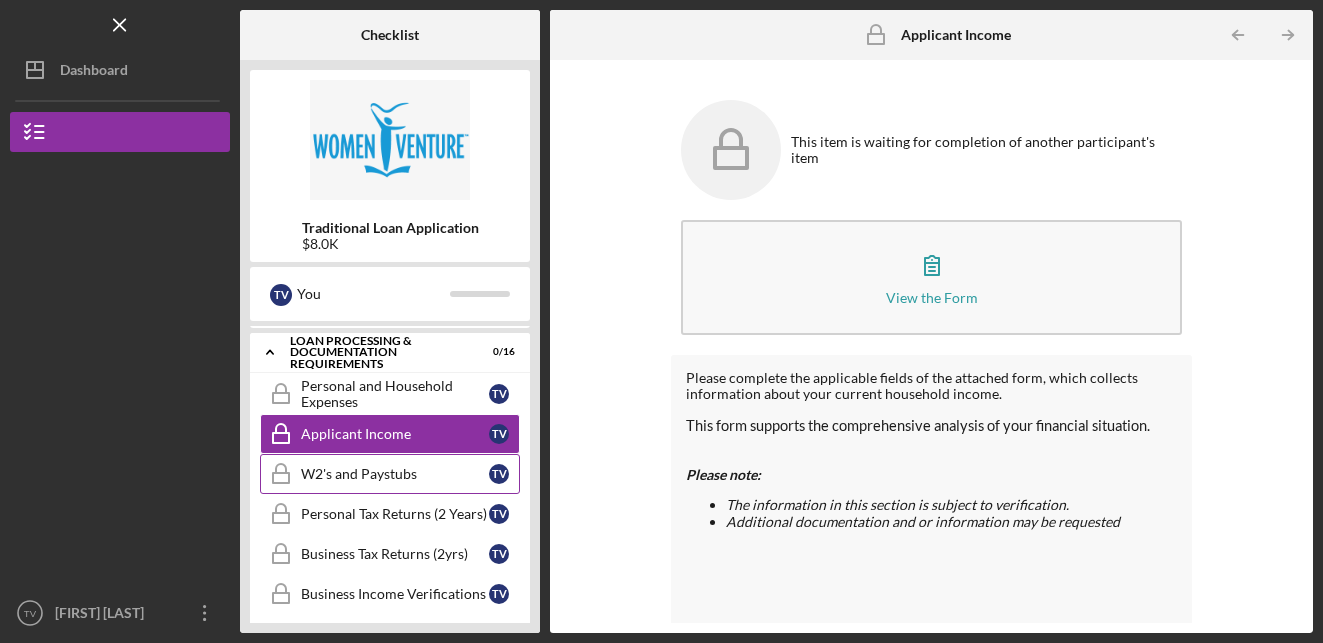 scroll, scrollTop: 345, scrollLeft: 0, axis: vertical 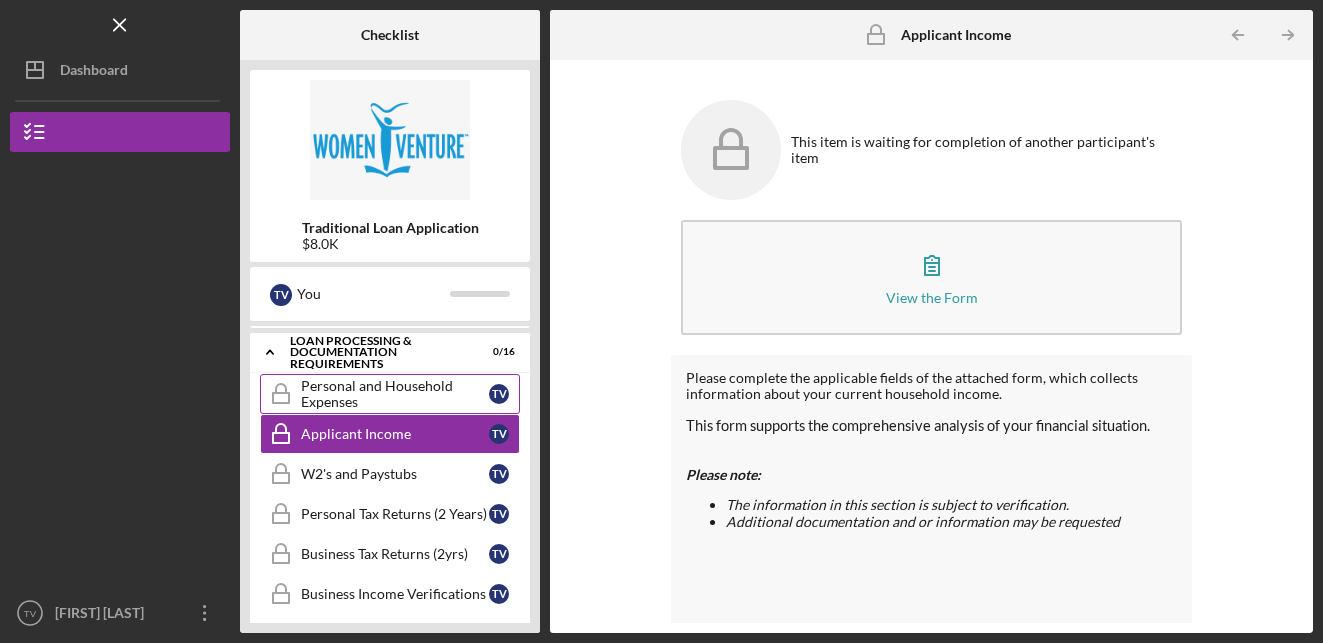 click on "Personal and Household Expenses" at bounding box center [395, 394] 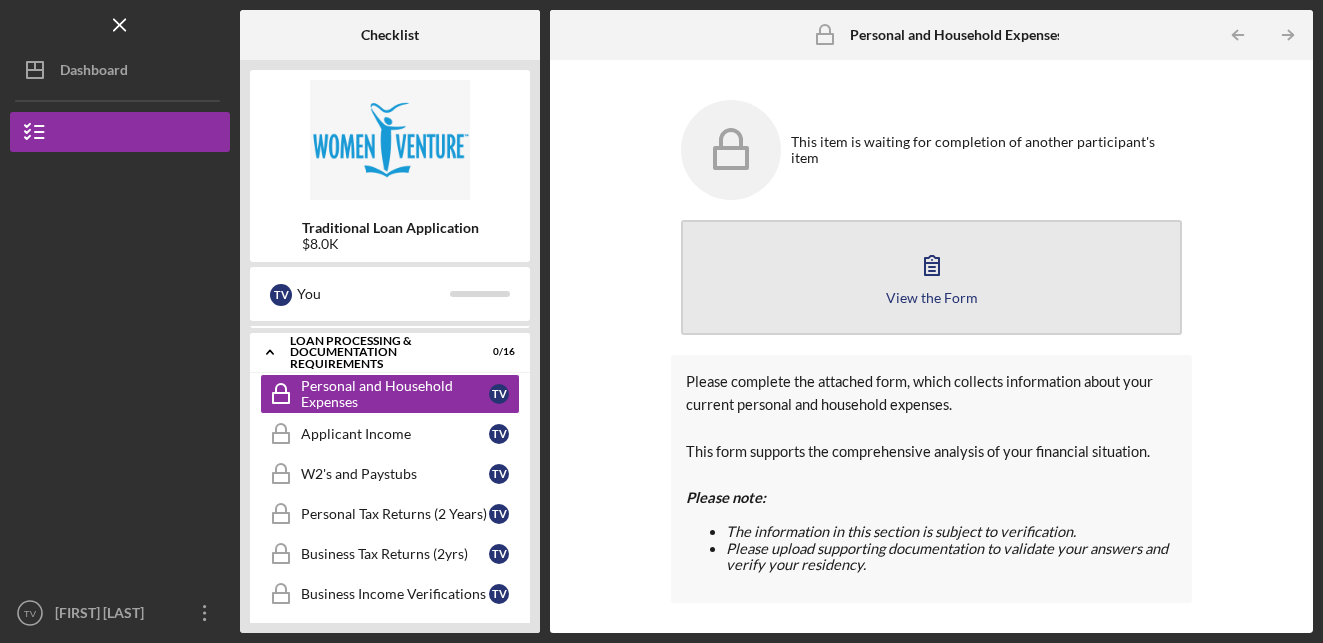 click 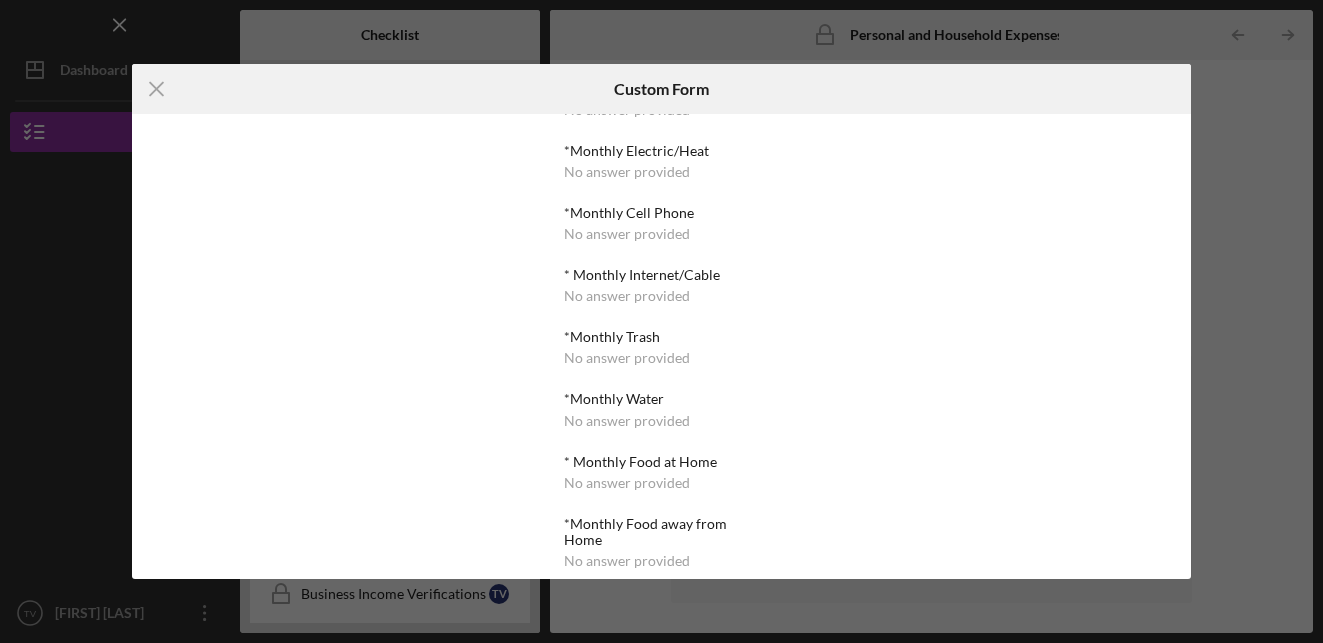 scroll, scrollTop: 0, scrollLeft: 0, axis: both 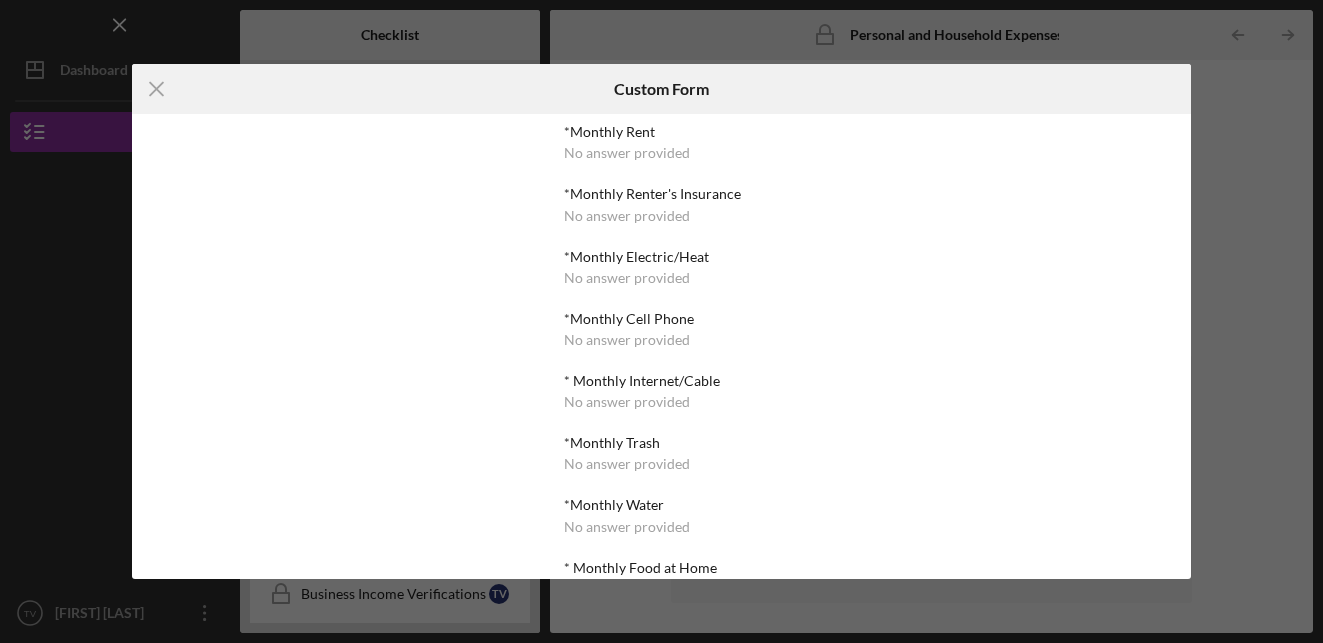 click on "No answer provided" at bounding box center [627, 153] 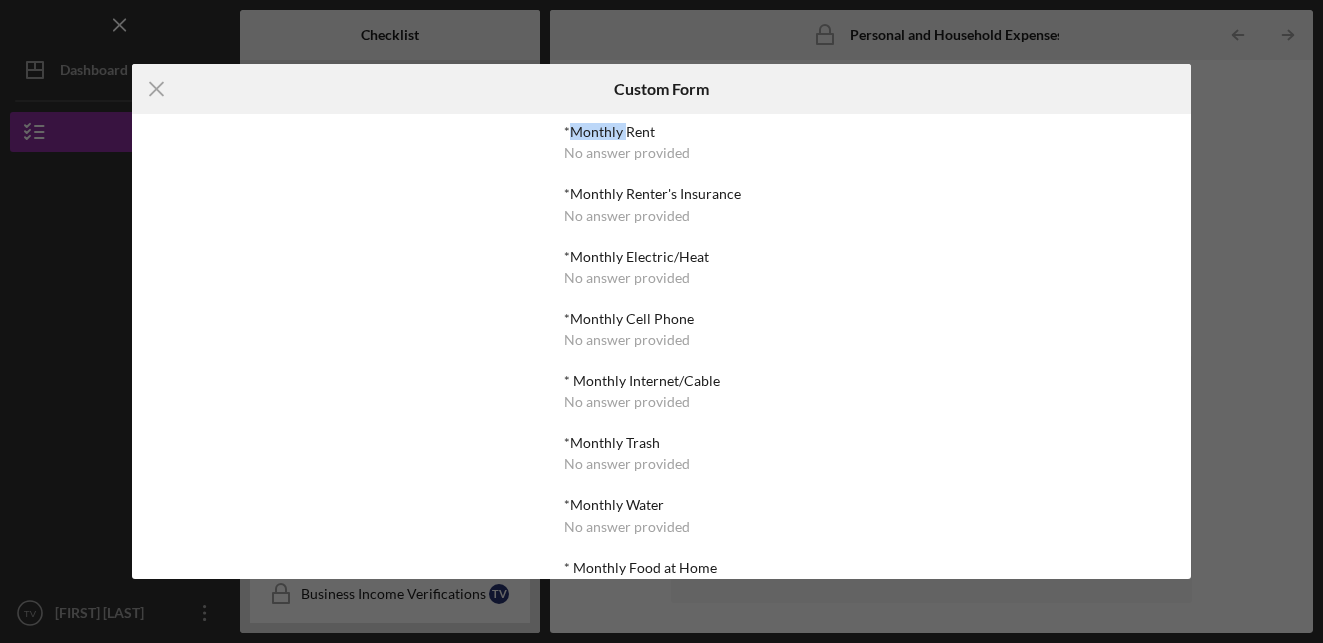 click on "*Monthly Rent" at bounding box center (661, 132) 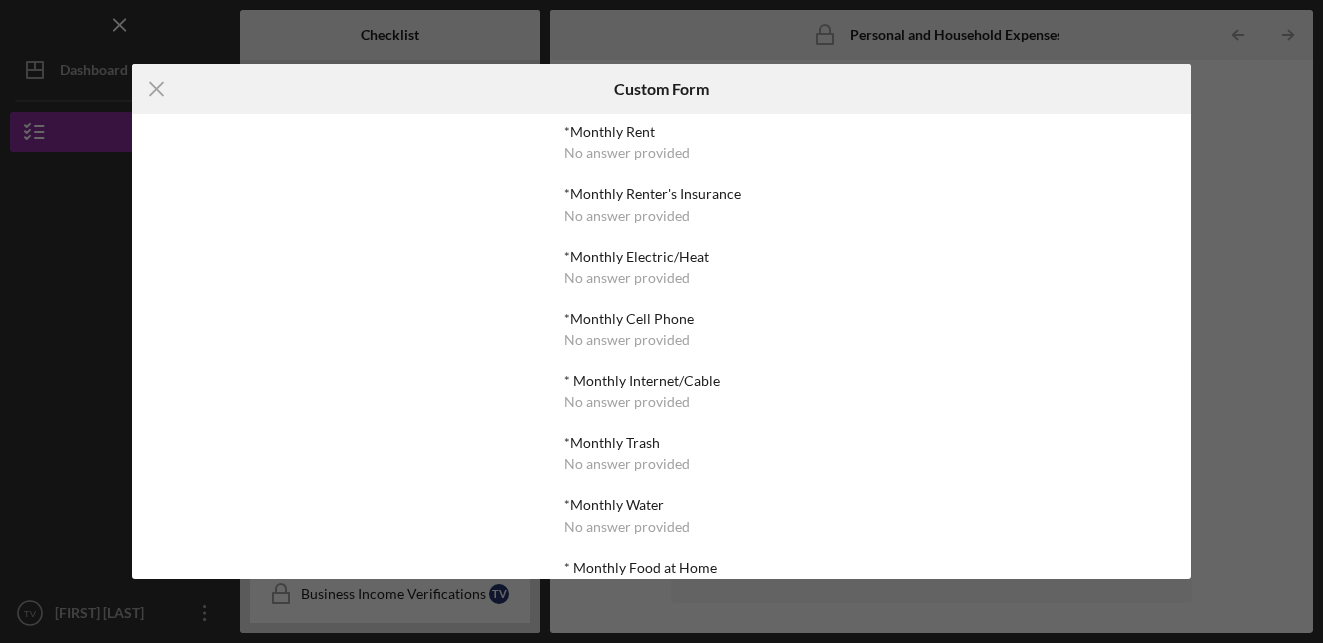 click on "*Monthly Rent No answer provided *Monthly Renter's Insurance No answer provided *Monthly Electric/Heat No answer provided *Monthly Cell Phone No answer provided * Monthly Internet/Cable No answer provided *Monthly Trash No answer provided *Monthly Water No answer provided * Monthly Food at Home No answer provided *Monthly Food away from Home No answer provided *Monthly Personal Care No answer provided *Monthly Health Insurance No answer provided *Monthly Medications/Prescriptions No answer provided *Monthly Medical/Dental out of pocket No answer provided *Monthly Childcare No answer provided *Monthly Recreation/Social/Hobbies No answer provided *Monthly Car Insurance No answer provided *Monthly Gas/Fuel Cost No answer provided *Monthly Maintenance/Repairs  No answer provided *Annual Tabs No answer provided Other  No answer provided" at bounding box center [661, 346] 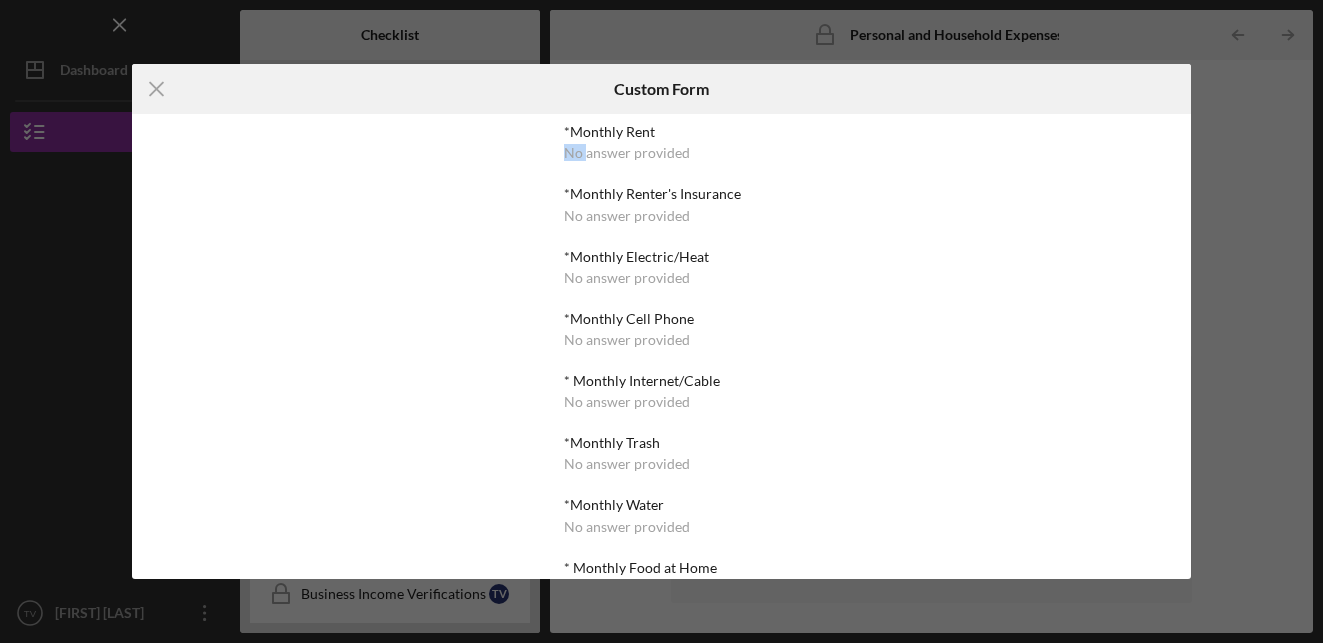 click on "*Monthly Rent No answer provided *Monthly Renter's Insurance No answer provided *Monthly Electric/Heat No answer provided *Monthly Cell Phone No answer provided * Monthly Internet/Cable No answer provided *Monthly Trash No answer provided *Monthly Water No answer provided * Monthly Food at Home No answer provided *Monthly Food away from Home No answer provided *Monthly Personal Care No answer provided *Monthly Health Insurance No answer provided *Monthly Medications/Prescriptions No answer provided *Monthly Medical/Dental out of pocket No answer provided *Monthly Childcare No answer provided *Monthly Recreation/Social/Hobbies No answer provided *Monthly Car Insurance No answer provided *Monthly Gas/Fuel Cost No answer provided *Monthly Maintenance/Repairs  No answer provided *Annual Tabs No answer provided Other  No answer provided" at bounding box center (661, 346) 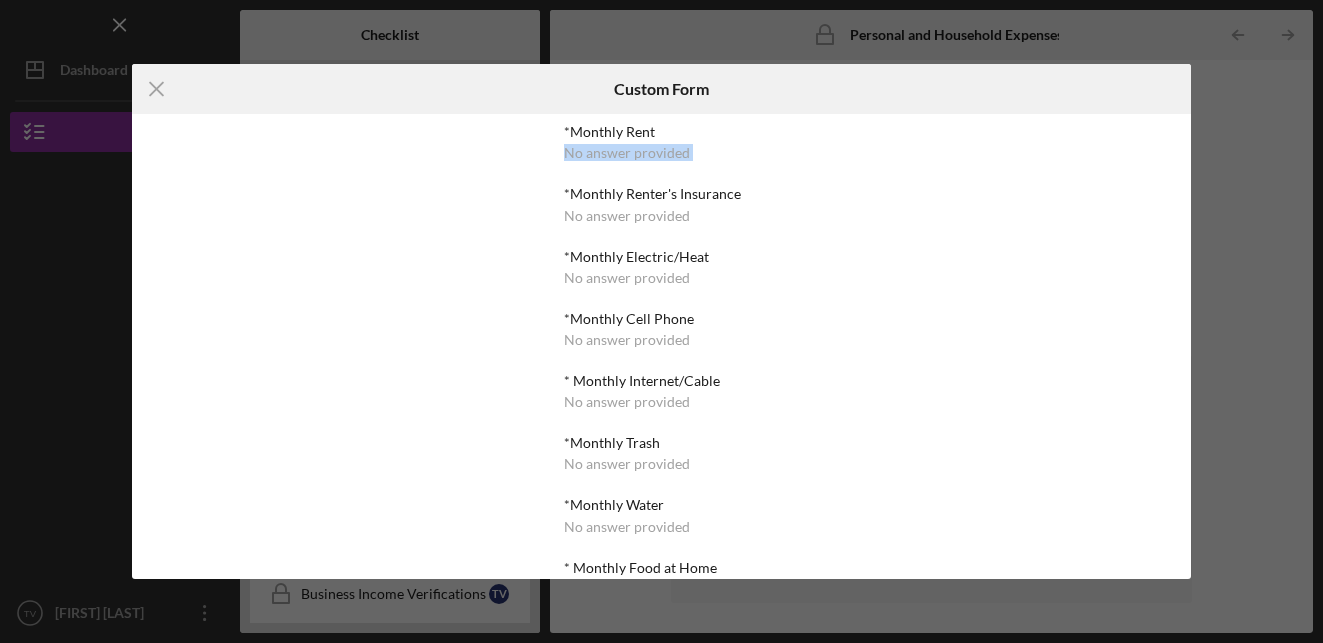 click on "*Monthly Rent No answer provided *Monthly Renter's Insurance No answer provided *Monthly Electric/Heat No answer provided *Monthly Cell Phone No answer provided * Monthly Internet/Cable No answer provided *Monthly Trash No answer provided *Monthly Water No answer provided * Monthly Food at Home No answer provided *Monthly Food away from Home No answer provided *Monthly Personal Care No answer provided *Monthly Health Insurance No answer provided *Monthly Medications/Prescriptions No answer provided *Monthly Medical/Dental out of pocket No answer provided *Monthly Childcare No answer provided *Monthly Recreation/Social/Hobbies No answer provided *Monthly Car Insurance No answer provided *Monthly Gas/Fuel Cost No answer provided *Monthly Maintenance/Repairs  No answer provided *Annual Tabs No answer provided Other  No answer provided" at bounding box center (661, 346) 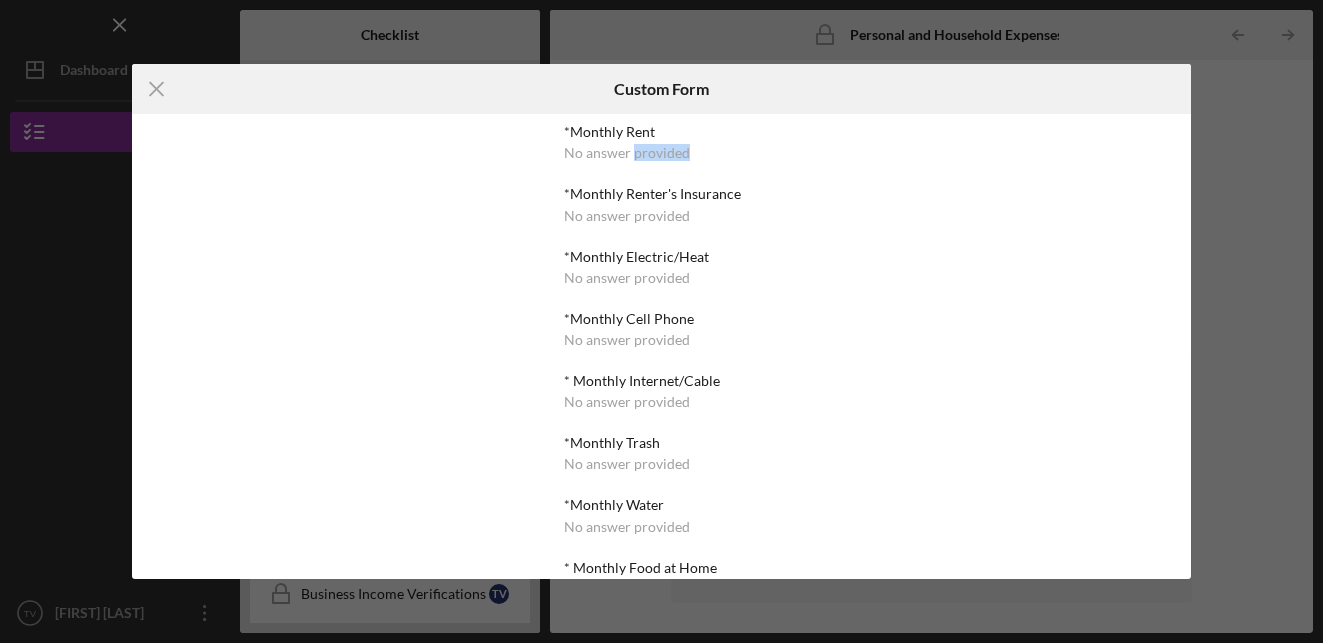 click on "No answer provided" at bounding box center (627, 153) 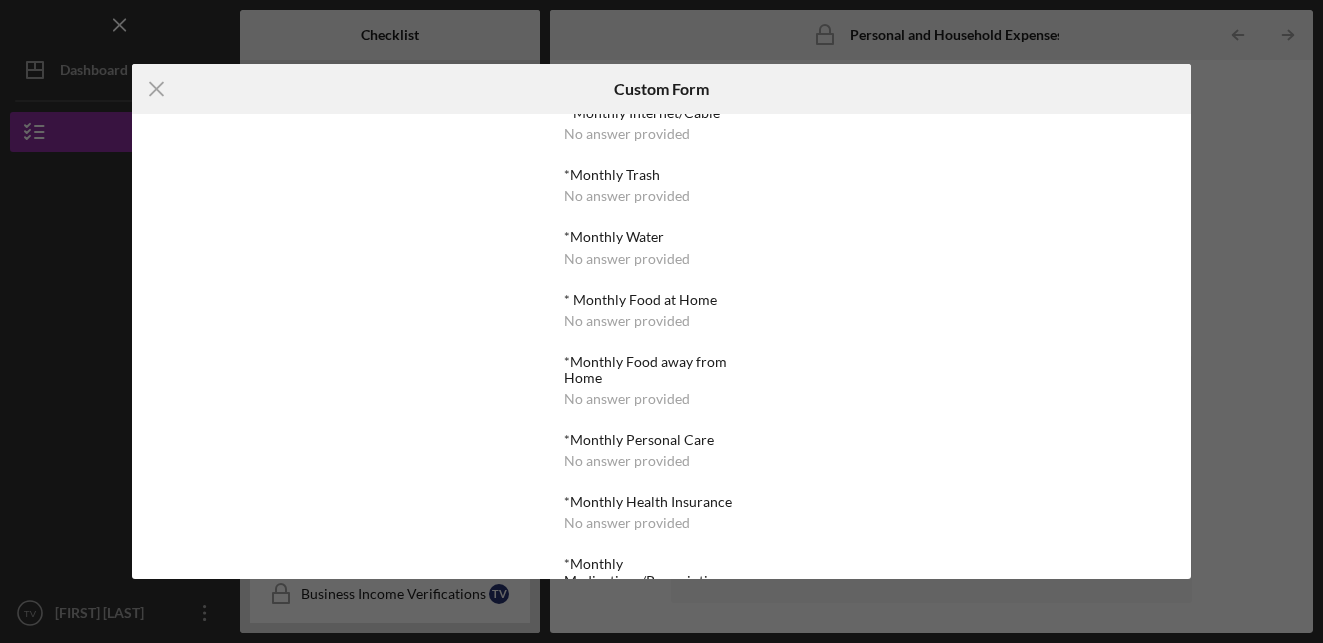 scroll, scrollTop: 0, scrollLeft: 0, axis: both 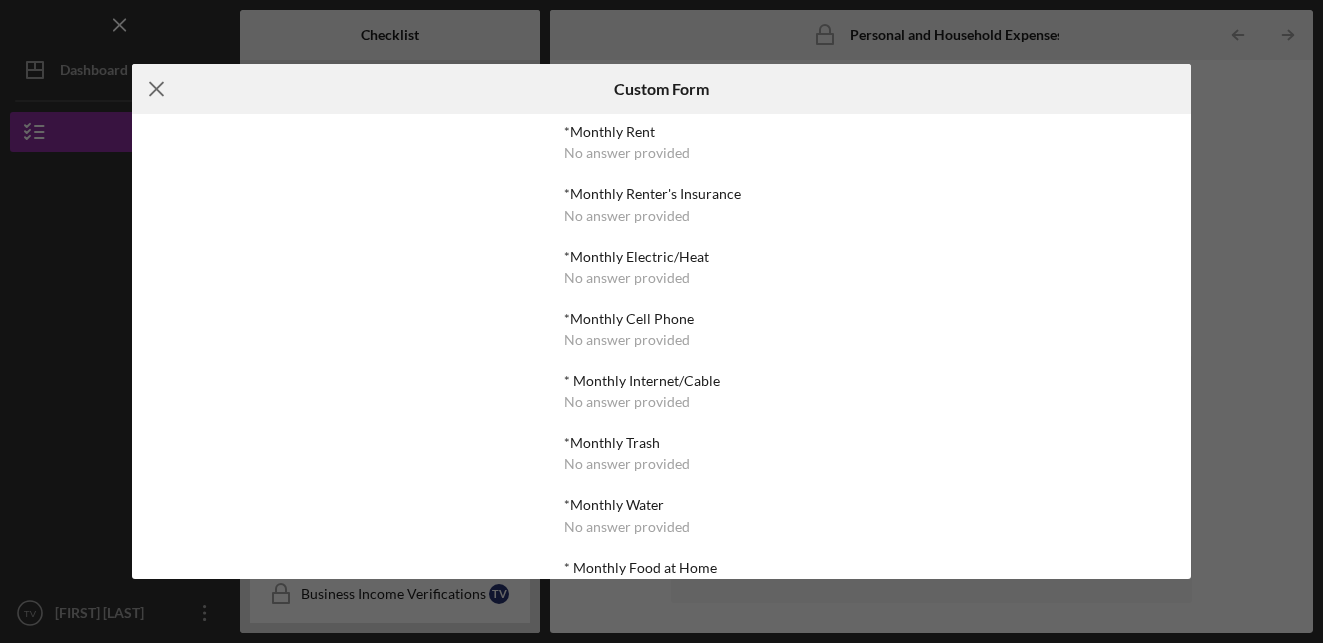 click on "Icon/Menu Close" 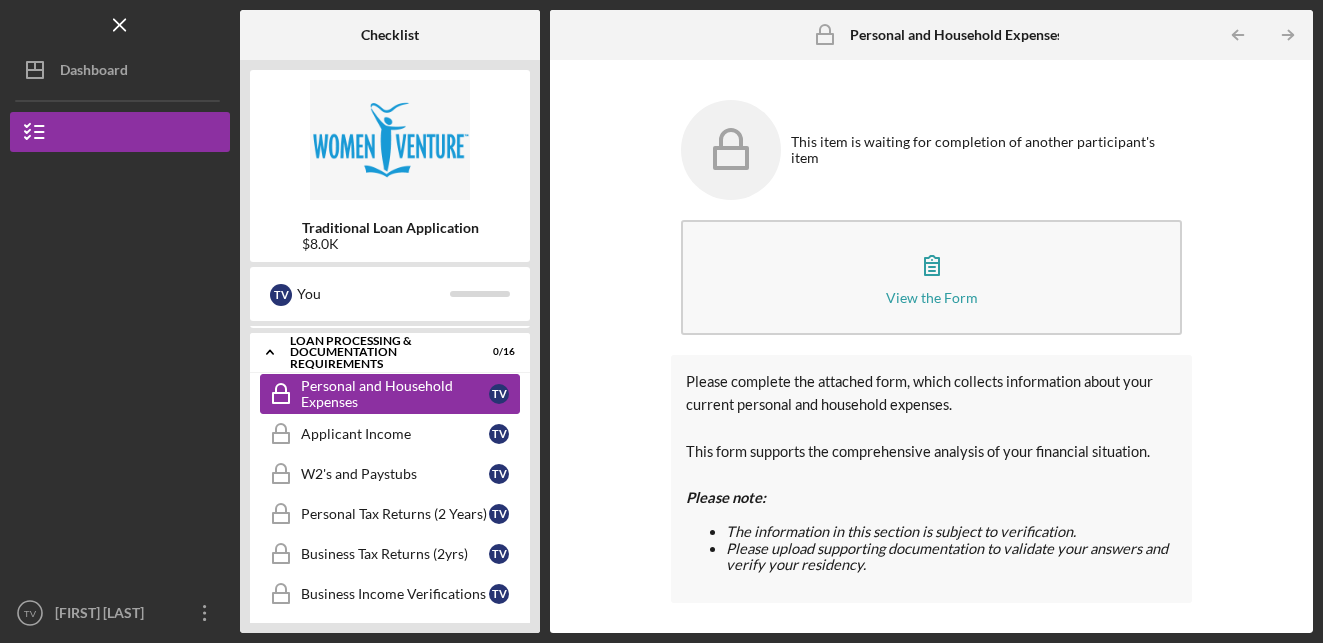 click on "Personal and Household Expenses" at bounding box center [395, 394] 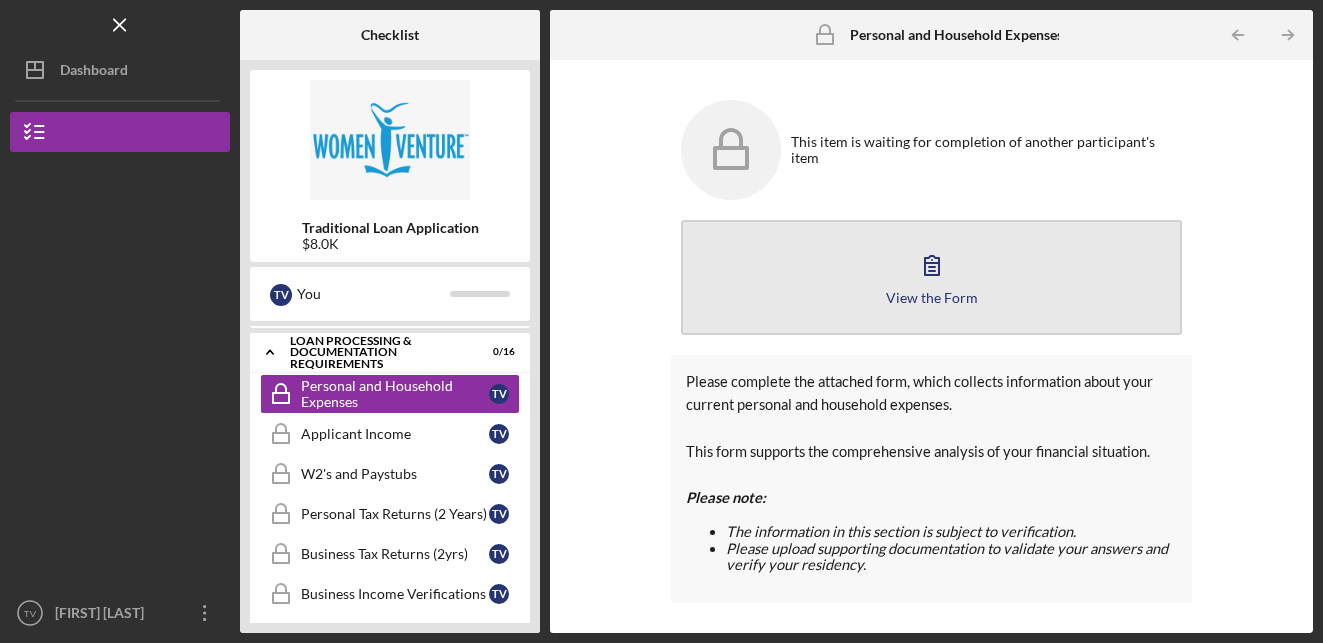 click 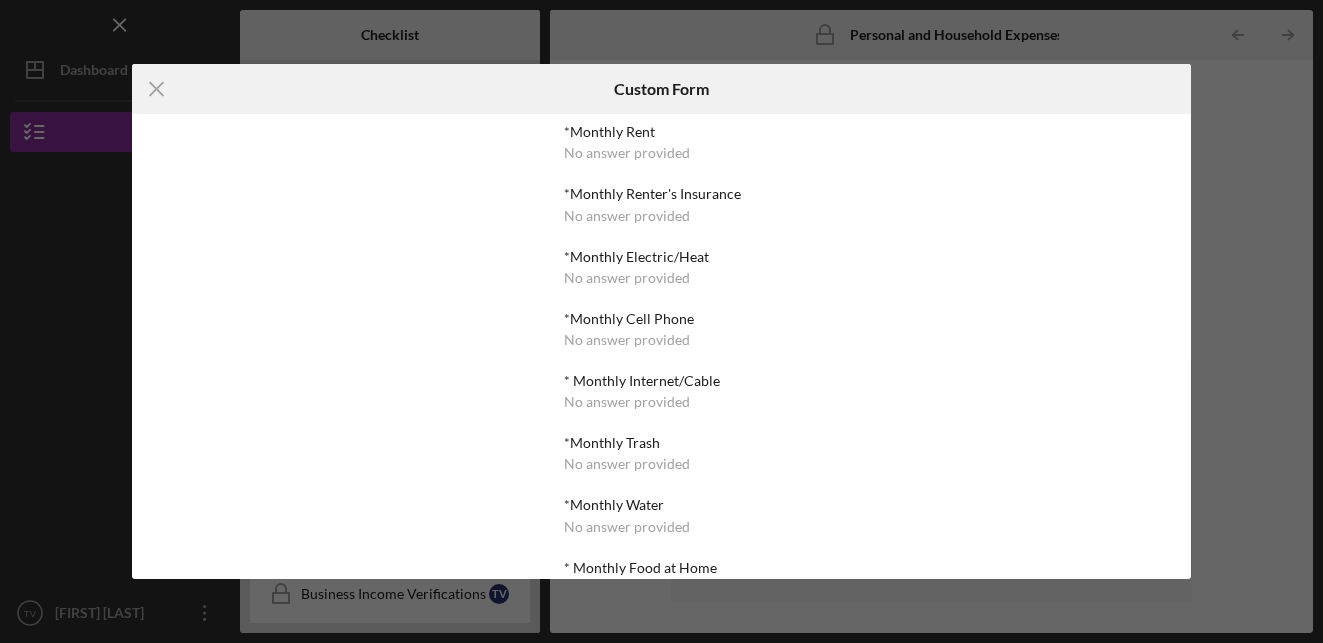 click on "No answer provided" at bounding box center (627, 216) 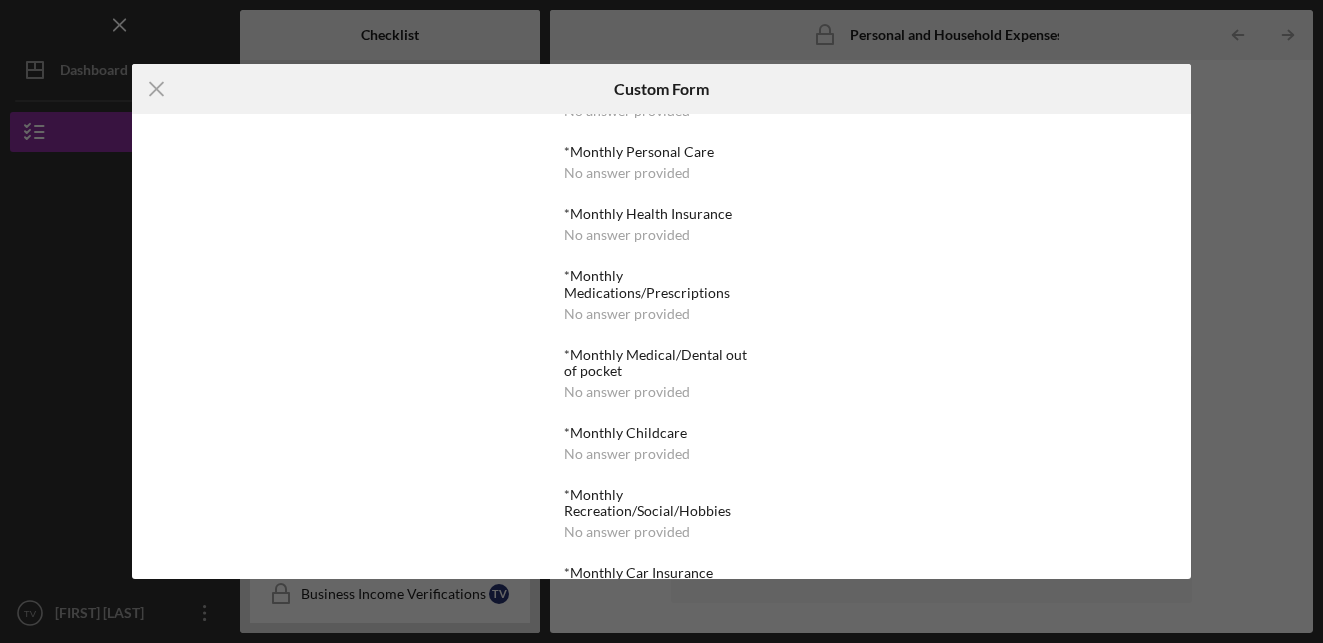scroll, scrollTop: 875, scrollLeft: 0, axis: vertical 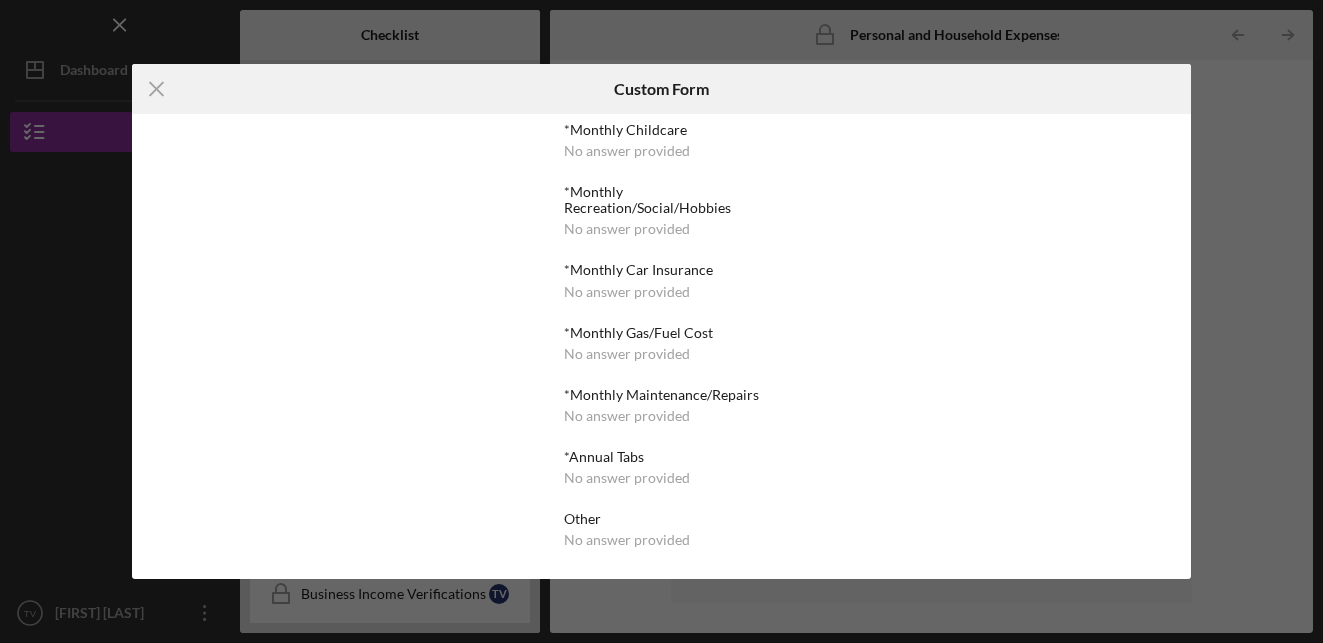 click on "*Monthly Rent No answer provided *Monthly Renter's Insurance No answer provided *Monthly Electric/Heat No answer provided *Monthly Cell Phone No answer provided * Monthly Internet/Cable No answer provided *Monthly Trash No answer provided *Monthly Water No answer provided * Monthly Food at Home No answer provided *Monthly Food away from Home No answer provided *Monthly Personal Care No answer provided *Monthly Health Insurance No answer provided *Monthly Medications/Prescriptions No answer provided *Monthly Medical/Dental out of pocket No answer provided *Monthly Childcare No answer provided *Monthly Recreation/Social/Hobbies No answer provided *Monthly Car Insurance No answer provided *Monthly Gas/Fuel Cost No answer provided *Monthly Maintenance/Repairs  No answer provided *Annual Tabs No answer provided Other  No answer provided" at bounding box center (661, 346) 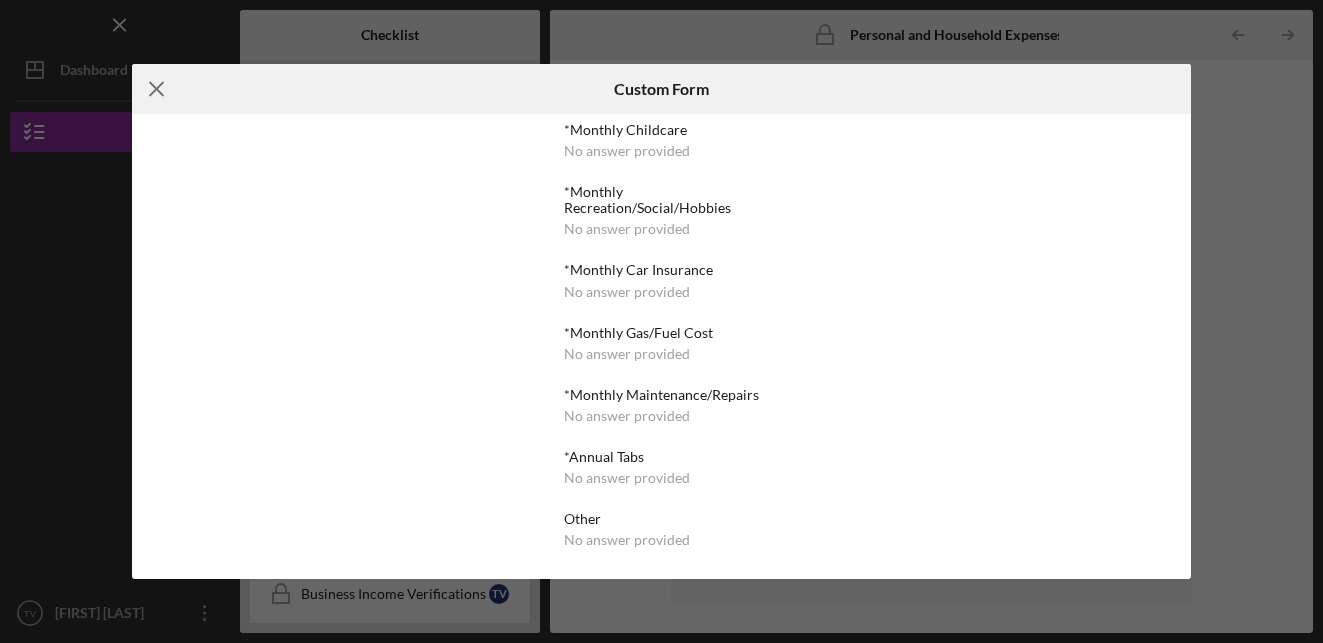 click on "Icon/Menu Close" 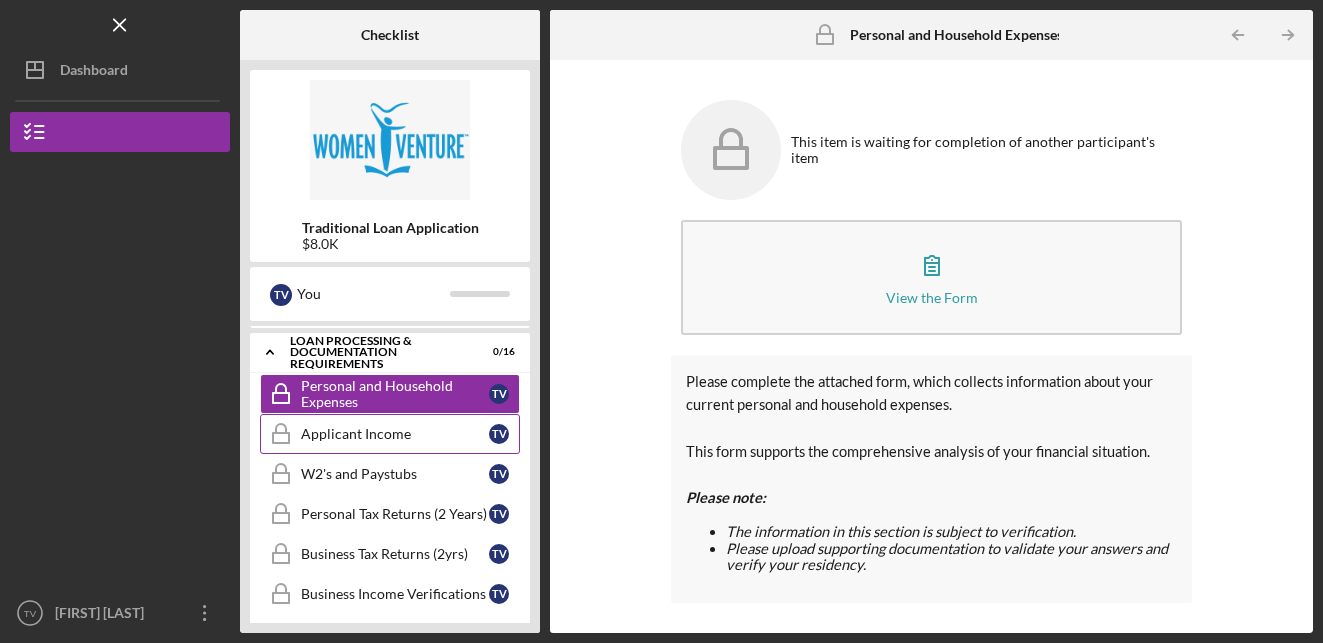 click on "Applicant Income" at bounding box center [395, 434] 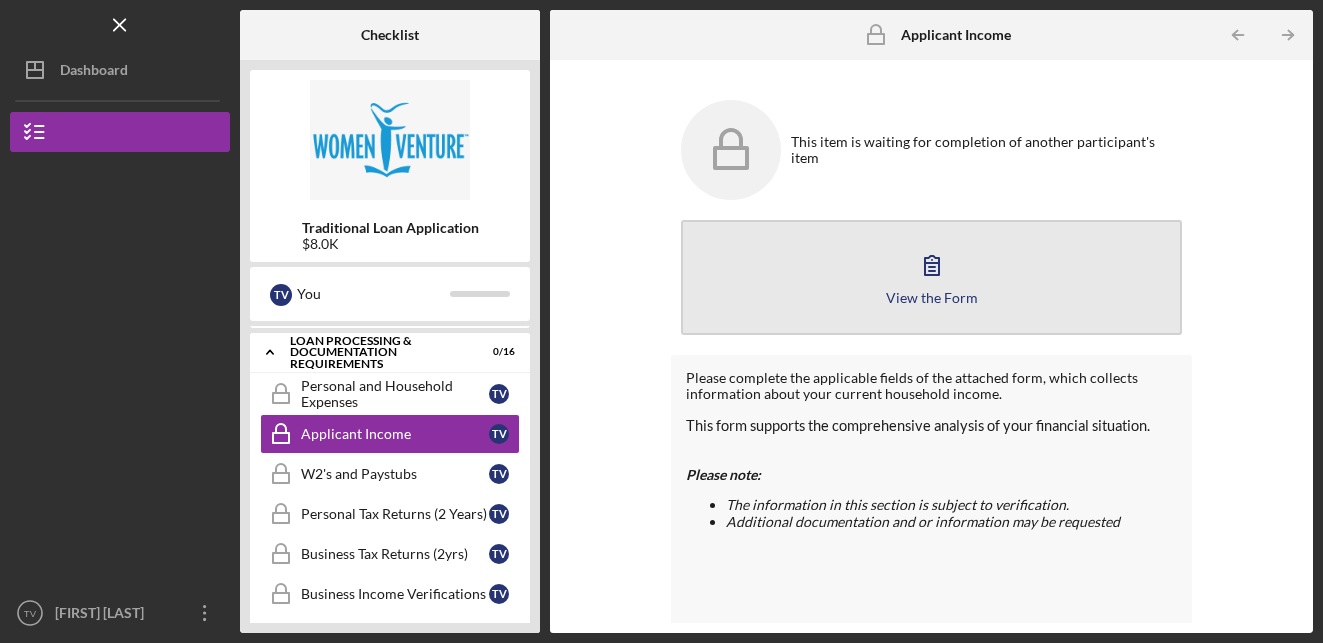 click 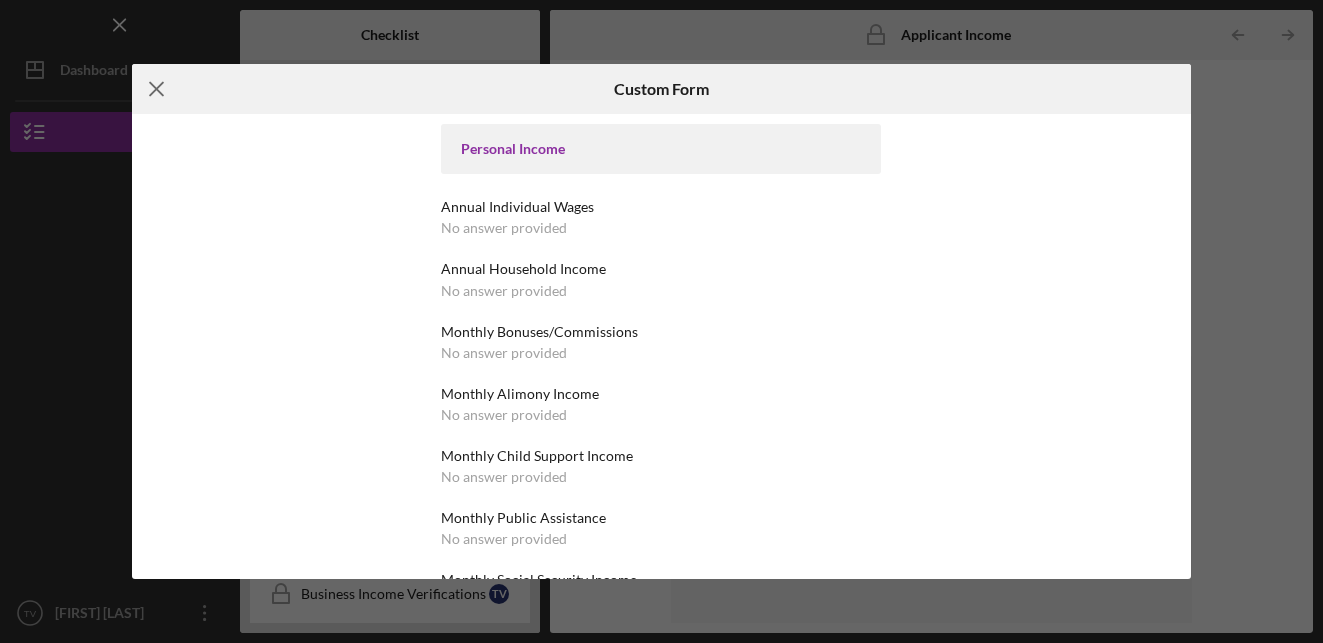 click on "Icon/Menu Close" 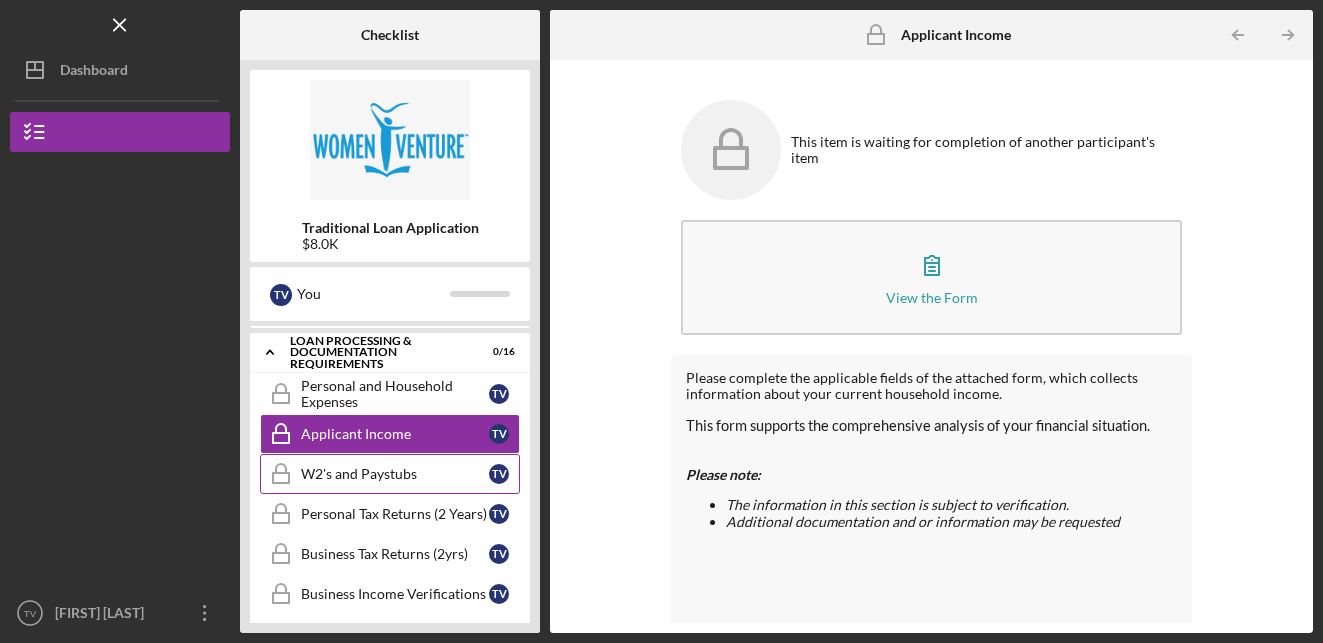 click on "W2's and Paystubs" at bounding box center (395, 474) 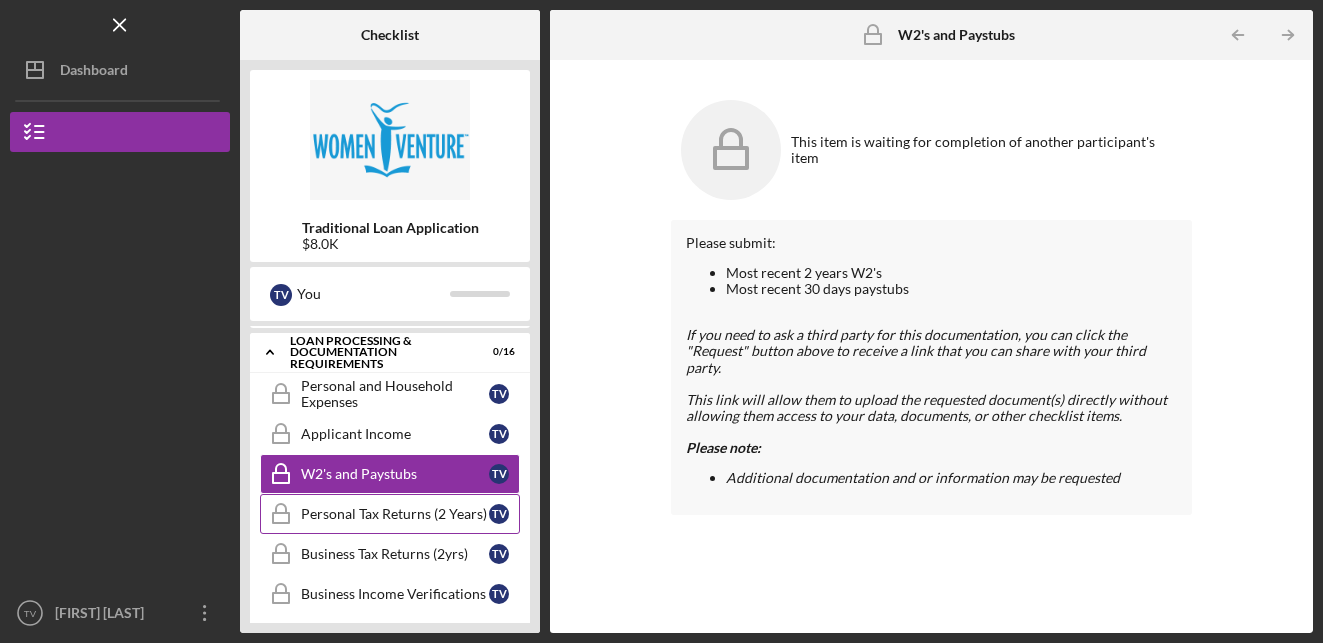 click on "Personal Tax Returns (2 Years)" at bounding box center (395, 514) 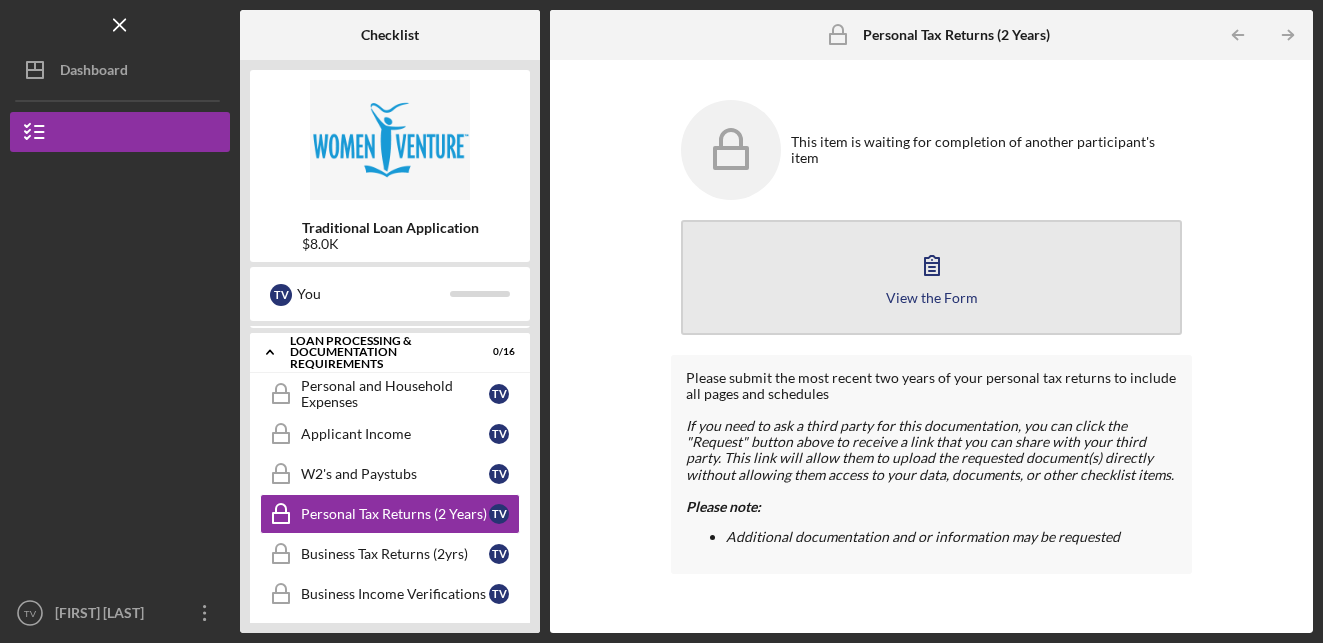 click 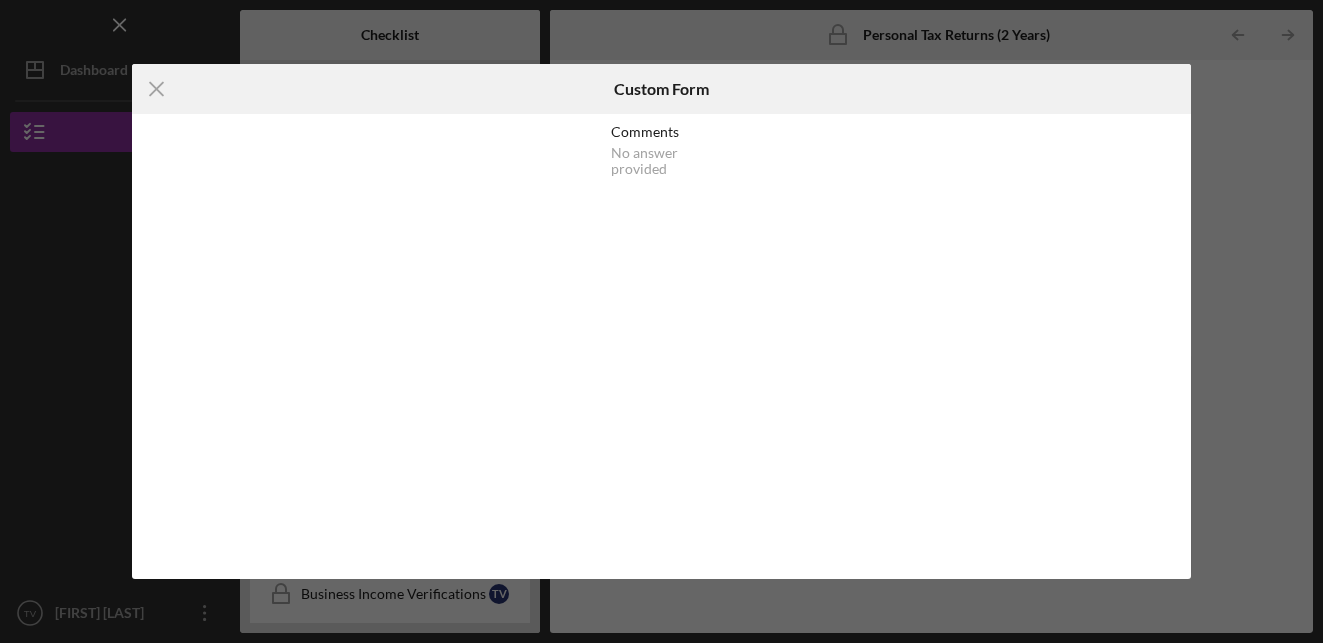 click on "No answer provided" at bounding box center [661, 161] 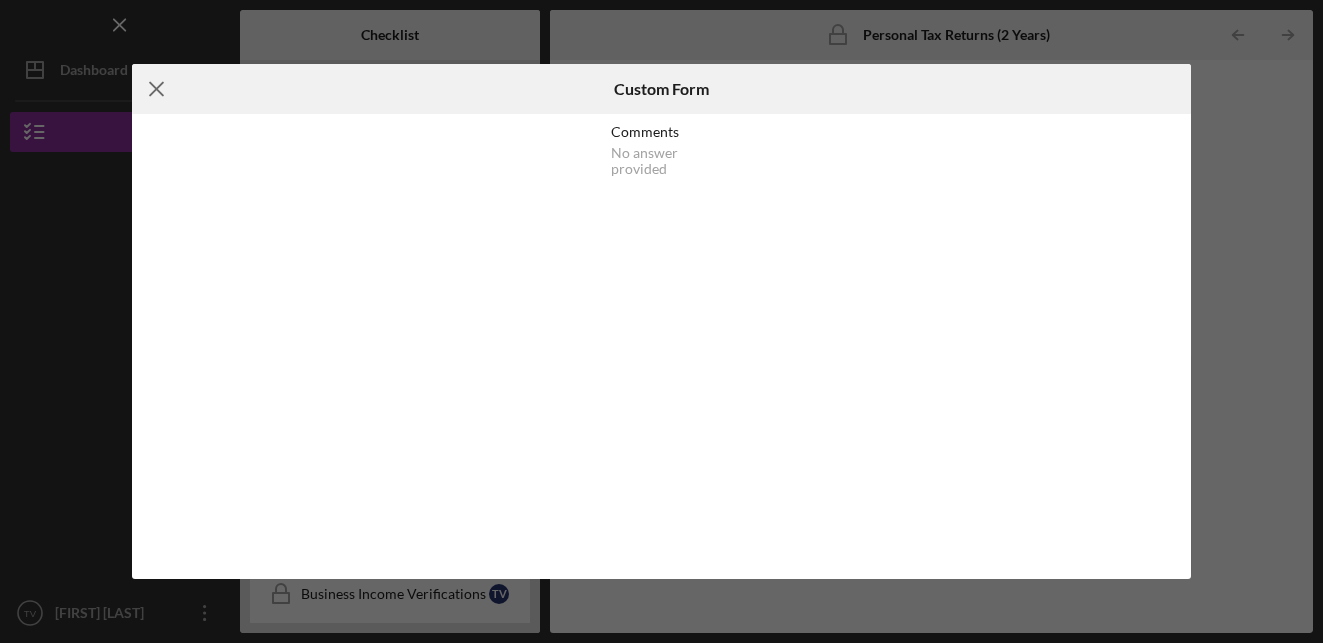 drag, startPoint x: 657, startPoint y: 169, endPoint x: 145, endPoint y: 88, distance: 518.3676 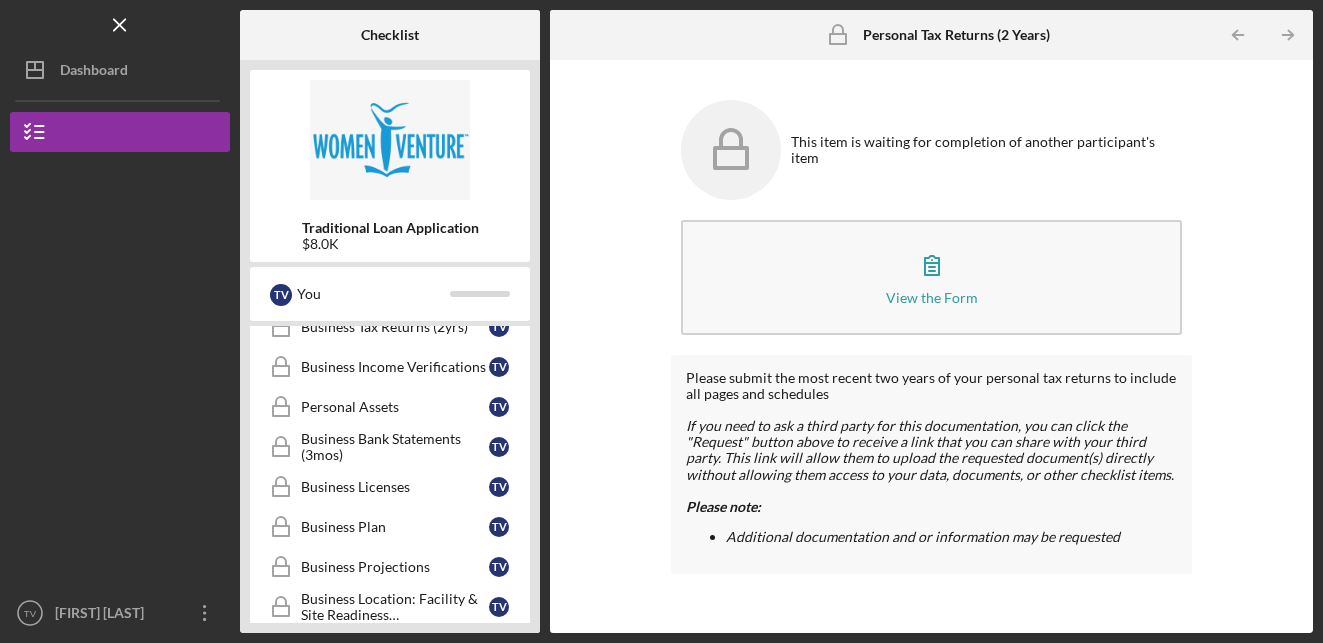 scroll, scrollTop: 572, scrollLeft: 0, axis: vertical 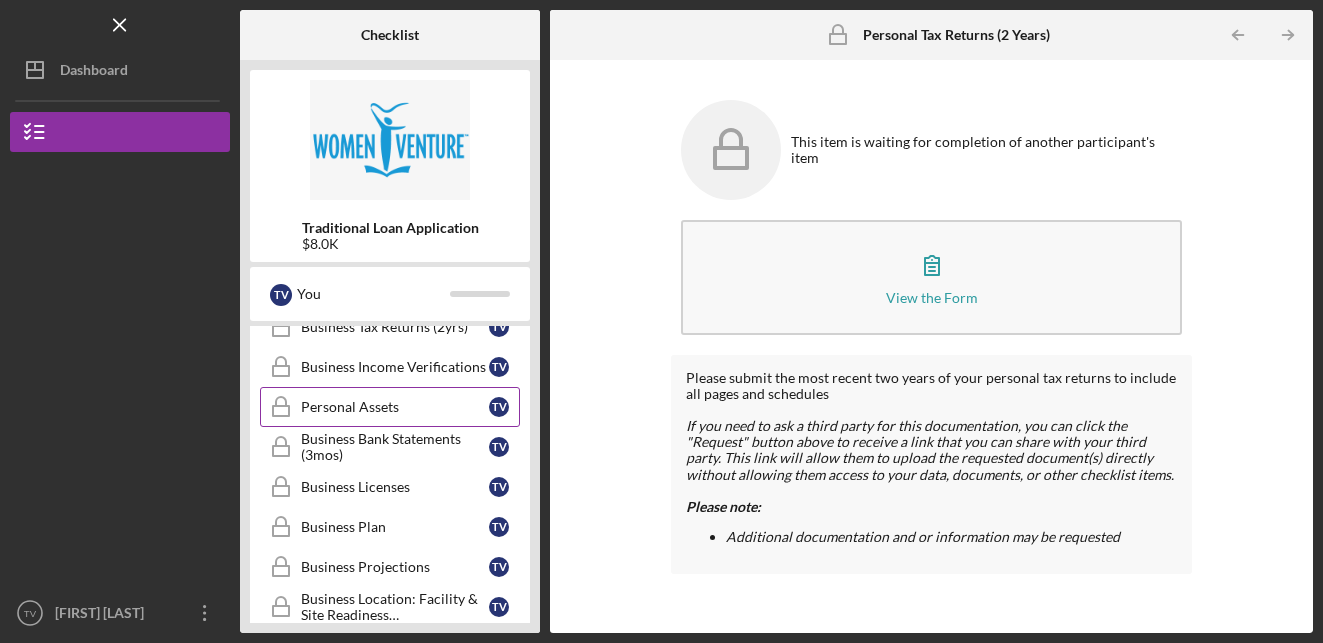 click on "Personal Assets" at bounding box center [395, 407] 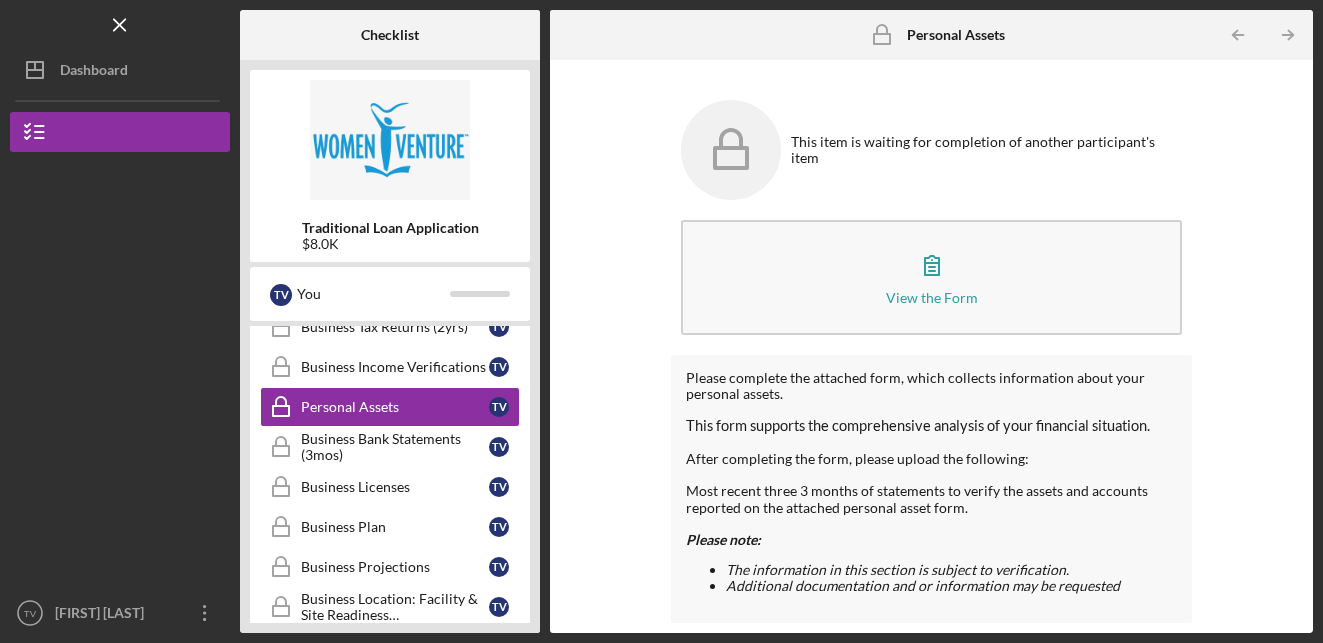 click on "Please complete the attached form, which collects information about your personal assets.
This form supports the comprehensive analysis of your financial situation.
After completing the form, please upload the following:
Most recent three 3 months of statements to verify the assets and accounts reported on the attached personal asset form.
Please note:
The information in this section is subject to verification.
Additional documentation and or information may be requested" at bounding box center [931, 489] 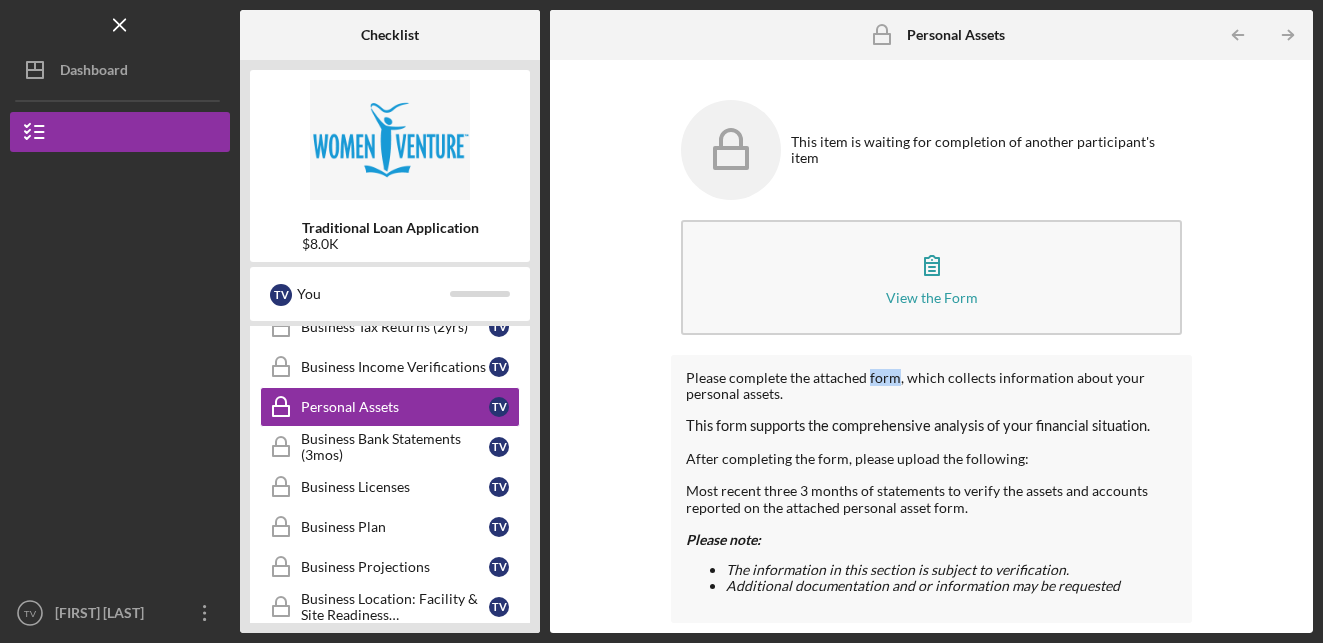 click on "Please complete the attached form, which collects information about your personal assets.
This form supports the comprehensive analysis of your financial situation.
After completing the form, please upload the following:
Most recent three 3 months of statements to verify the assets and accounts reported on the attached personal asset form.
Please note:
The information in this section is subject to verification.
Additional documentation and or information may be requested" at bounding box center [931, 489] 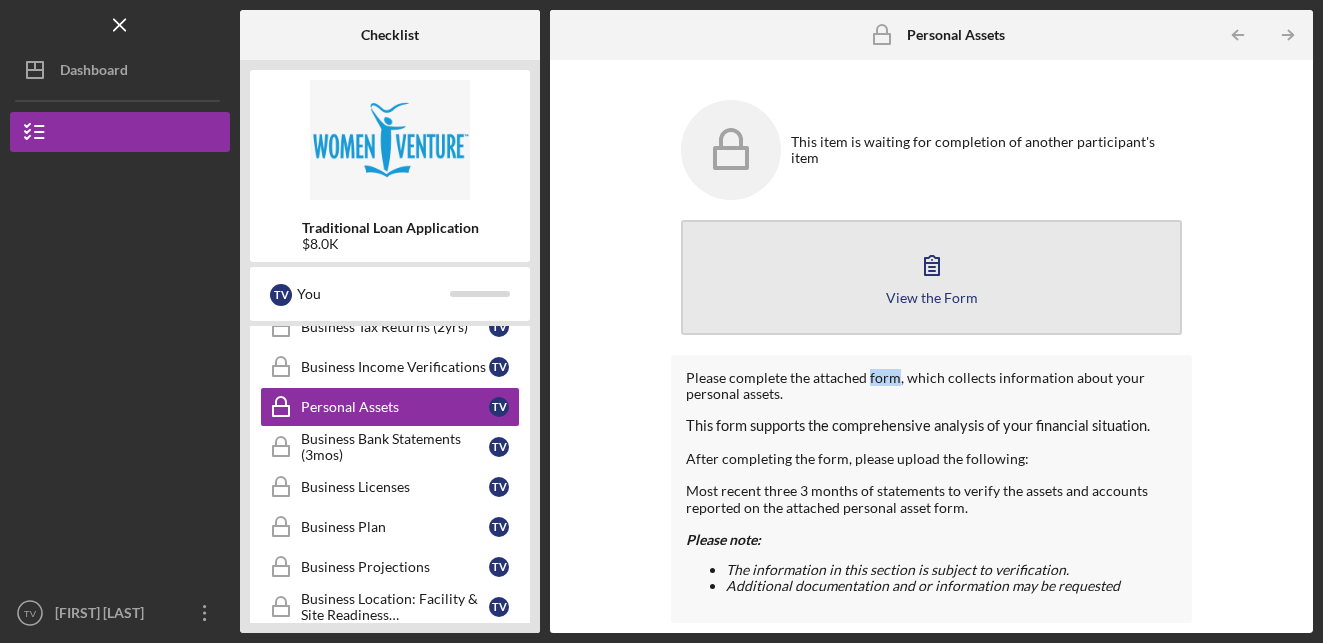 click 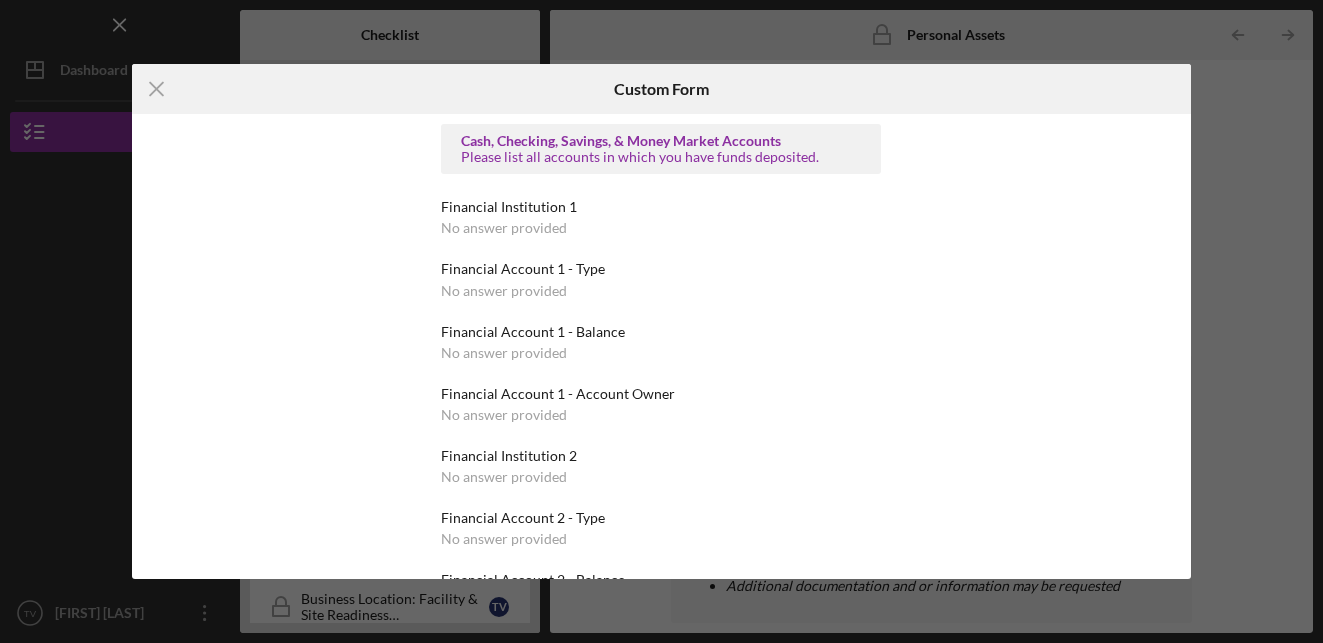 click on "Cash, Checking, Savings, & Money Market Accounts Please list all accounts in which you have funds deposited. Financial Institution 1 No answer provided Financial Account 1 - Type No answer provided Financial Account 1 - Balance No answer provided Financial Account 1 - Account Owner No answer provided Financial Institution 2 No answer provided Financial Account 2 - Type No answer provided Financial Account 2 - Balance No answer provided Financial Account 2 - Account Owner No answer provided Financial Institution 3 No answer provided Financial Account 3 - Type No answer provided Financial Account 3 - Balance No answer provided Financial Account 3 - Account Owner No answer provided Additional Accounts For each additional account, please list the institution, account type, balance, and account owner. No answer provided Securities Owned (Stocks, Bonds, Mutual Funds) Firm 1 No answer provided Firm 1 - Description No answer provided Firm 1 - Account Balance No answer provided Firm 1 - Account Owner Firm 2 Firm 1" at bounding box center (661, 2181) 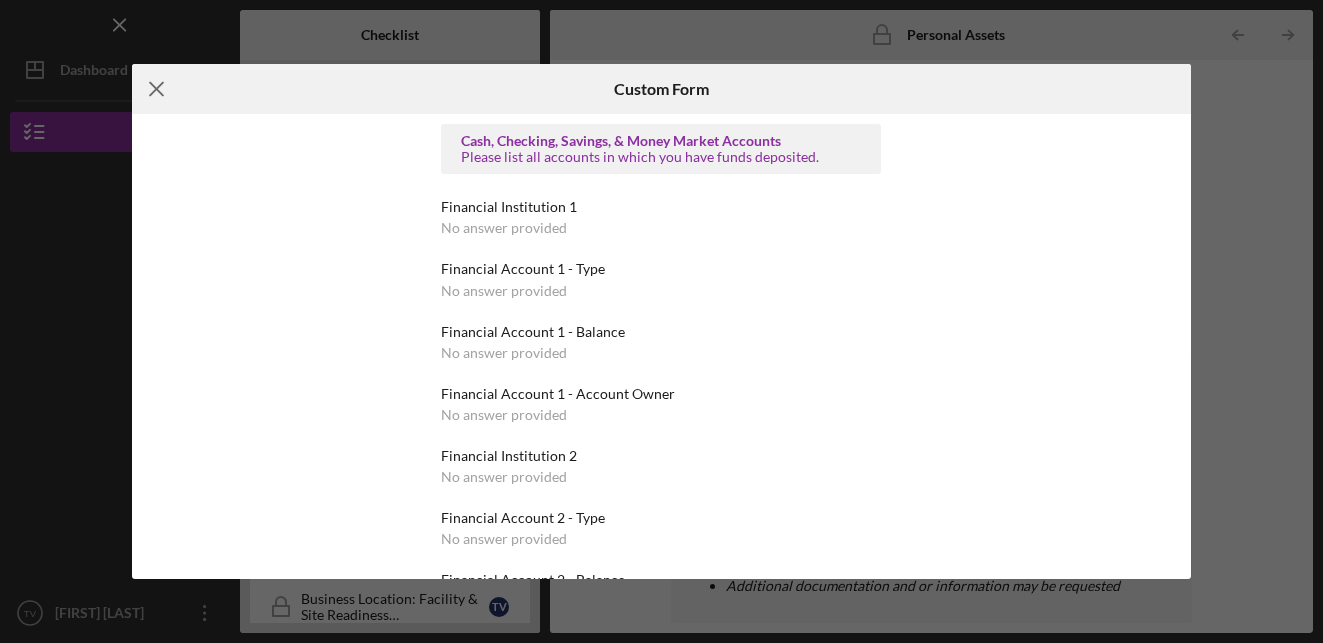 click 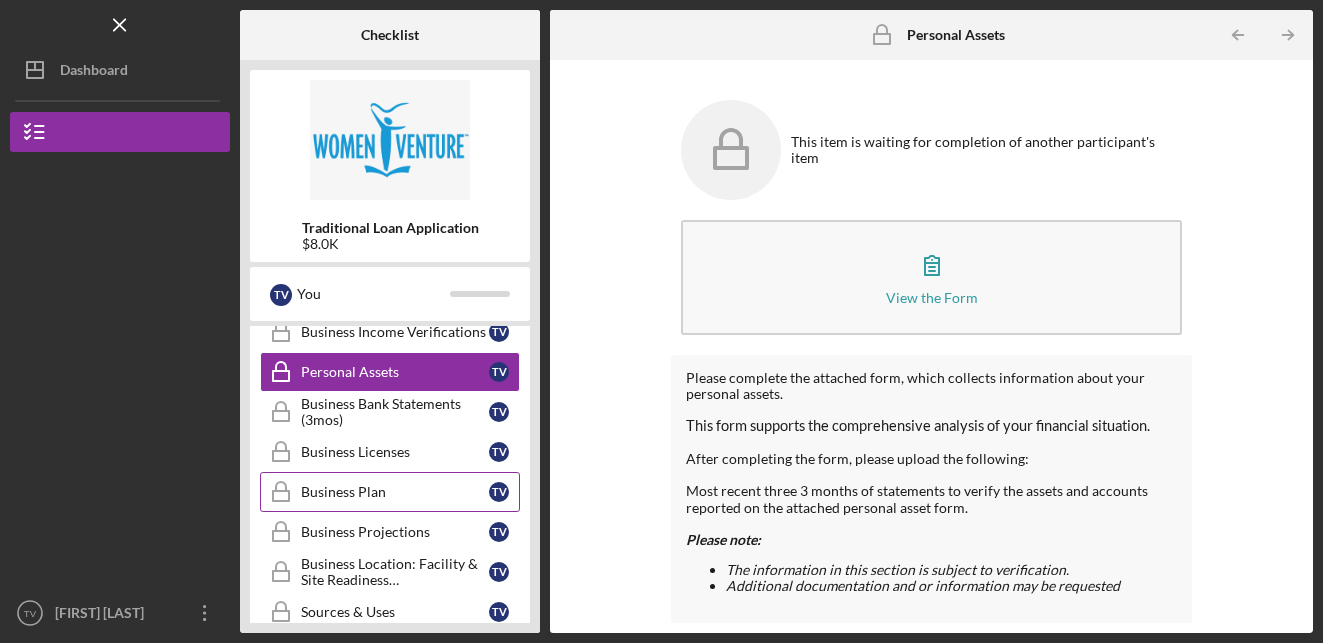scroll, scrollTop: 619, scrollLeft: 0, axis: vertical 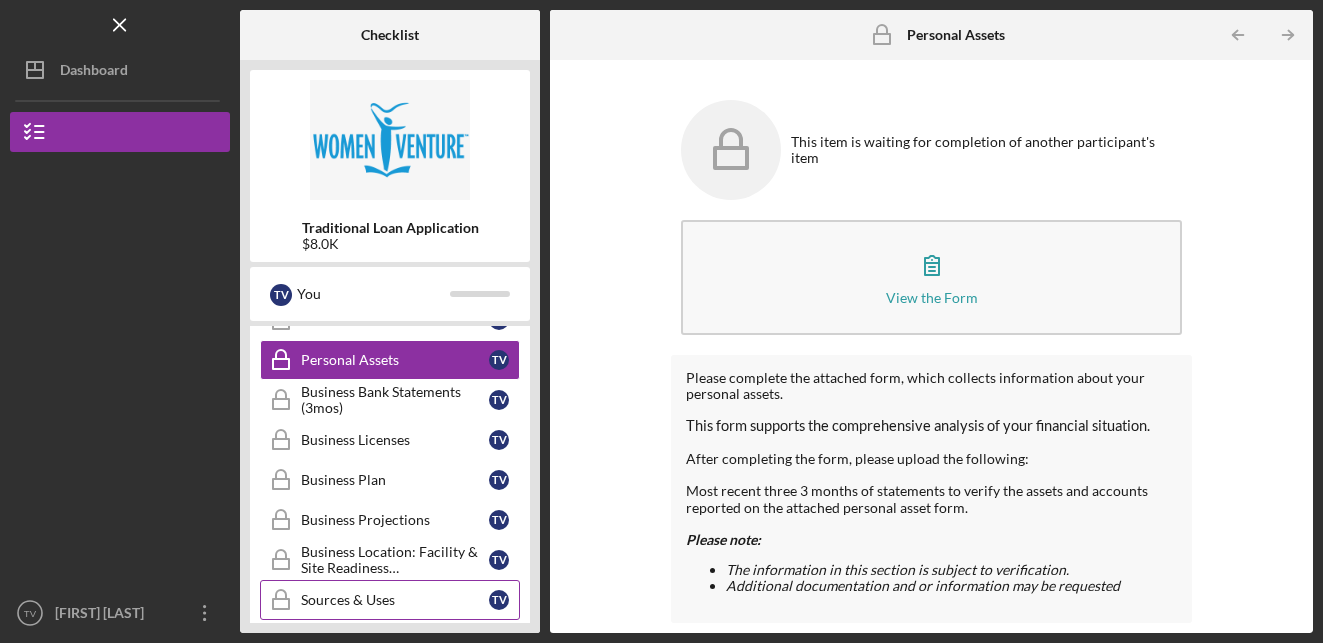 drag, startPoint x: 447, startPoint y: 463, endPoint x: 466, endPoint y: 582, distance: 120.50726 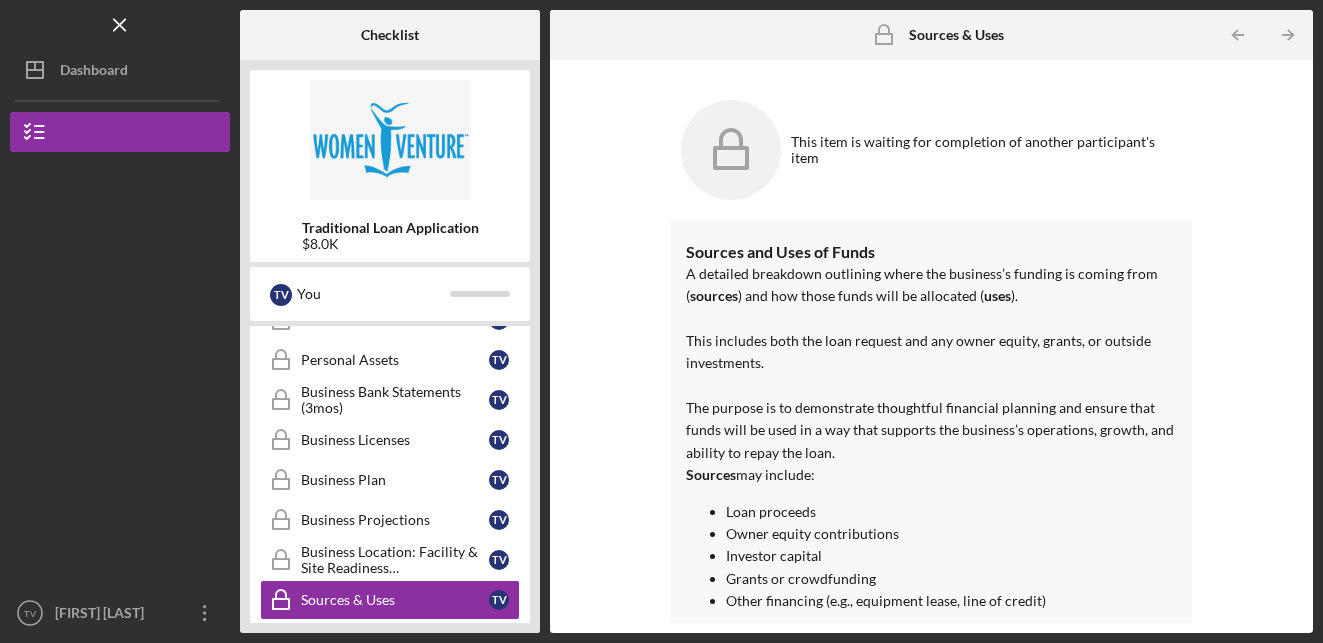 click on "This item is waiting for completion of another participant's item
Sources and Uses of Funds
A detailed breakdown outlining where the business’s funding is coming from ( sources ) and how those funds will be allocated ( uses ).
This includes both the loan request and any owner equity, grants, or outside investments.
The purpose is to demonstrate thoughtful financial planning and ensure that funds will be used in a way that supports the business’s operations, growth, and ability to repay the loan.
Sources  may include:
Loan proceeds
Owner equity contributions
Investor capital
Grants or crowdfunding
Other financing (e.g., equipment lease, line of credit)
Uses  may include:
Equipment purchases
Inventory
Leasehold improvements or buildout
Marketing and branding
Working capital
Payroll and hiring
Technology or software
Licenses, permits, and fees" at bounding box center [931, 346] 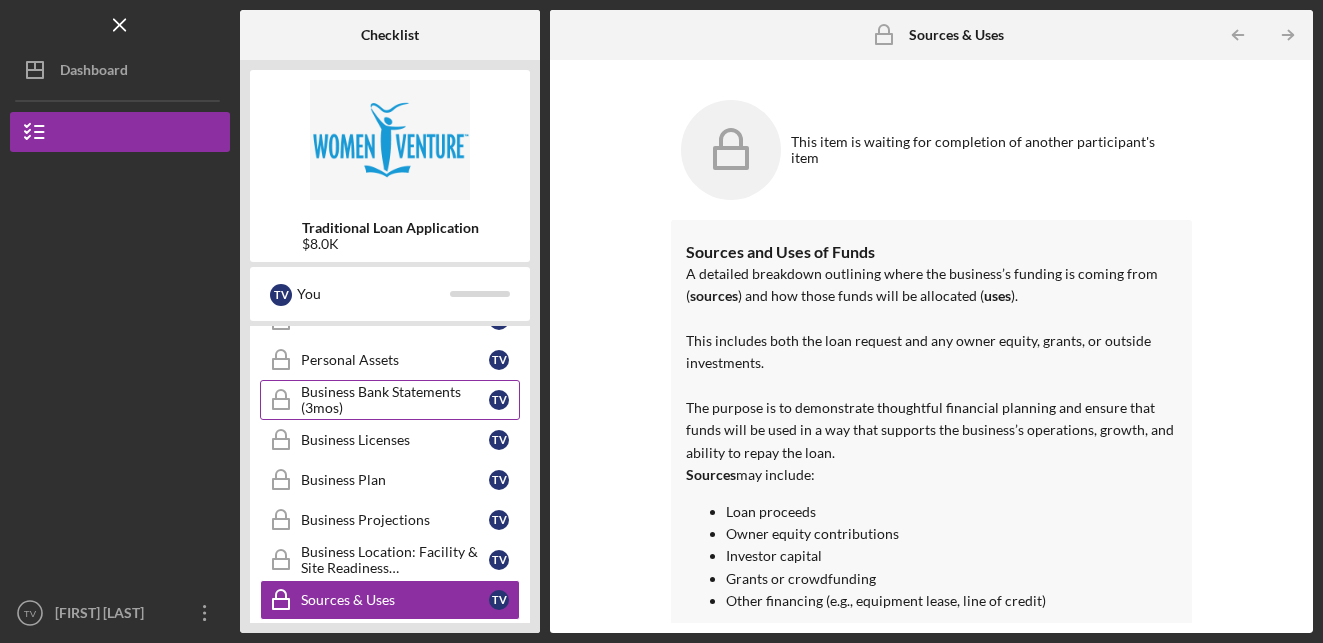click on "Business Bank Statements (3mos)" at bounding box center [395, 400] 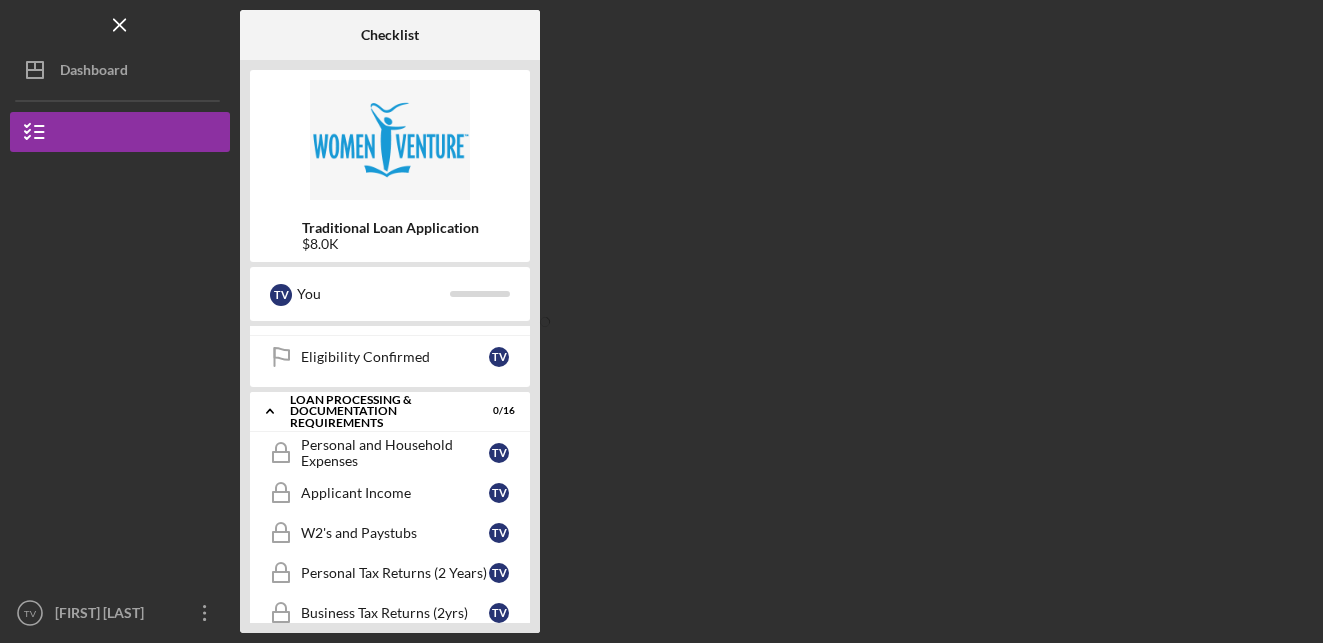 scroll, scrollTop: 284, scrollLeft: 0, axis: vertical 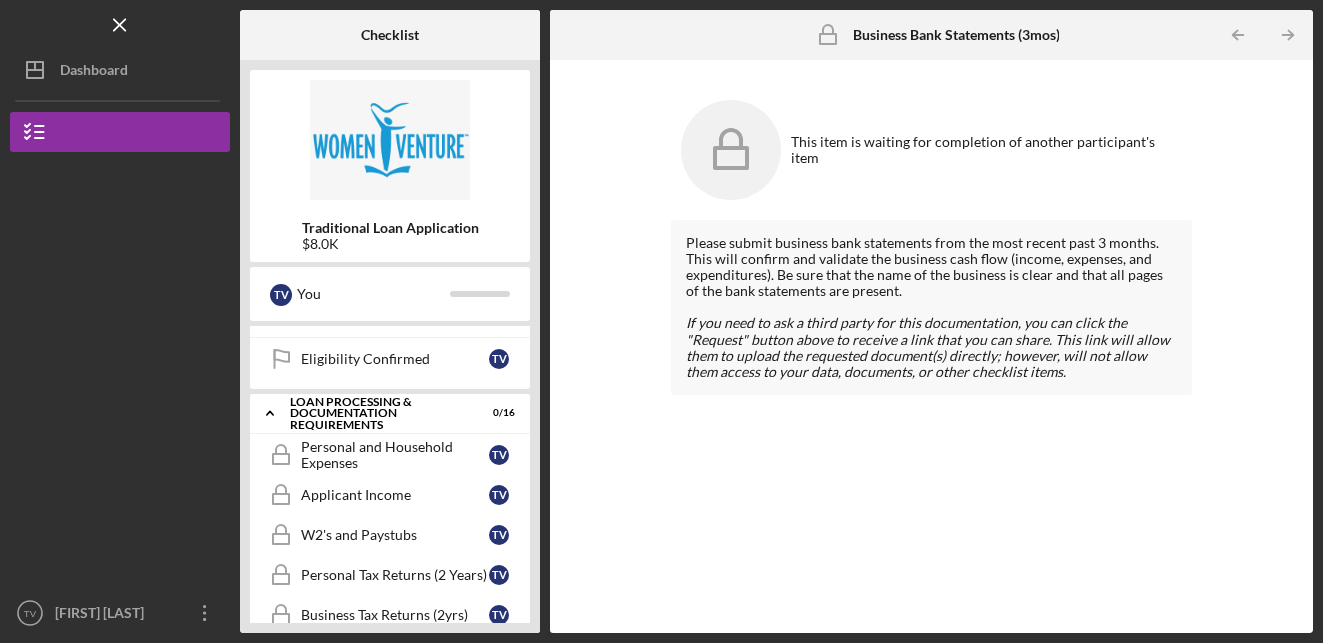 click on "If you need to ask a third party for this documentation, you can click the "Request" button above to receive a link that you can share. This link will allow them to upload the requested document(s) directly; however, will not allow them access to your data, documents, or other checklist items." at bounding box center [928, 346] 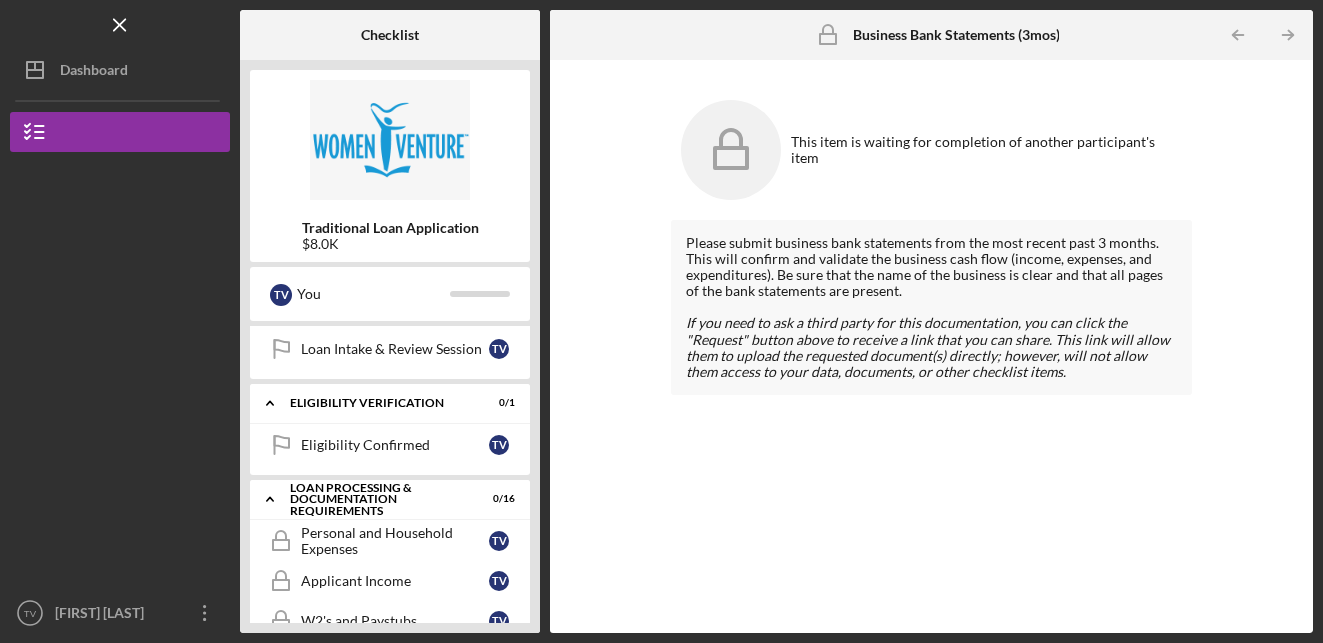 scroll, scrollTop: 0, scrollLeft: 0, axis: both 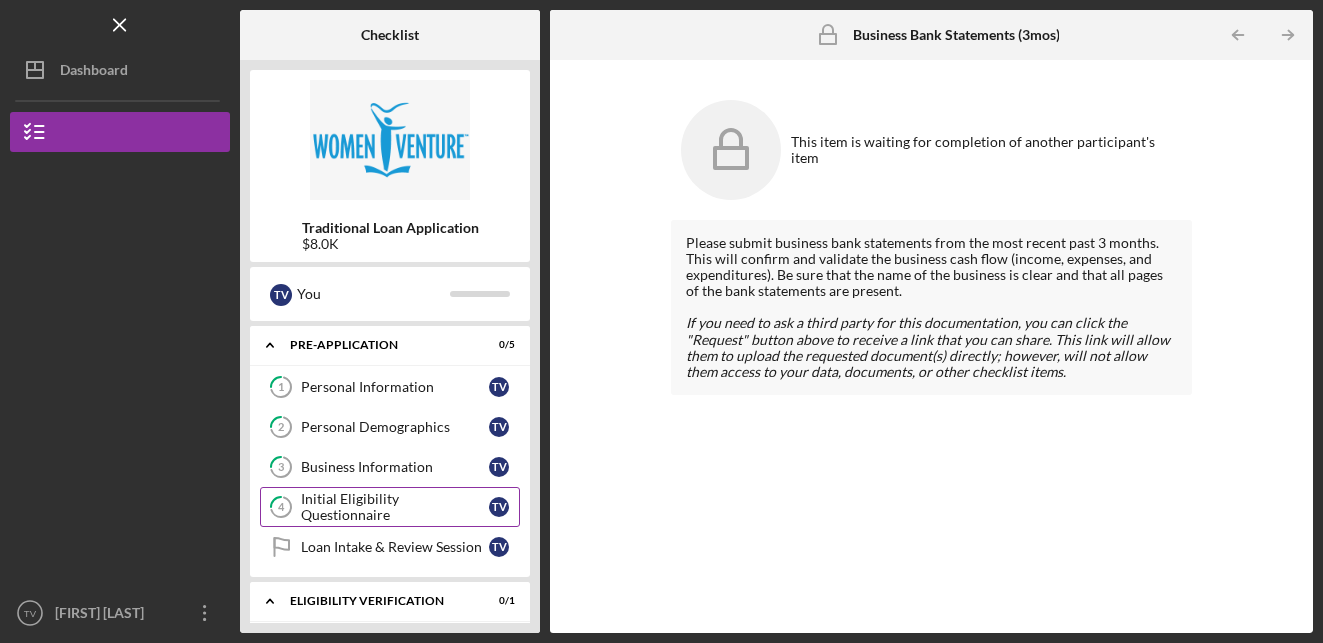 click on "4" 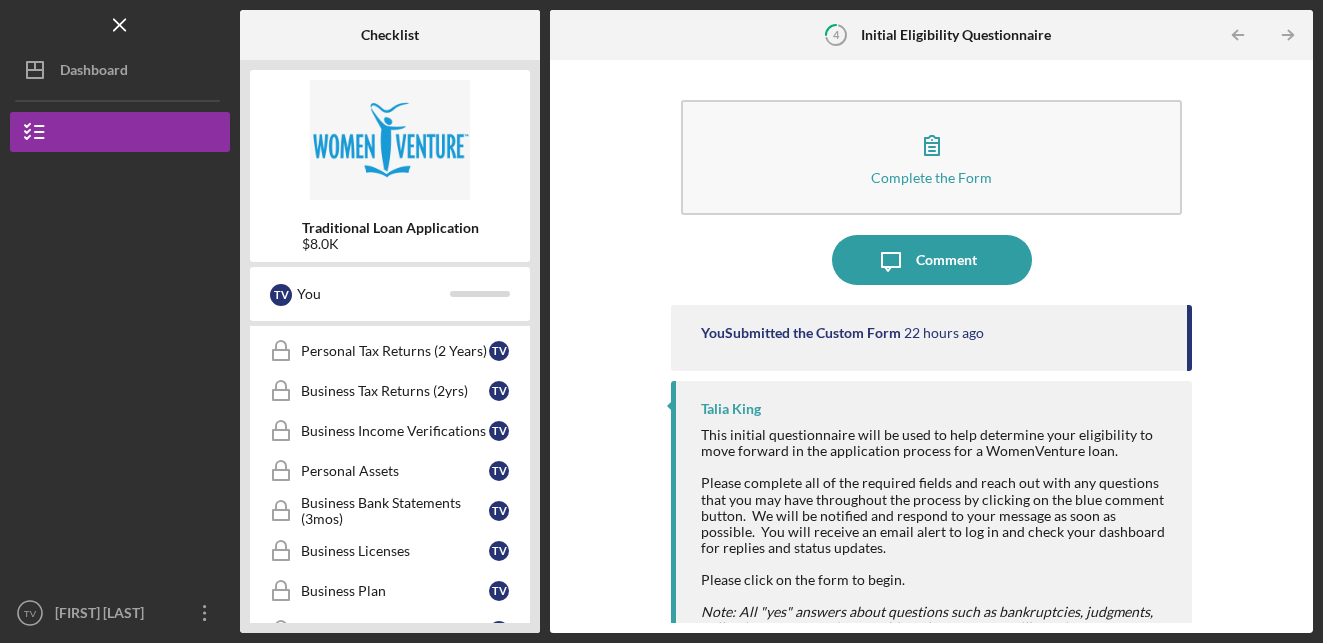scroll, scrollTop: 520, scrollLeft: 0, axis: vertical 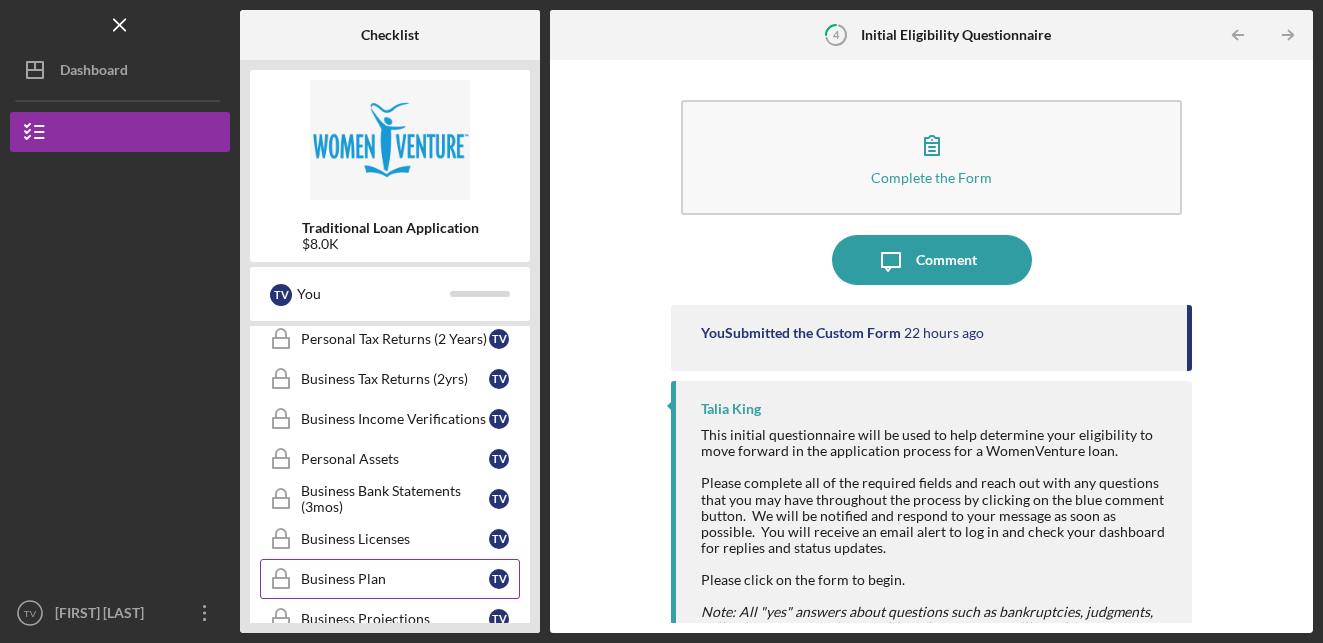 click on "Business Income Verifications" at bounding box center (395, 419) 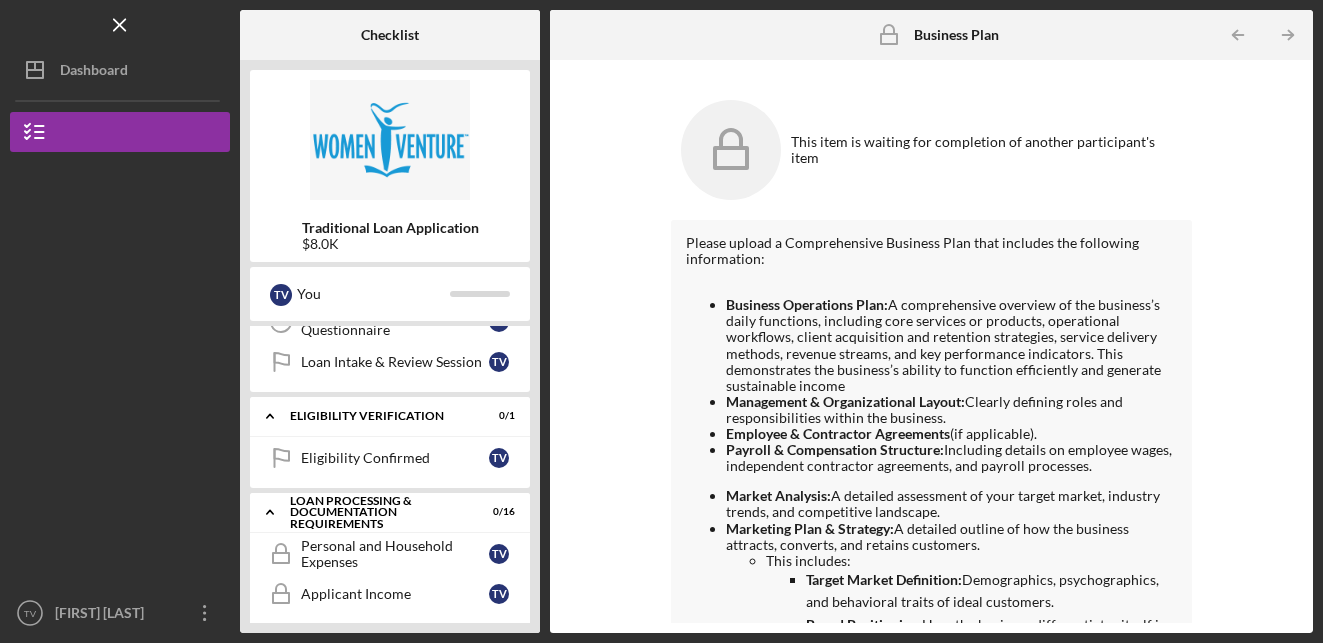 scroll, scrollTop: 0, scrollLeft: 0, axis: both 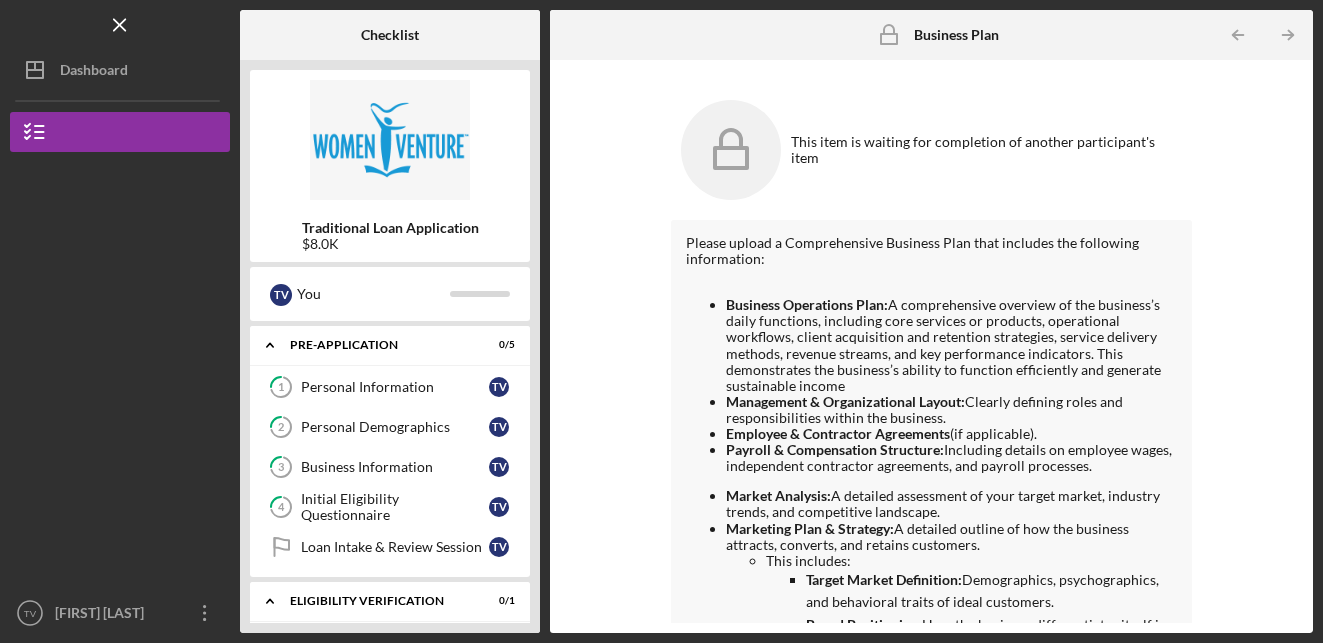 click at bounding box center (120, 262) 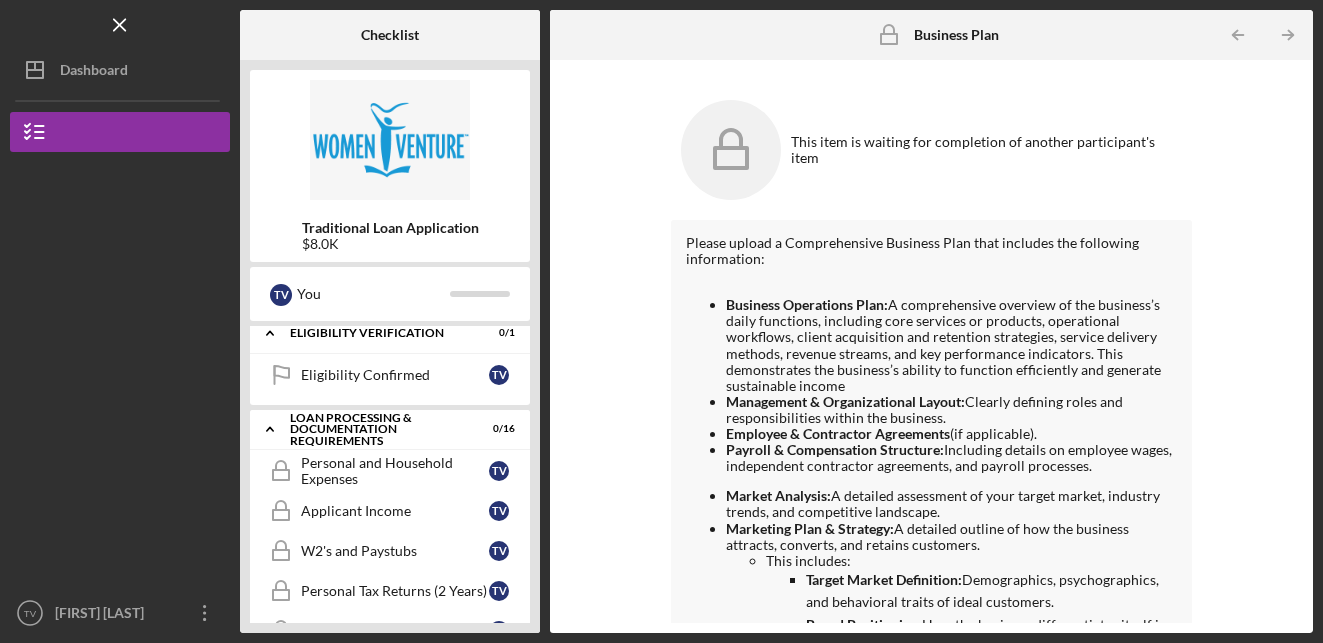 scroll, scrollTop: 265, scrollLeft: 0, axis: vertical 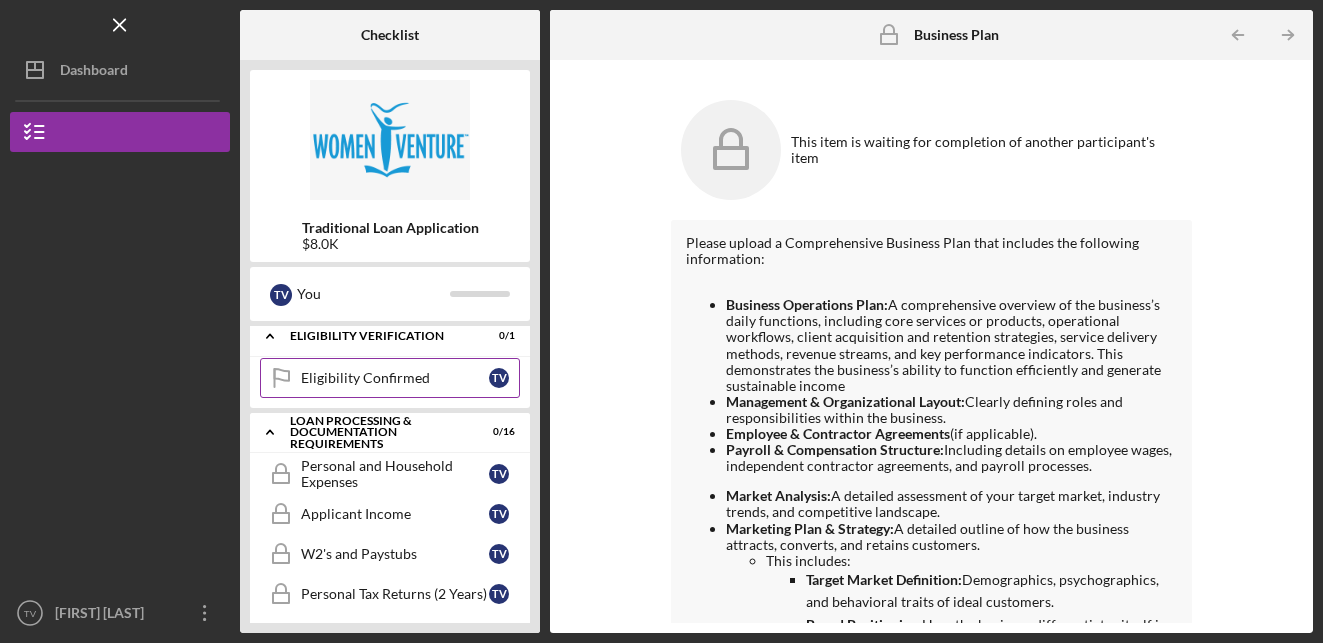click on "Eligibility Confirmed" 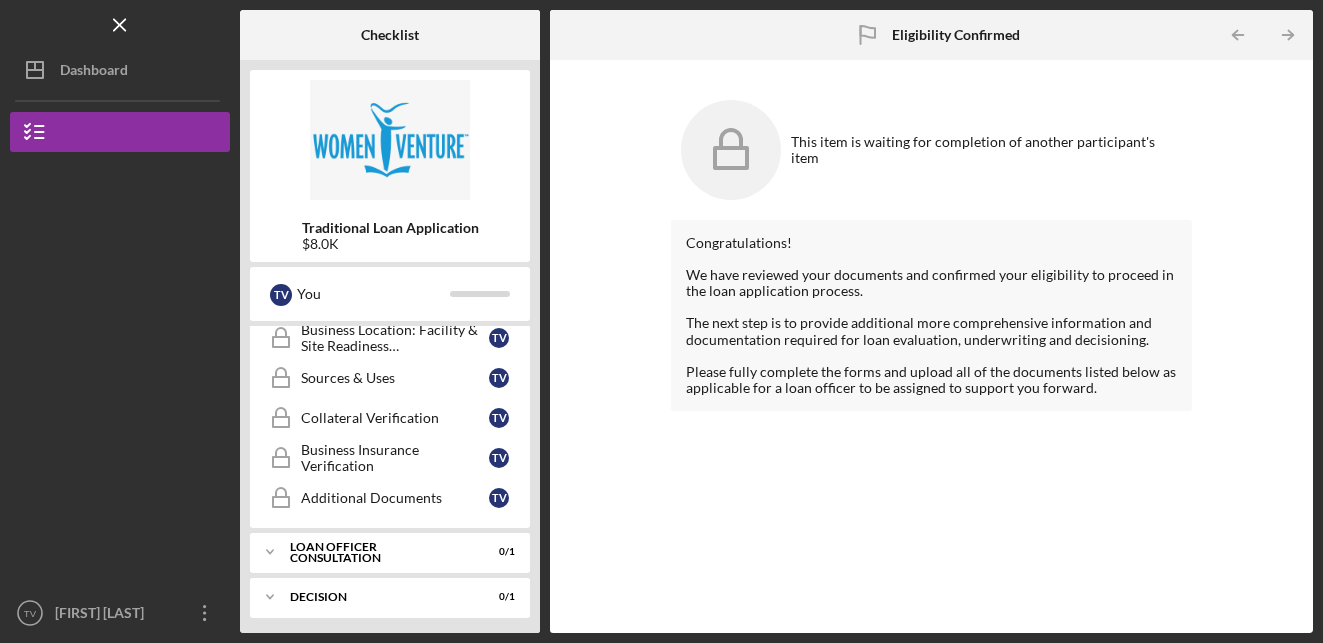scroll, scrollTop: 846, scrollLeft: 0, axis: vertical 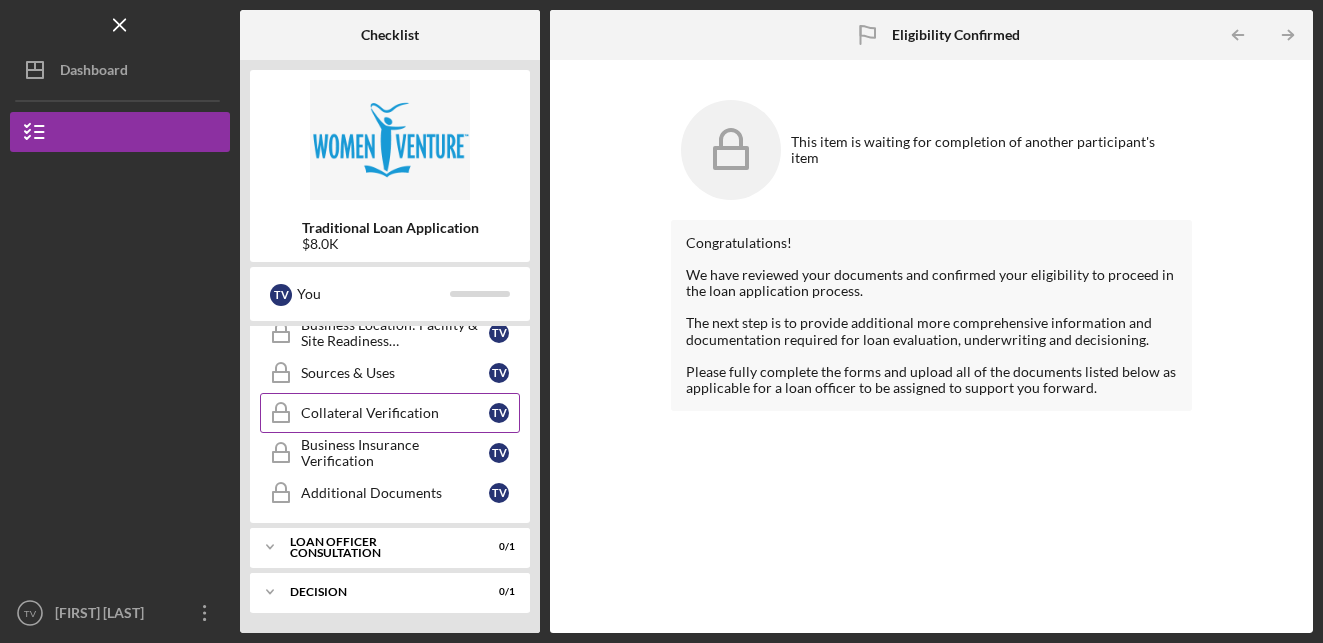 click on "Collateral Verification" 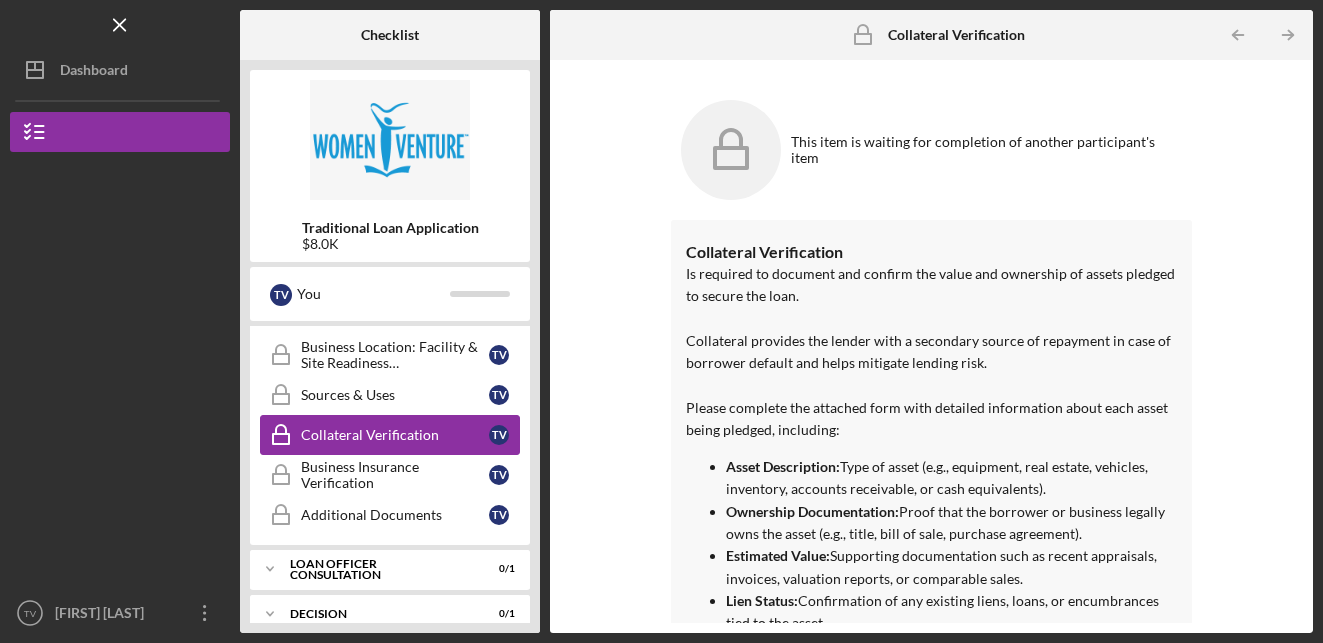 scroll, scrollTop: 846, scrollLeft: 0, axis: vertical 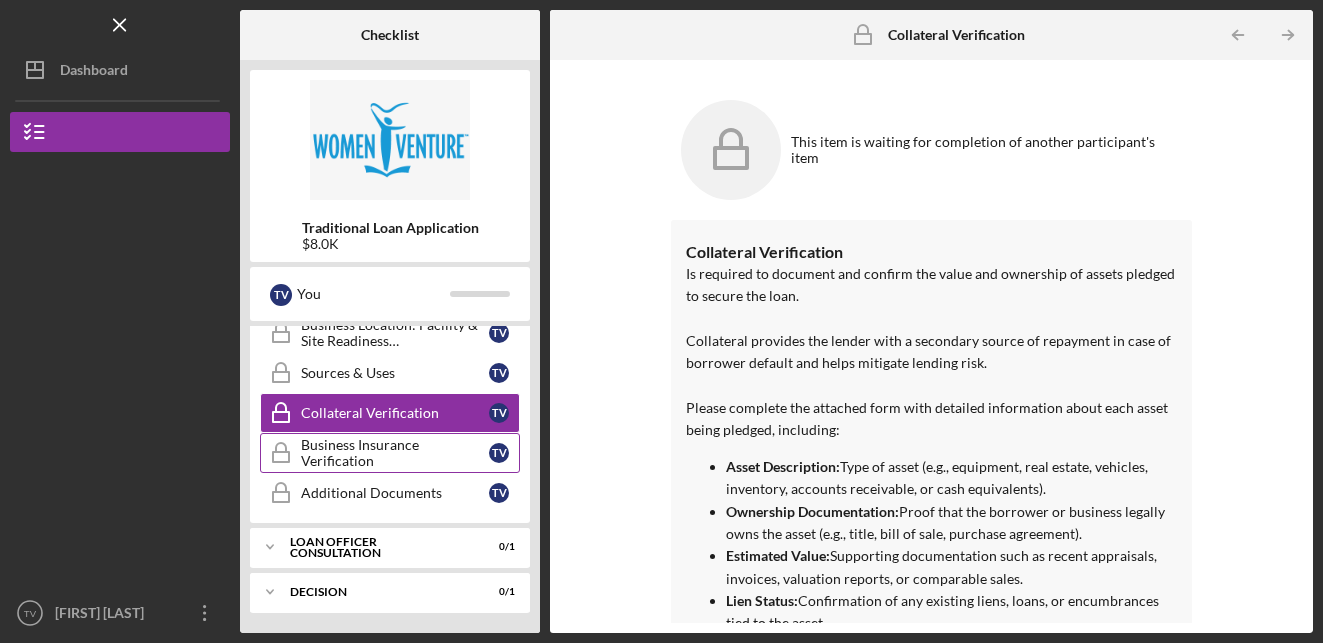 click on "Business Insurance Verification" at bounding box center (395, 453) 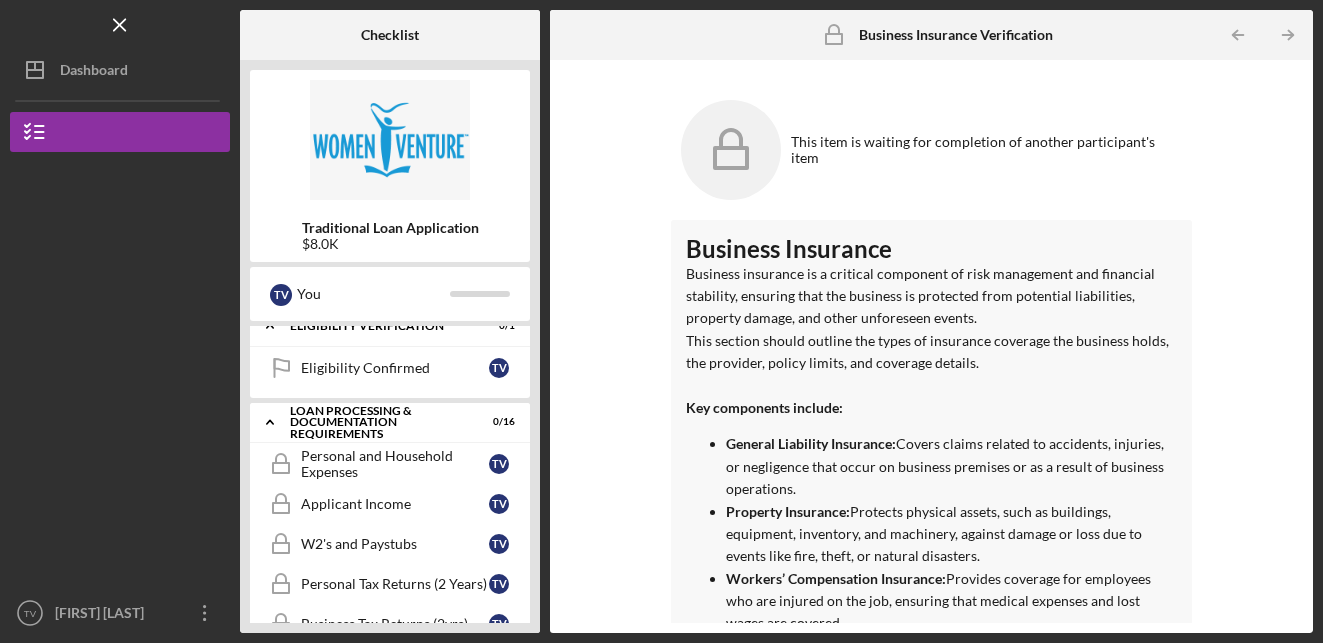 scroll, scrollTop: 251, scrollLeft: 0, axis: vertical 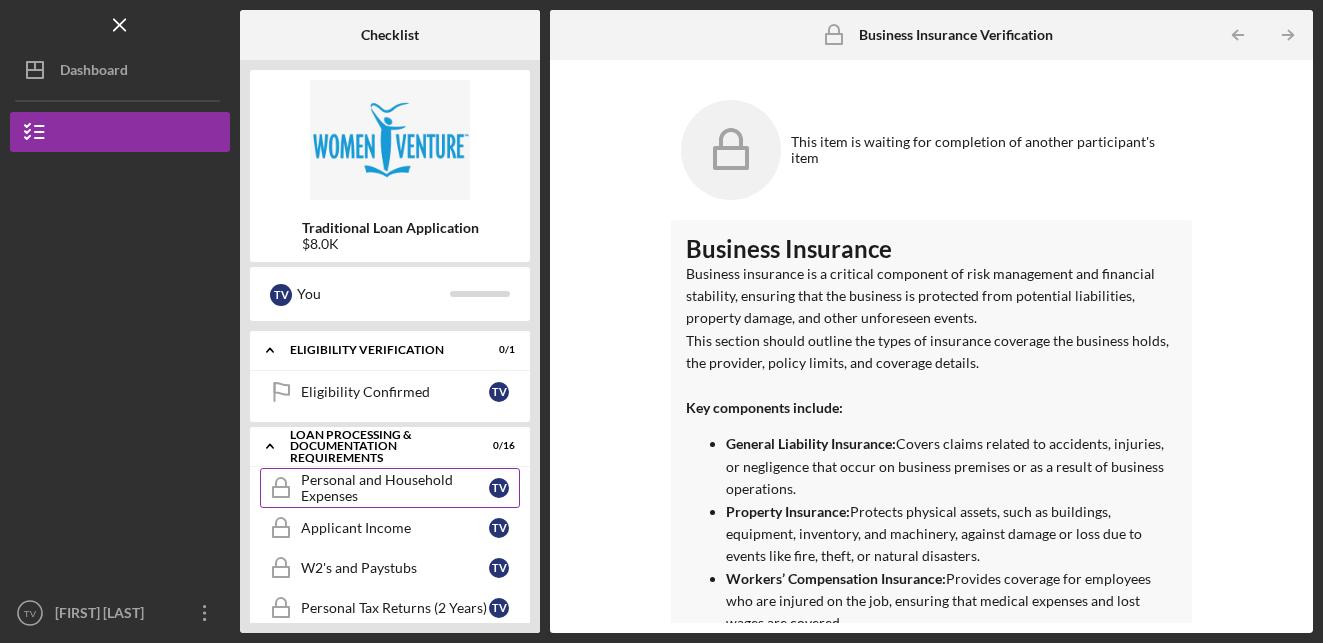 click on "T V" at bounding box center [499, 488] 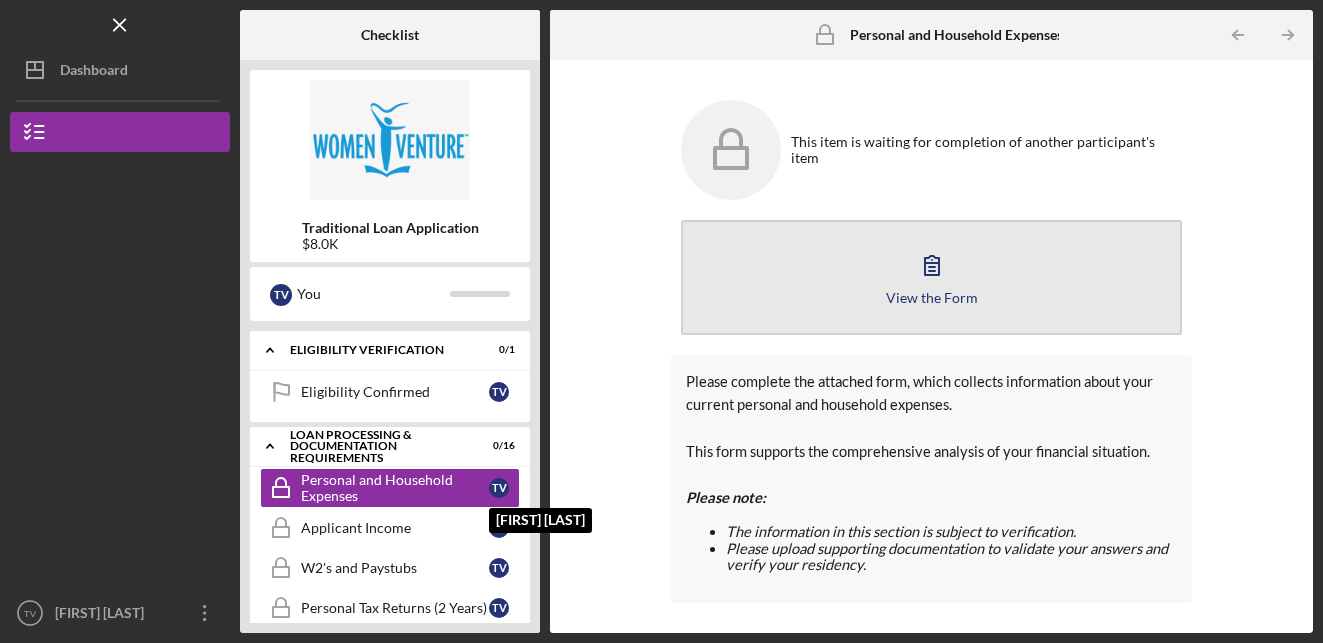 click 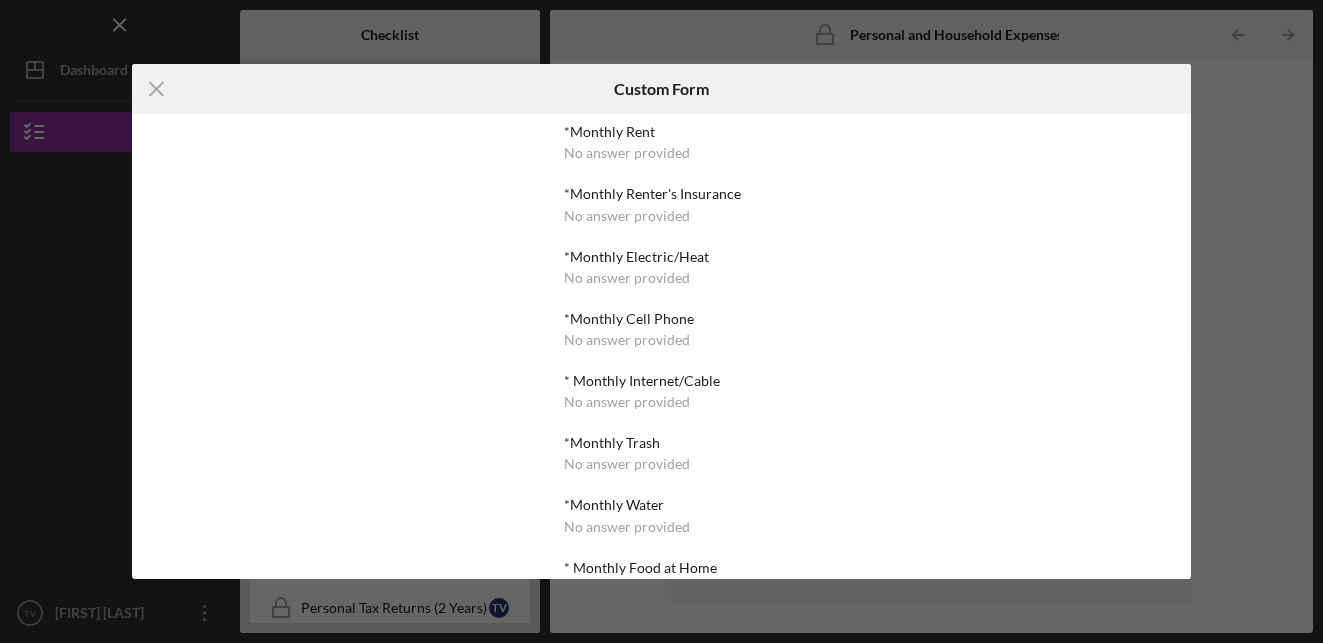 click on "*Monthly Electric/Heat No answer provided" at bounding box center [661, 267] 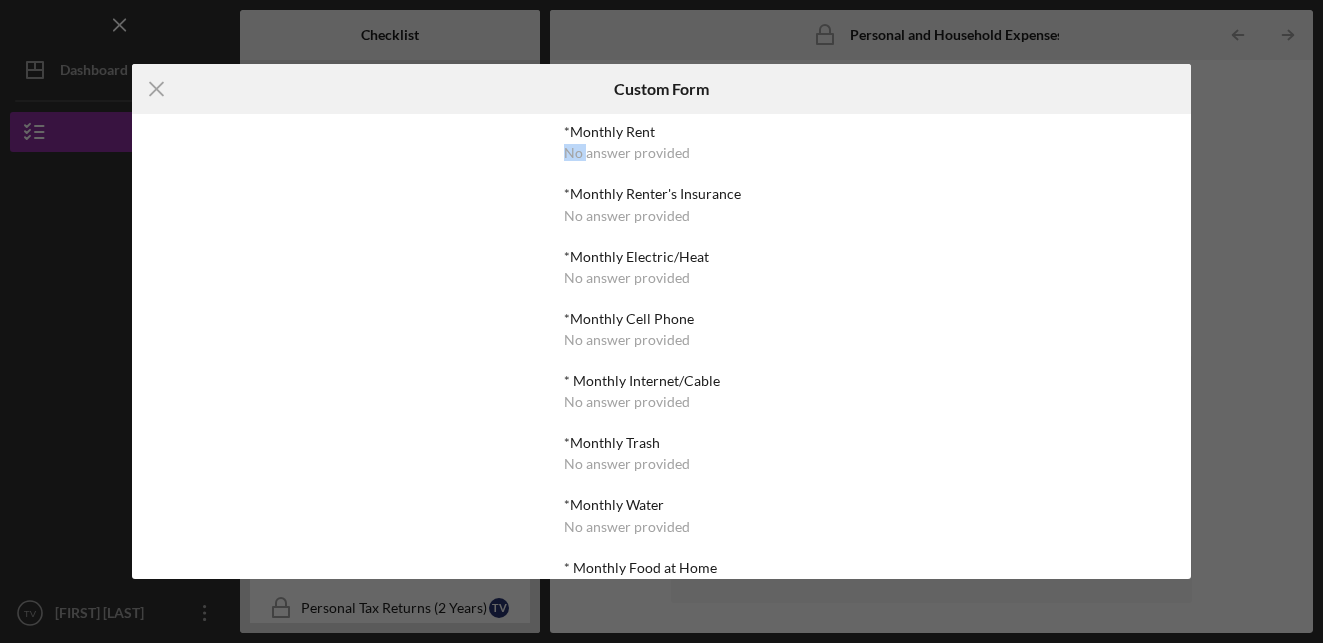 click on "*Monthly Rent No answer provided *Monthly Renter's Insurance No answer provided *Monthly Electric/Heat No answer provided *Monthly Cell Phone No answer provided * Monthly Internet/Cable No answer provided *Monthly Trash No answer provided *Monthly Water No answer provided * Monthly Food at Home No answer provided *Monthly Food away from Home No answer provided *Monthly Personal Care No answer provided *Monthly Health Insurance No answer provided *Monthly Medications/Prescriptions No answer provided *Monthly Medical/Dental out of pocket No answer provided *Monthly Childcare No answer provided *Monthly Recreation/Social/Hobbies No answer provided *Monthly Car Insurance No answer provided *Monthly Gas/Fuel Cost No answer provided *Monthly Maintenance/Repairs  No answer provided *Annual Tabs No answer provided Other  No answer provided" at bounding box center (661, 346) 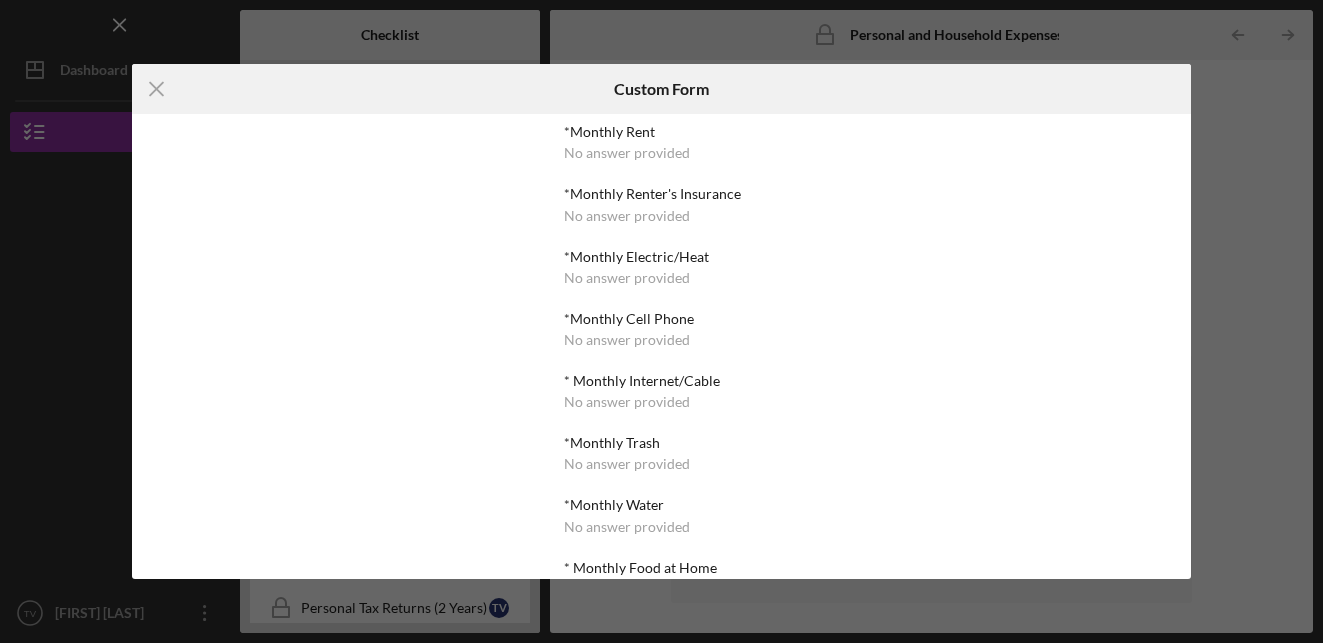 click on "*Monthly Rent No answer provided *Monthly Renter's Insurance No answer provided *Monthly Electric/Heat No answer provided *Monthly Cell Phone No answer provided * Monthly Internet/Cable No answer provided *Monthly Trash No answer provided *Monthly Water No answer provided * Monthly Food at Home No answer provided *Monthly Food away from Home No answer provided *Monthly Personal Care No answer provided *Monthly Health Insurance No answer provided *Monthly Medications/Prescriptions No answer provided *Monthly Medical/Dental out of pocket No answer provided *Monthly Childcare No answer provided *Monthly Recreation/Social/Hobbies No answer provided *Monthly Car Insurance No answer provided *Monthly Gas/Fuel Cost No answer provided *Monthly Maintenance/Repairs  No answer provided *Annual Tabs No answer provided Other  No answer provided" at bounding box center (661, 346) 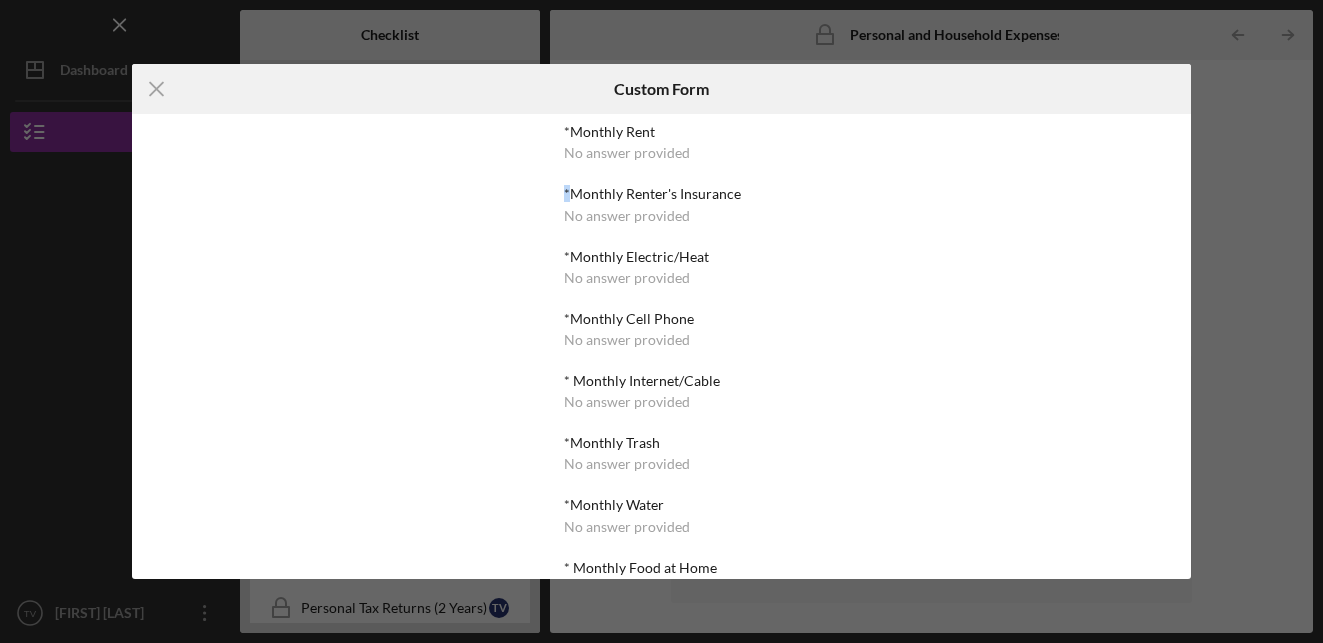 click on "*Monthly Rent No answer provided *Monthly Renter's Insurance No answer provided *Monthly Electric/Heat No answer provided *Monthly Cell Phone No answer provided * Monthly Internet/Cable No answer provided *Monthly Trash No answer provided *Monthly Water No answer provided * Monthly Food at Home No answer provided *Monthly Food away from Home No answer provided *Monthly Personal Care No answer provided *Monthly Health Insurance No answer provided *Monthly Medications/Prescriptions No answer provided *Monthly Medical/Dental out of pocket No answer provided *Monthly Childcare No answer provided *Monthly Recreation/Social/Hobbies No answer provided *Monthly Car Insurance No answer provided *Monthly Gas/Fuel Cost No answer provided *Monthly Maintenance/Repairs  No answer provided *Annual Tabs No answer provided Other  No answer provided" at bounding box center (661, 346) 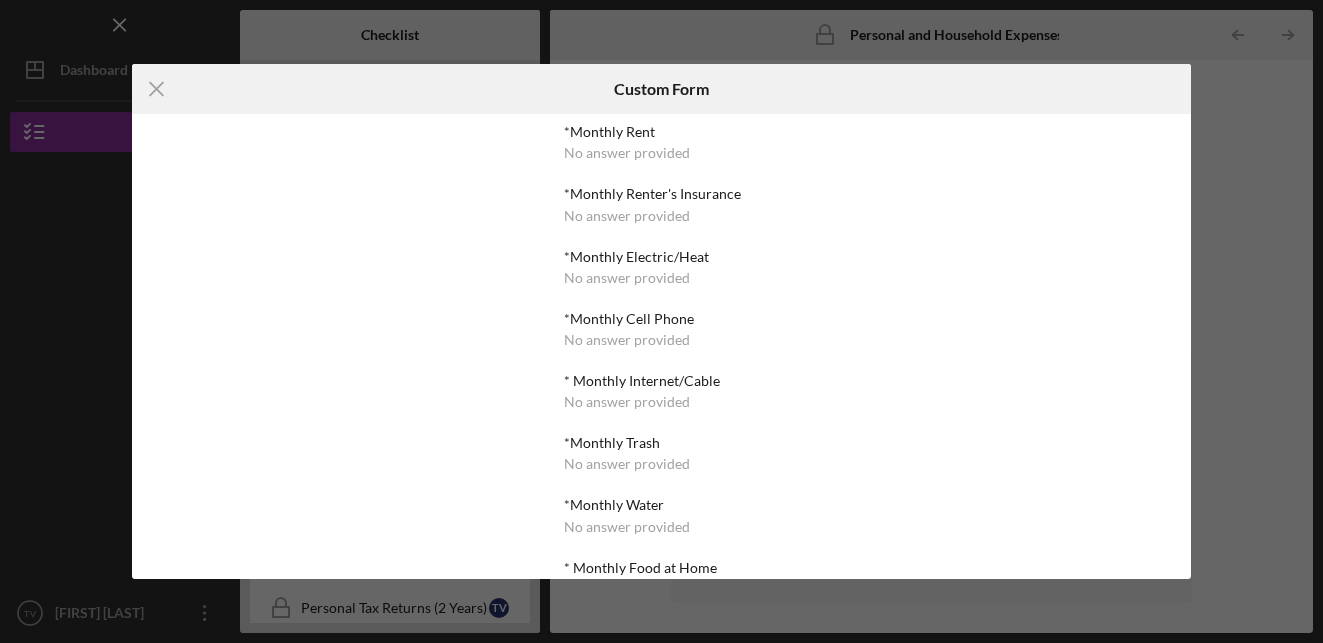 click on "No answer provided" at bounding box center [627, 153] 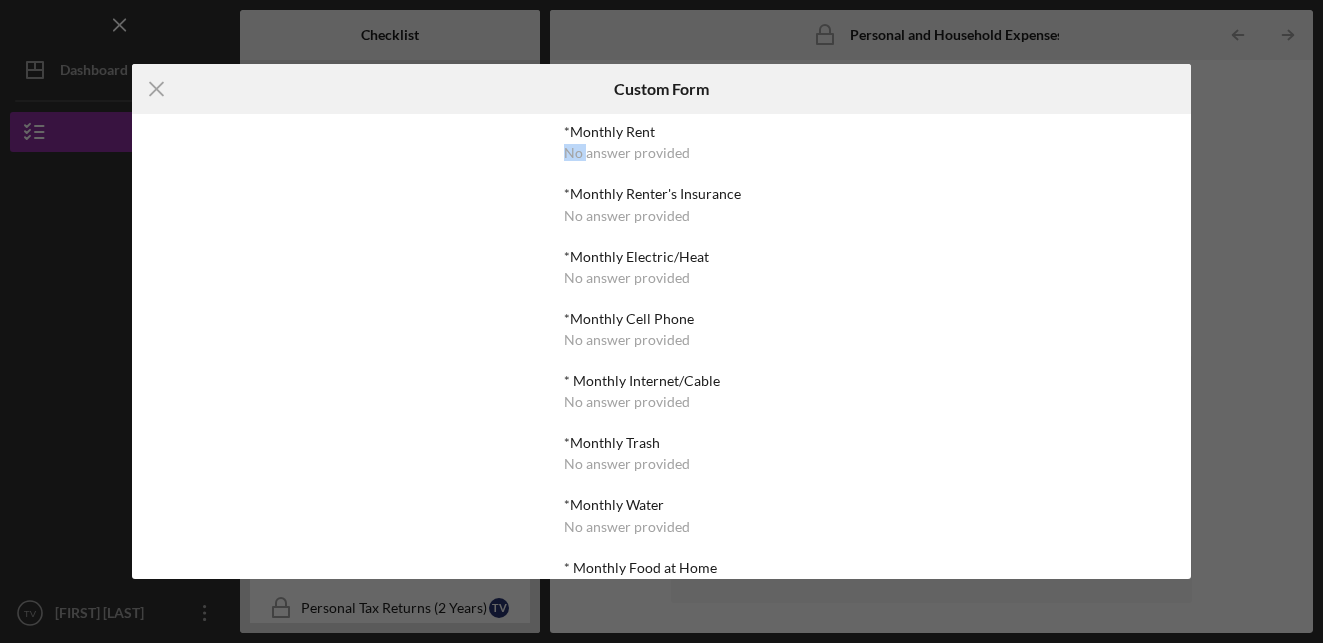 click on "*Monthly Rent No answer provided *Monthly Renter's Insurance No answer provided *Monthly Electric/Heat No answer provided *Monthly Cell Phone No answer provided * Monthly Internet/Cable No answer provided *Monthly Trash No answer provided *Monthly Water No answer provided * Monthly Food at Home No answer provided *Monthly Food away from Home No answer provided *Monthly Personal Care No answer provided *Monthly Health Insurance No answer provided *Monthly Medications/Prescriptions No answer provided *Monthly Medical/Dental out of pocket No answer provided *Monthly Childcare No answer provided *Monthly Recreation/Social/Hobbies No answer provided *Monthly Car Insurance No answer provided *Monthly Gas/Fuel Cost No answer provided *Monthly Maintenance/Repairs  No answer provided *Annual Tabs No answer provided Other  No answer provided" at bounding box center (661, 346) 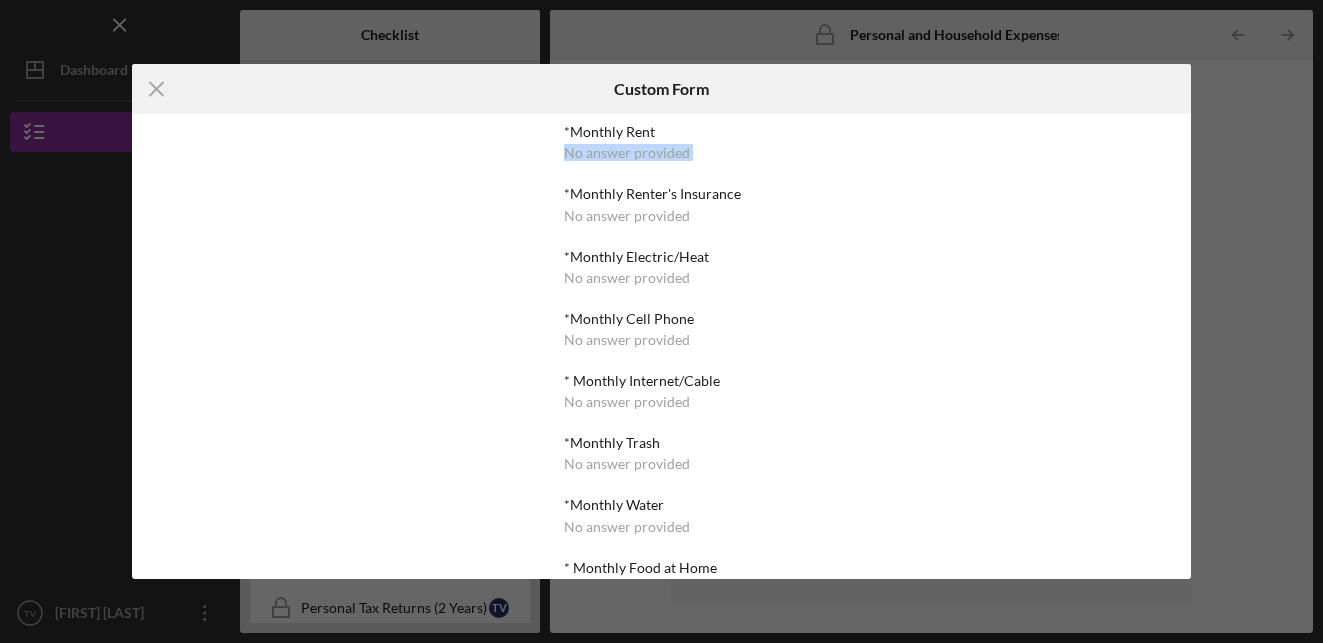 click on "*Monthly Rent No answer provided *Monthly Renter's Insurance No answer provided *Monthly Electric/Heat No answer provided *Monthly Cell Phone No answer provided * Monthly Internet/Cable No answer provided *Monthly Trash No answer provided *Monthly Water No answer provided * Monthly Food at Home No answer provided *Monthly Food away from Home No answer provided *Monthly Personal Care No answer provided *Monthly Health Insurance No answer provided *Monthly Medications/Prescriptions No answer provided *Monthly Medical/Dental out of pocket No answer provided *Monthly Childcare No answer provided *Monthly Recreation/Social/Hobbies No answer provided *Monthly Car Insurance No answer provided *Monthly Gas/Fuel Cost No answer provided *Monthly Maintenance/Repairs  No answer provided *Annual Tabs No answer provided Other  No answer provided" at bounding box center (661, 346) 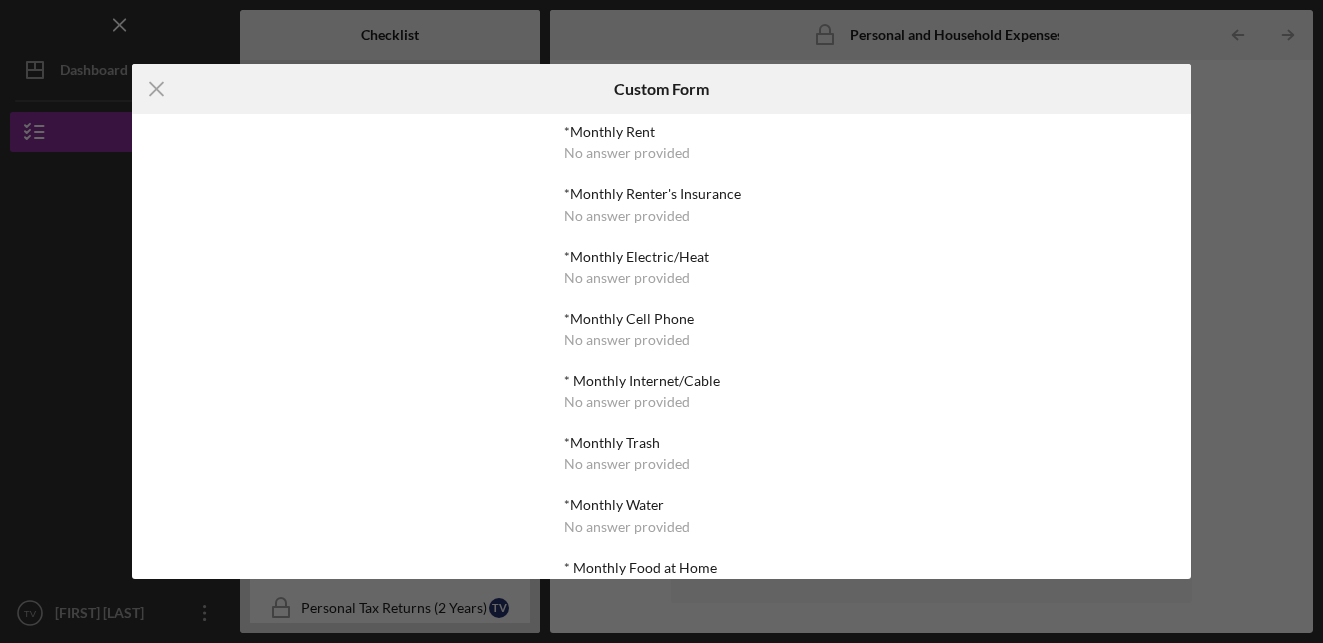 click on "No answer provided" at bounding box center (627, 216) 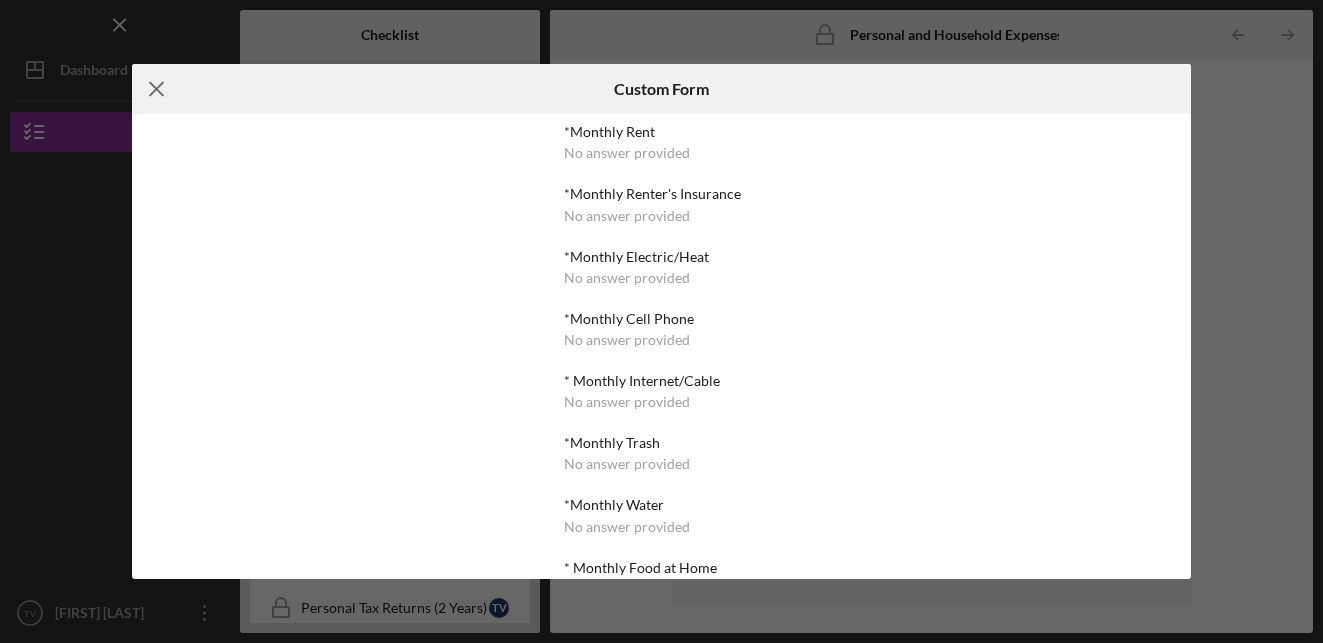 click on "Icon/Menu Close" 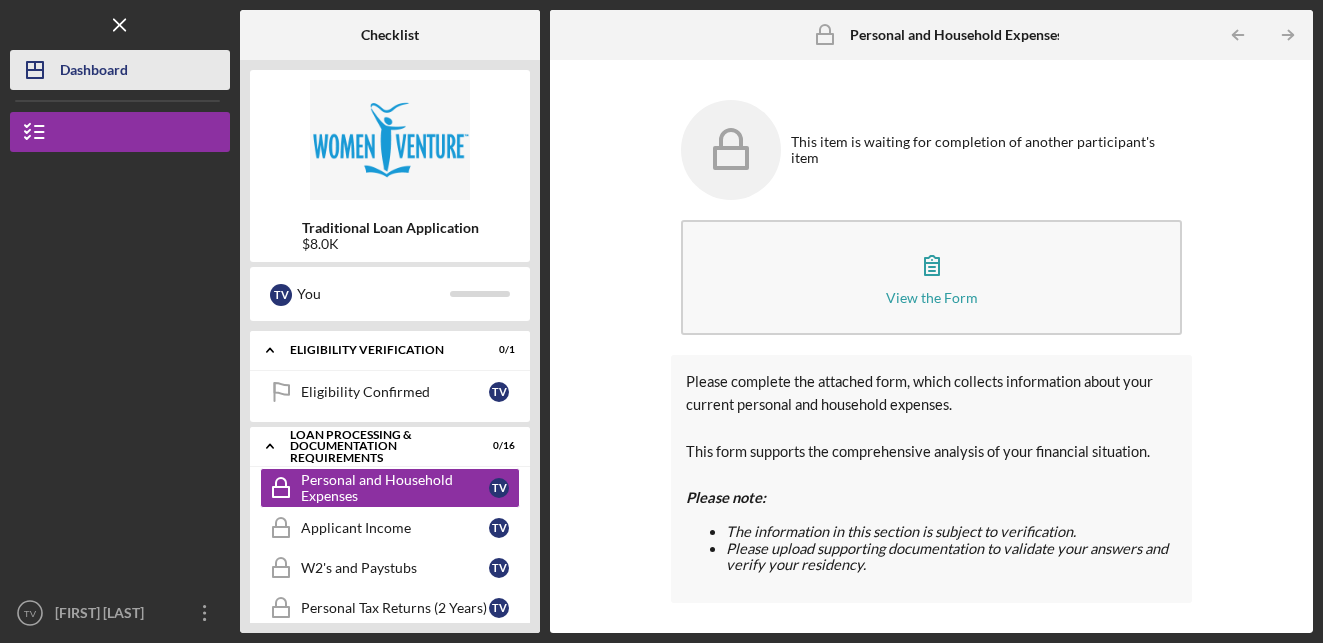 click on "Dashboard" at bounding box center (94, 72) 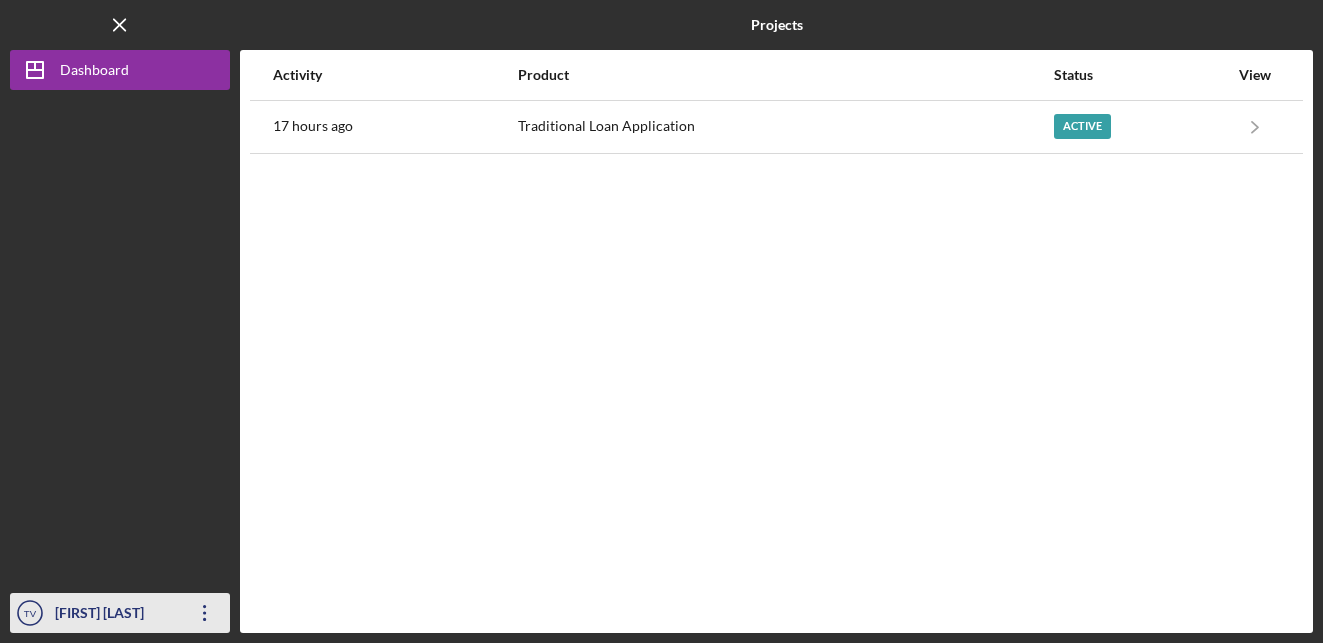 click on "Icon/Overflow" 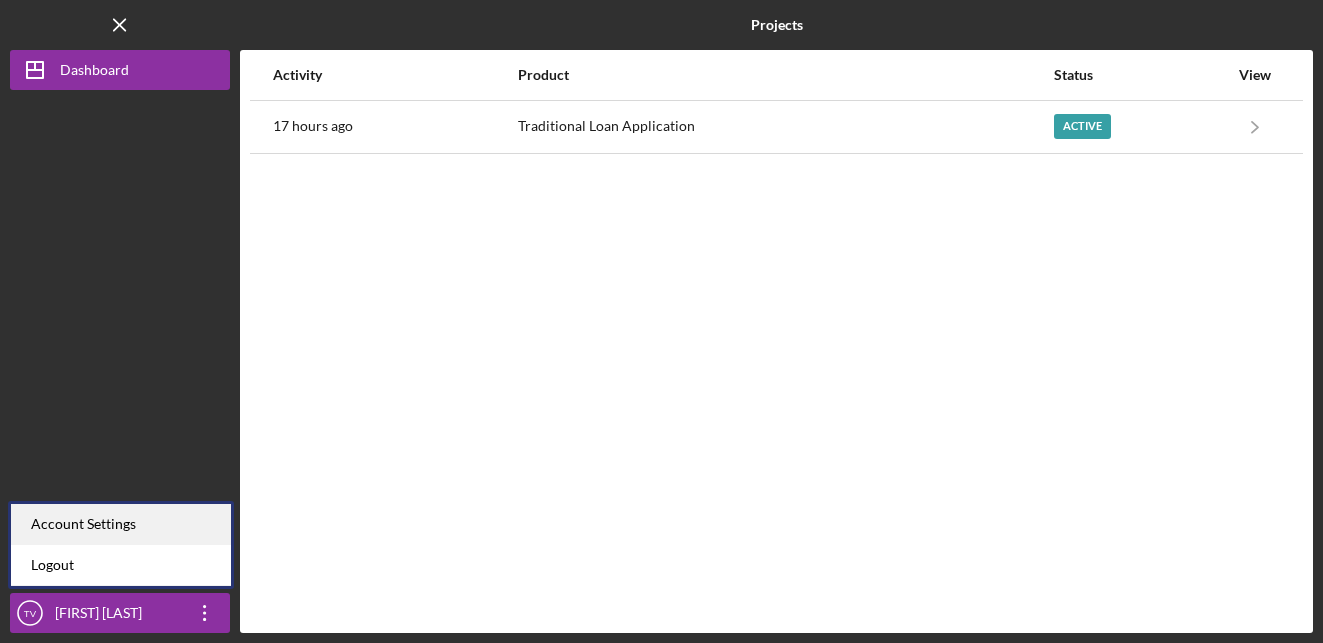 click on "Account Settings" at bounding box center (121, 524) 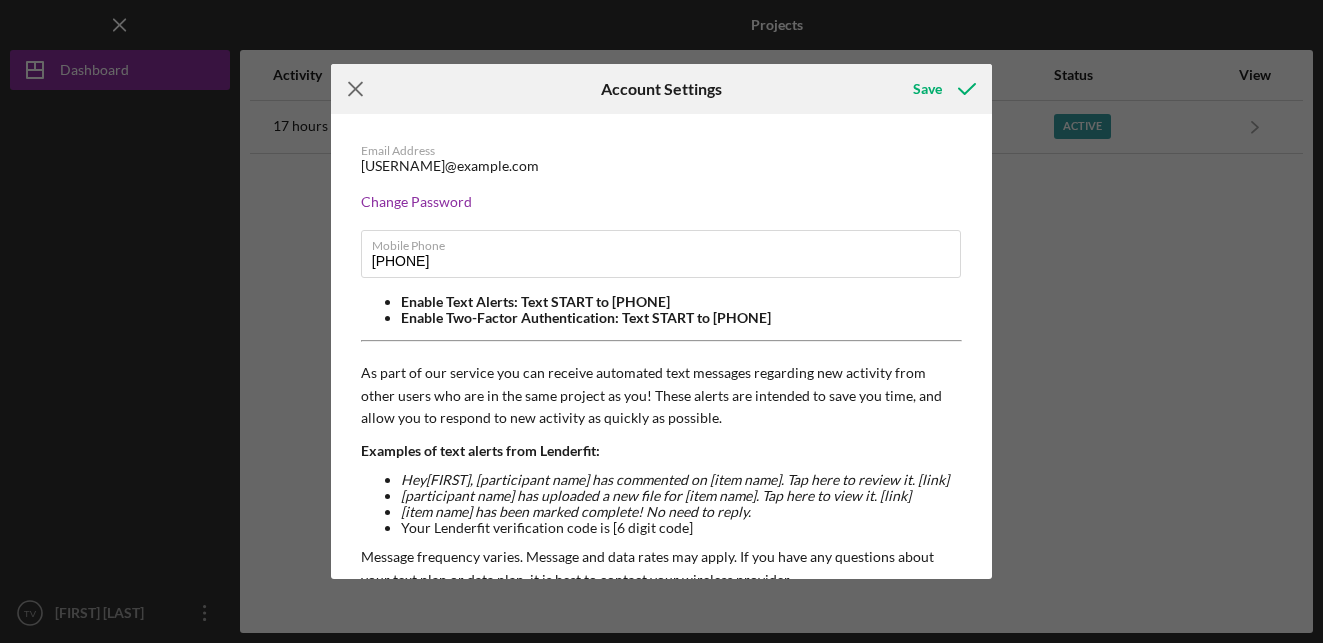 click on "Icon/Menu Close" 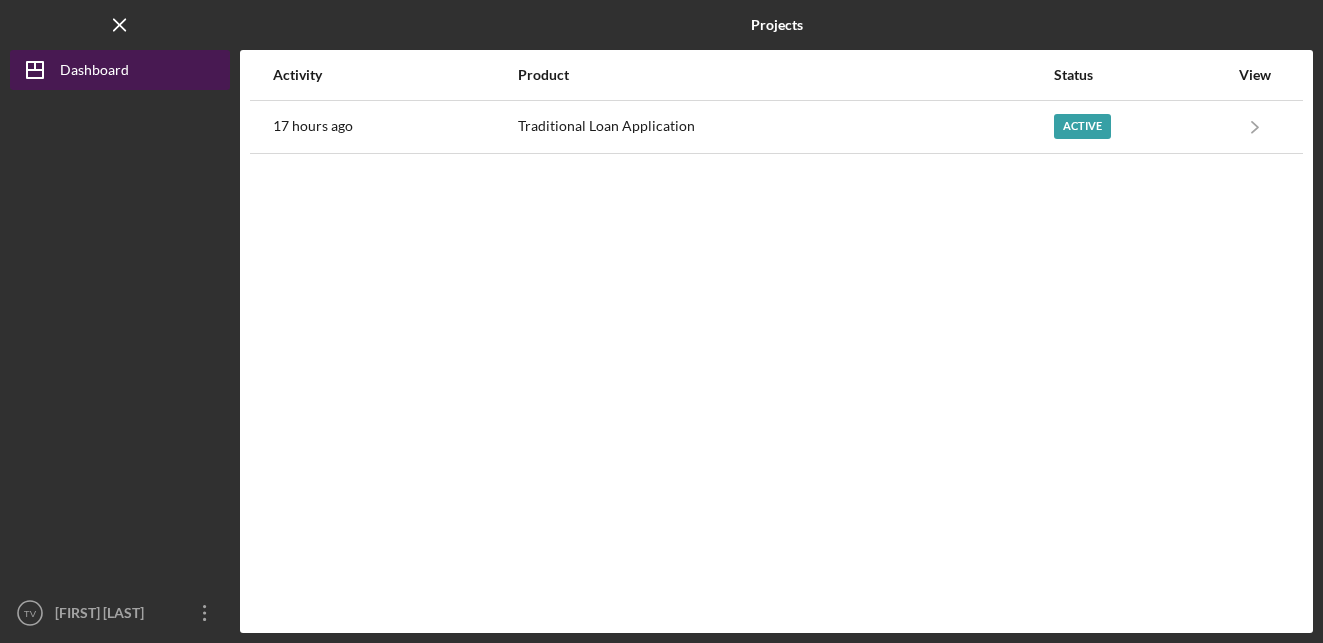 click on "Icon/Dashboard Dashboard" at bounding box center (120, 70) 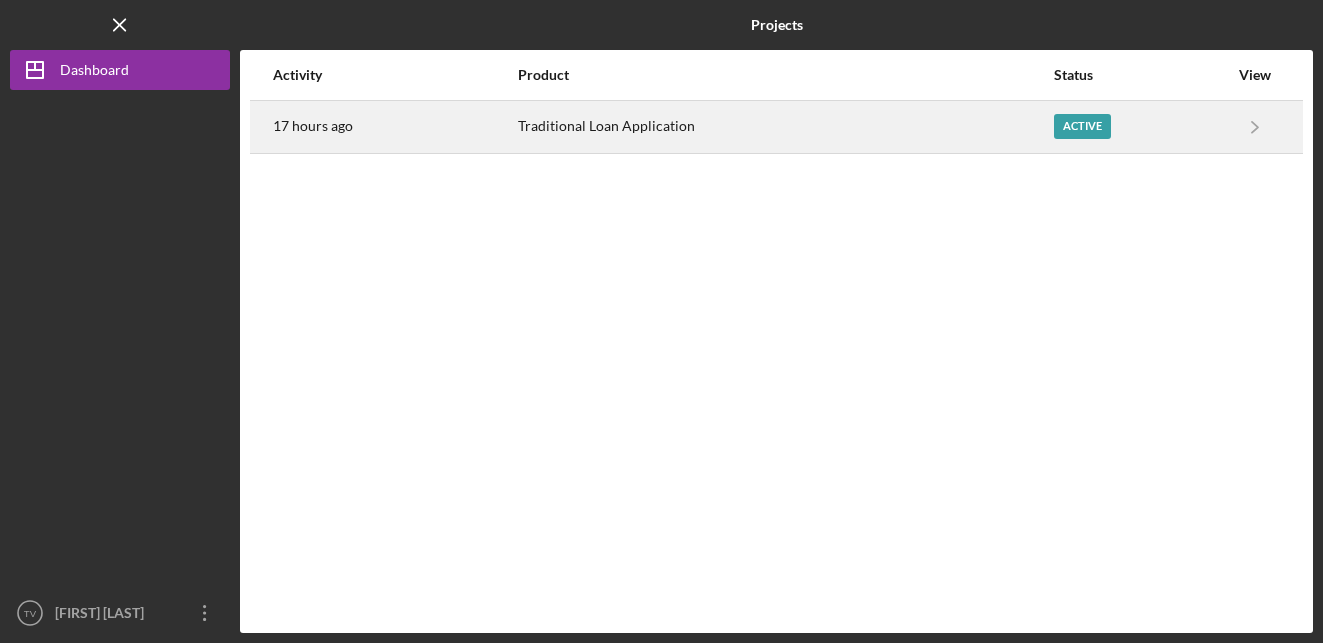 click on "Active" at bounding box center [1082, 126] 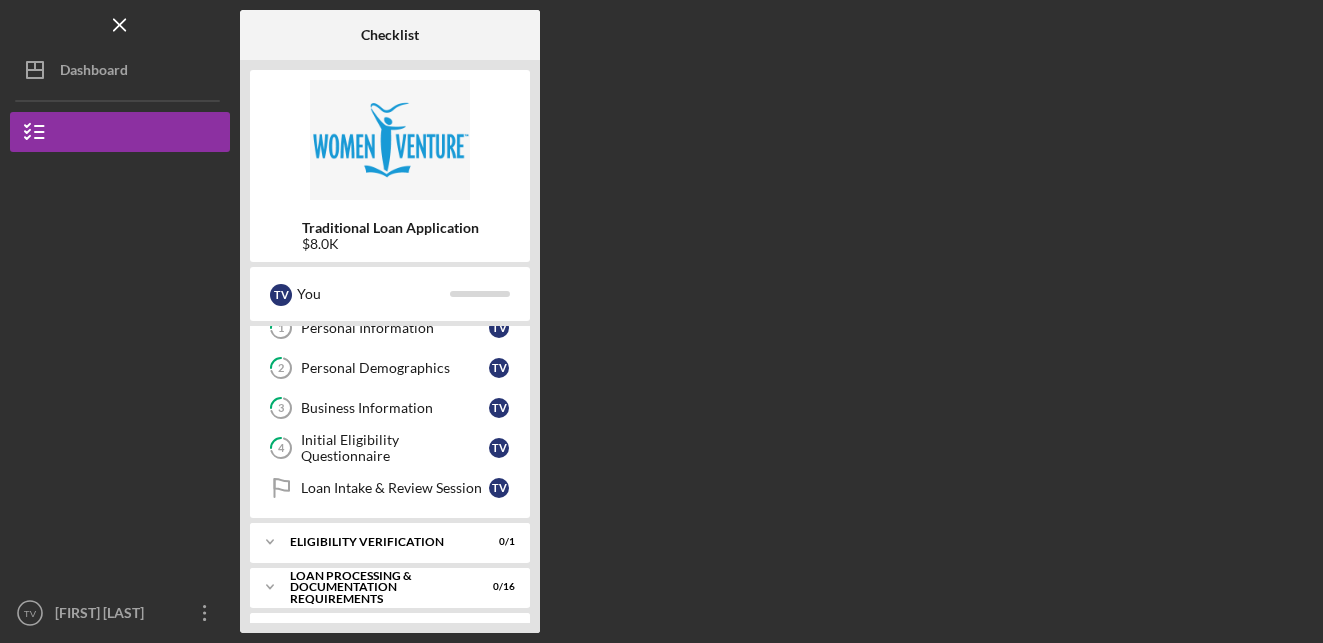 scroll, scrollTop: 144, scrollLeft: 0, axis: vertical 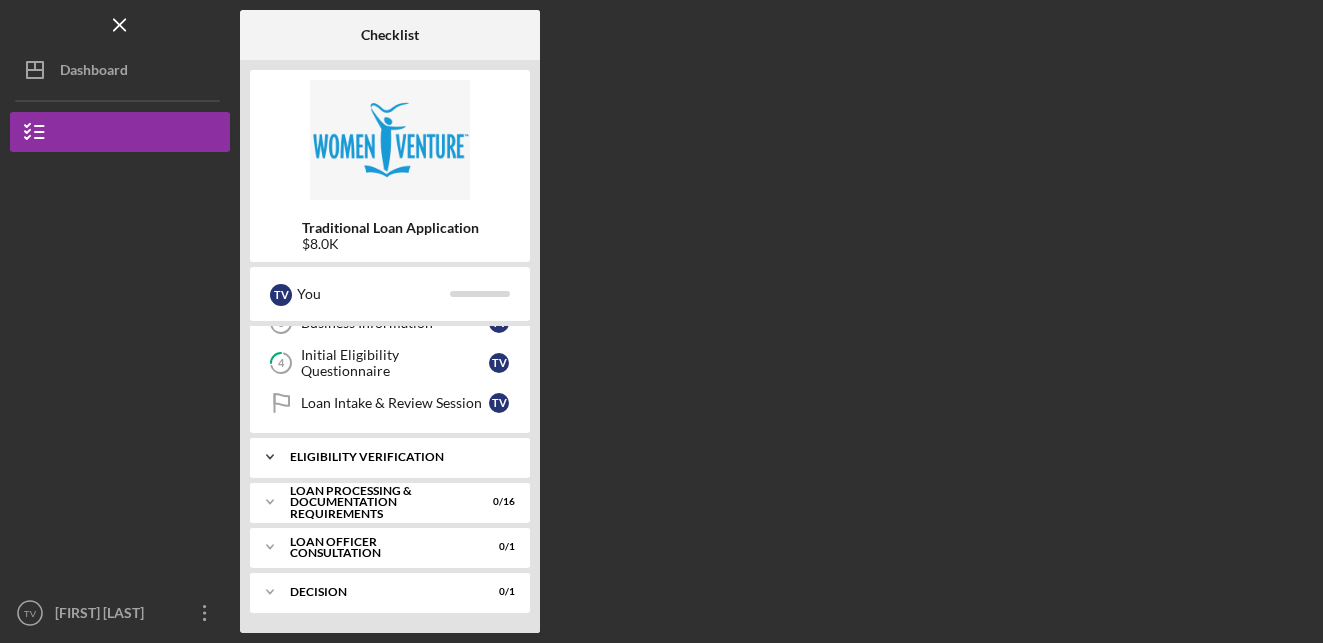 click on "Eligibility Verification" at bounding box center [397, 457] 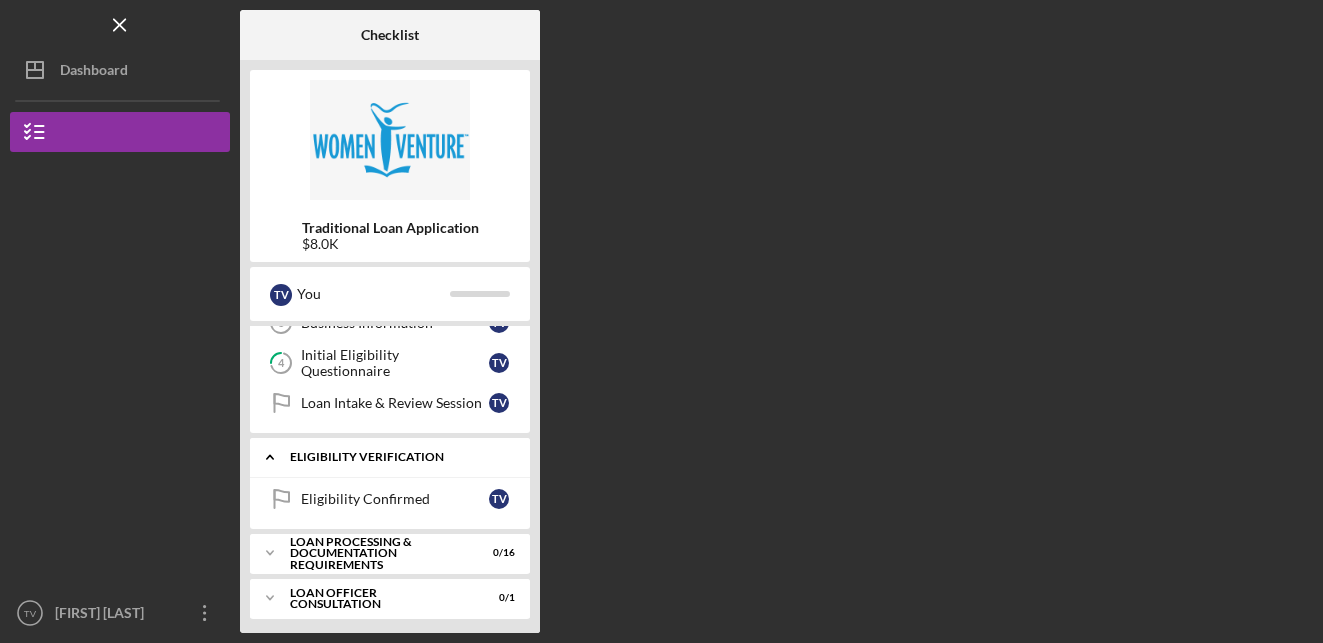 click on "Loan Processing & Documentation Requirements" at bounding box center (377, 553) 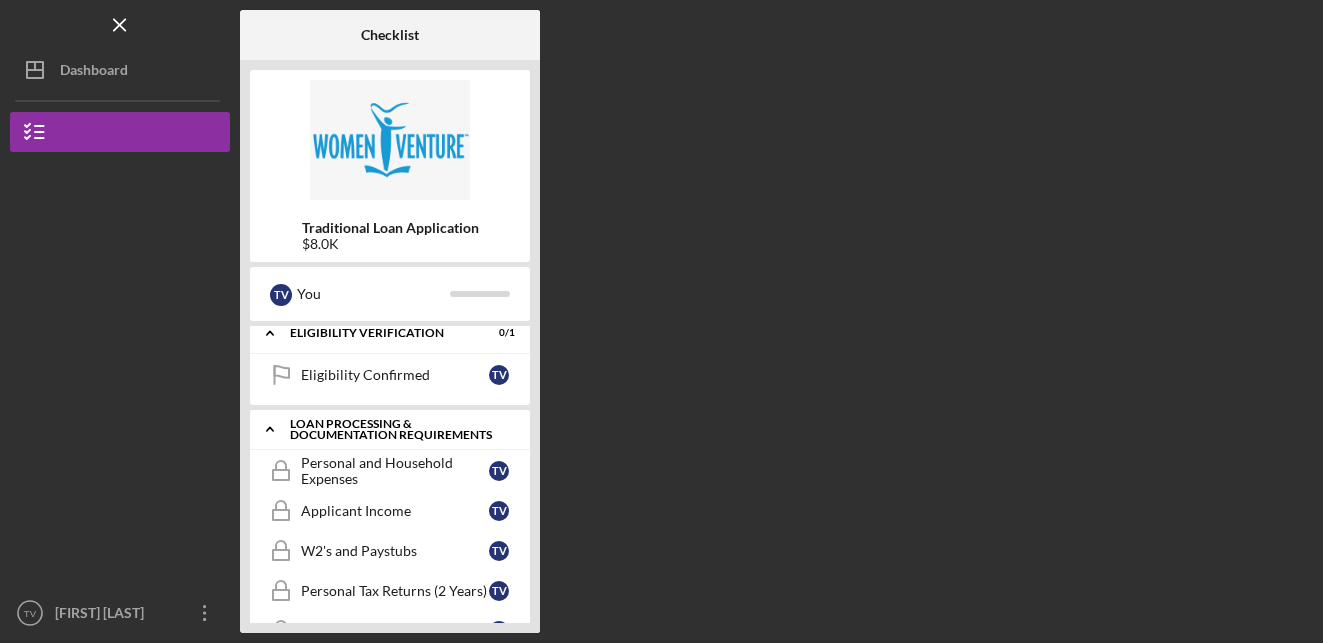 scroll, scrollTop: 249, scrollLeft: 0, axis: vertical 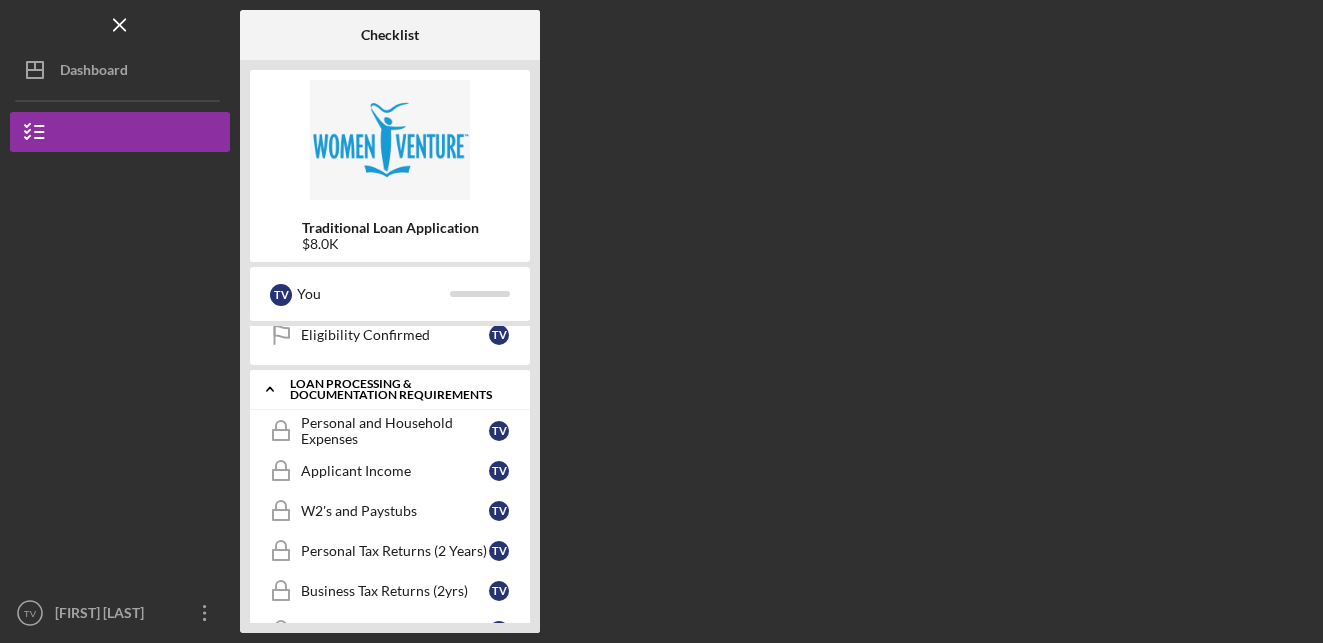 click on "Loan Processing & Documentation Requirements" at bounding box center [397, 389] 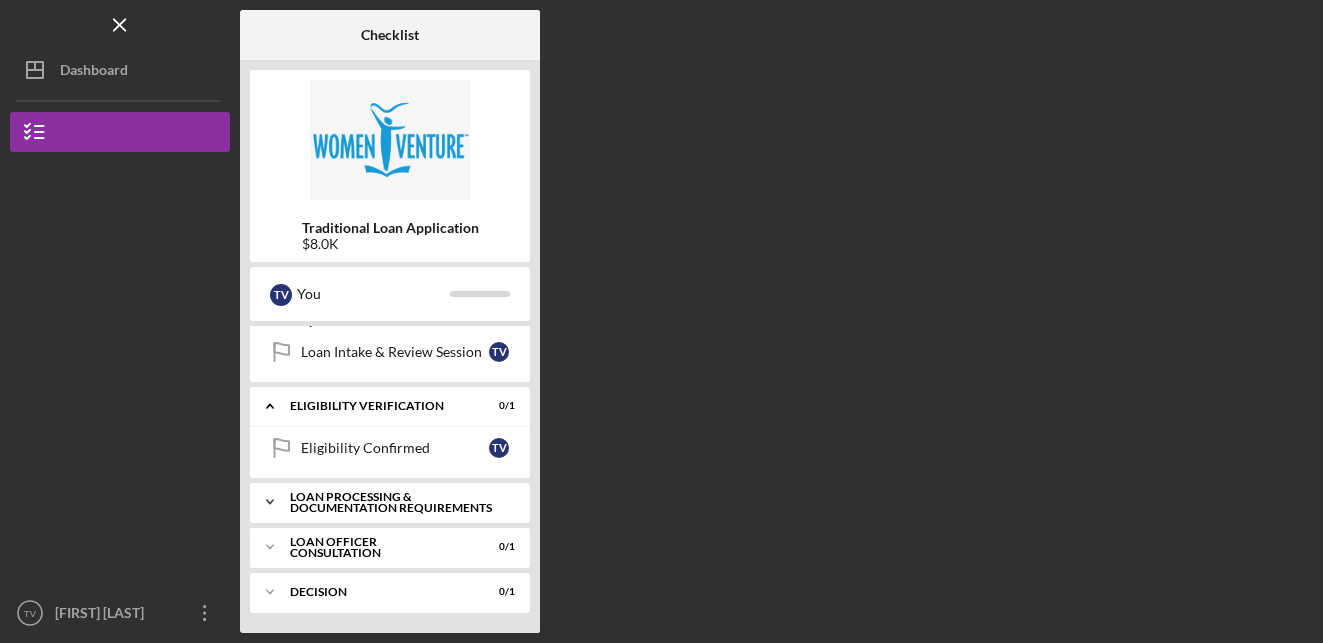 scroll, scrollTop: 195, scrollLeft: 0, axis: vertical 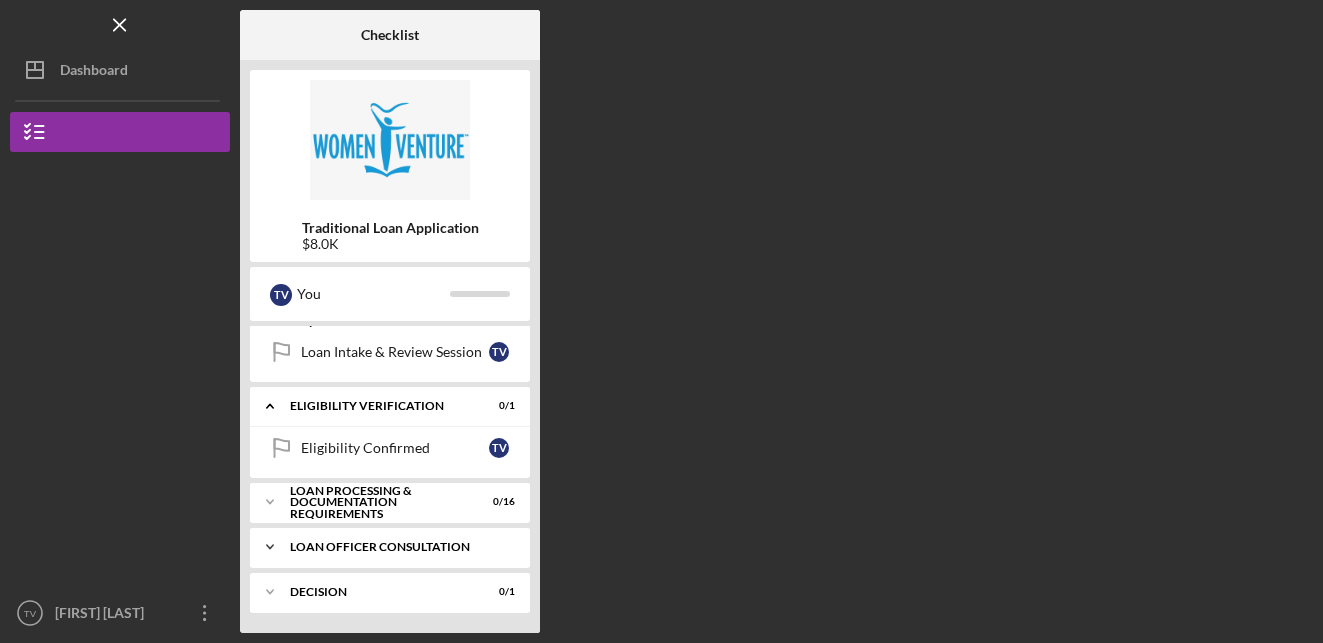 click on "Loan Officer Consultation" at bounding box center [397, 547] 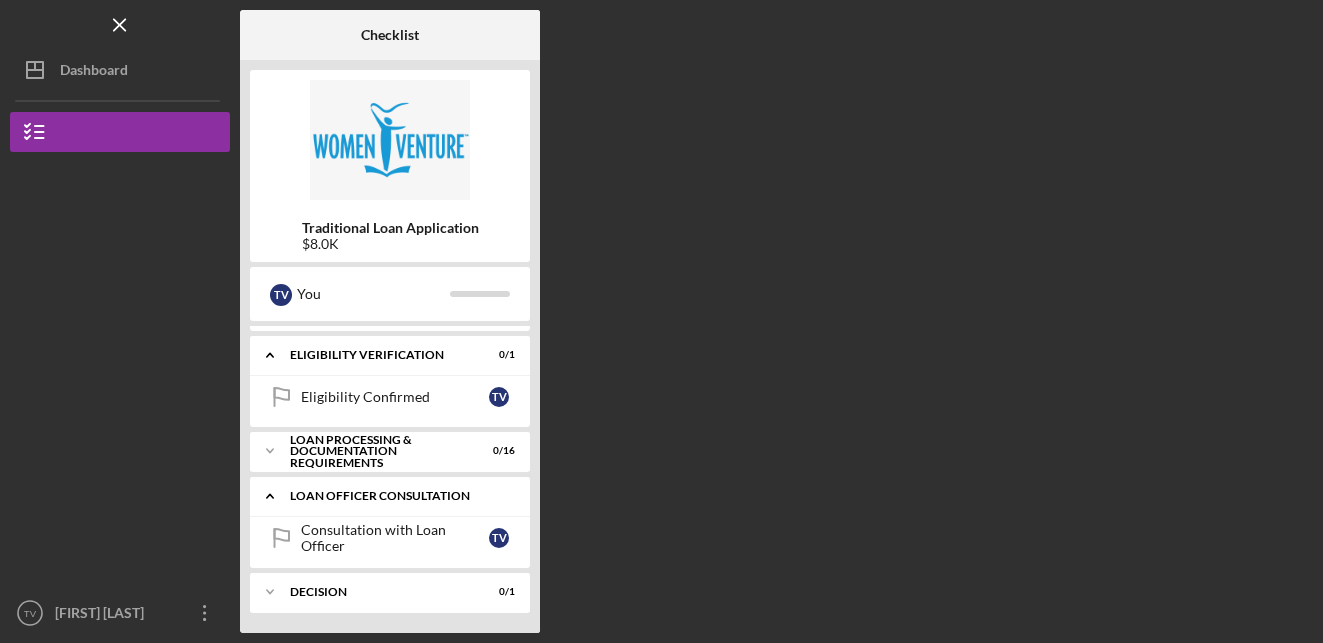 click on "Loan Processing & Documentation Requirements" at bounding box center [377, 451] 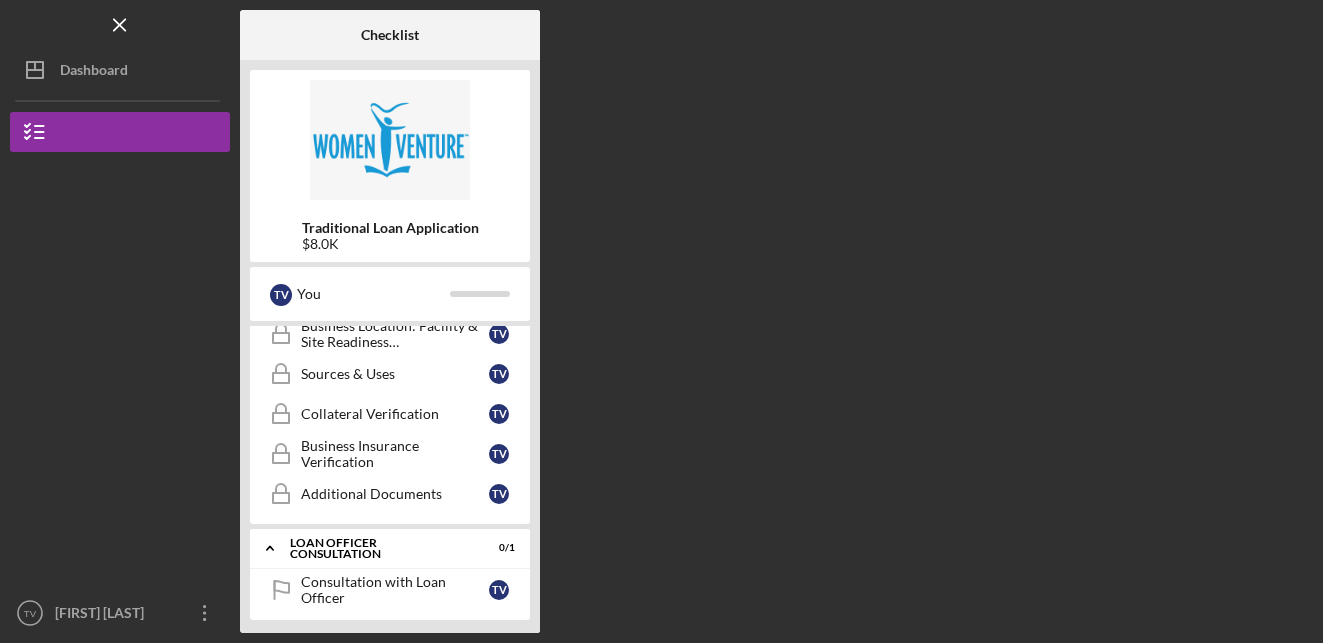 scroll, scrollTop: 847, scrollLeft: 0, axis: vertical 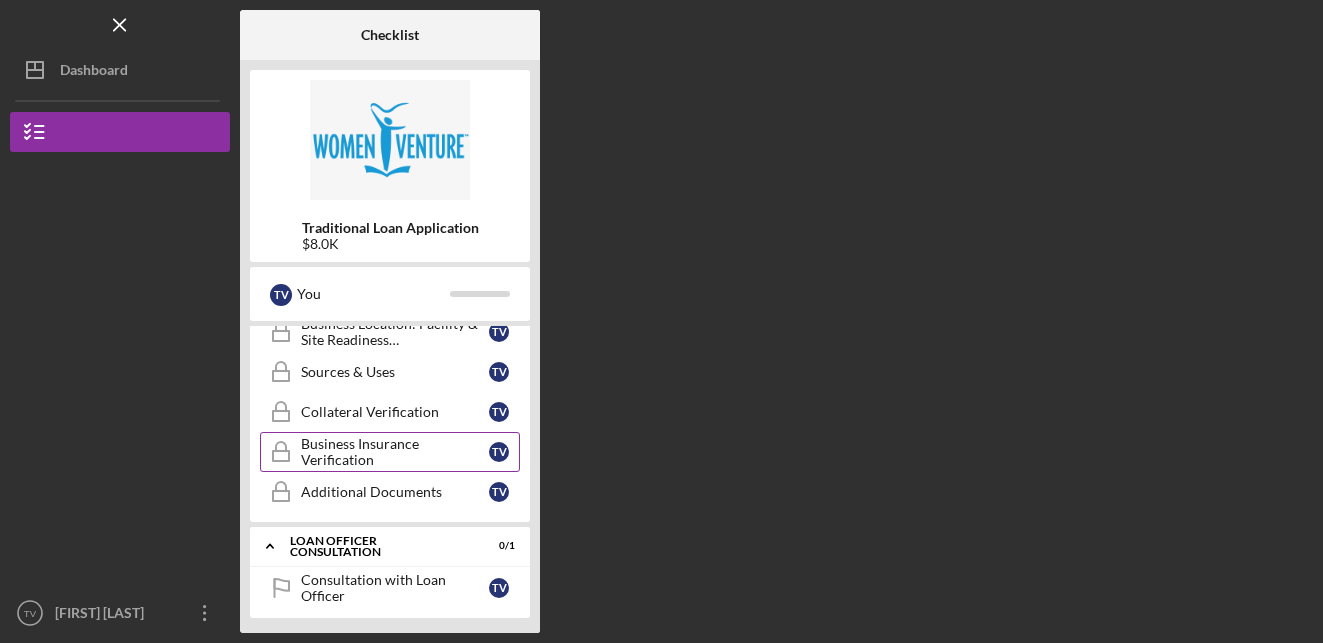 click on "Business Insurance Verification" at bounding box center (395, 452) 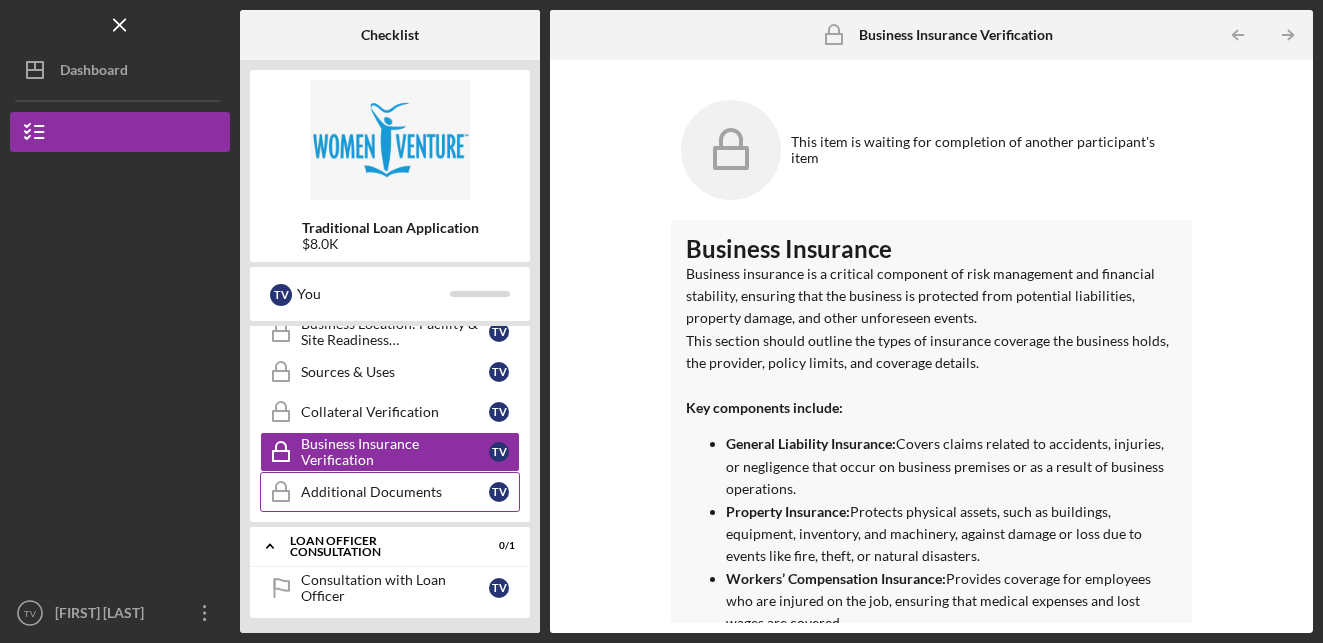 click on "Additional Documents" at bounding box center [395, 492] 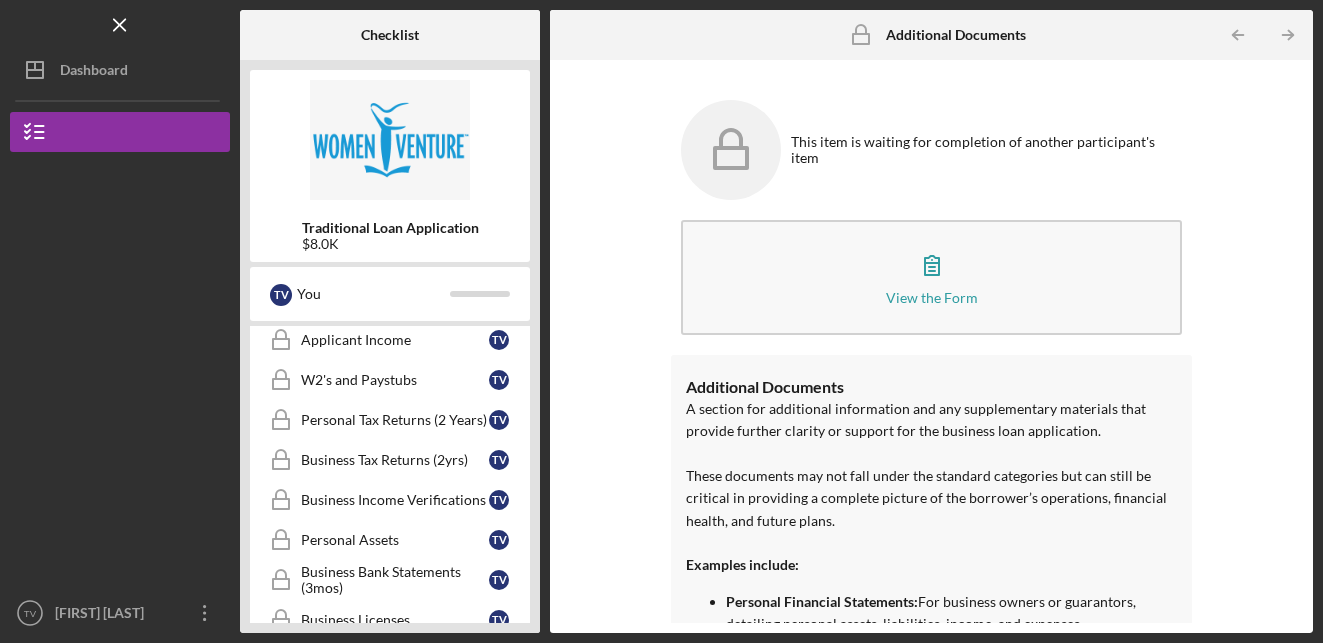 scroll, scrollTop: 397, scrollLeft: 0, axis: vertical 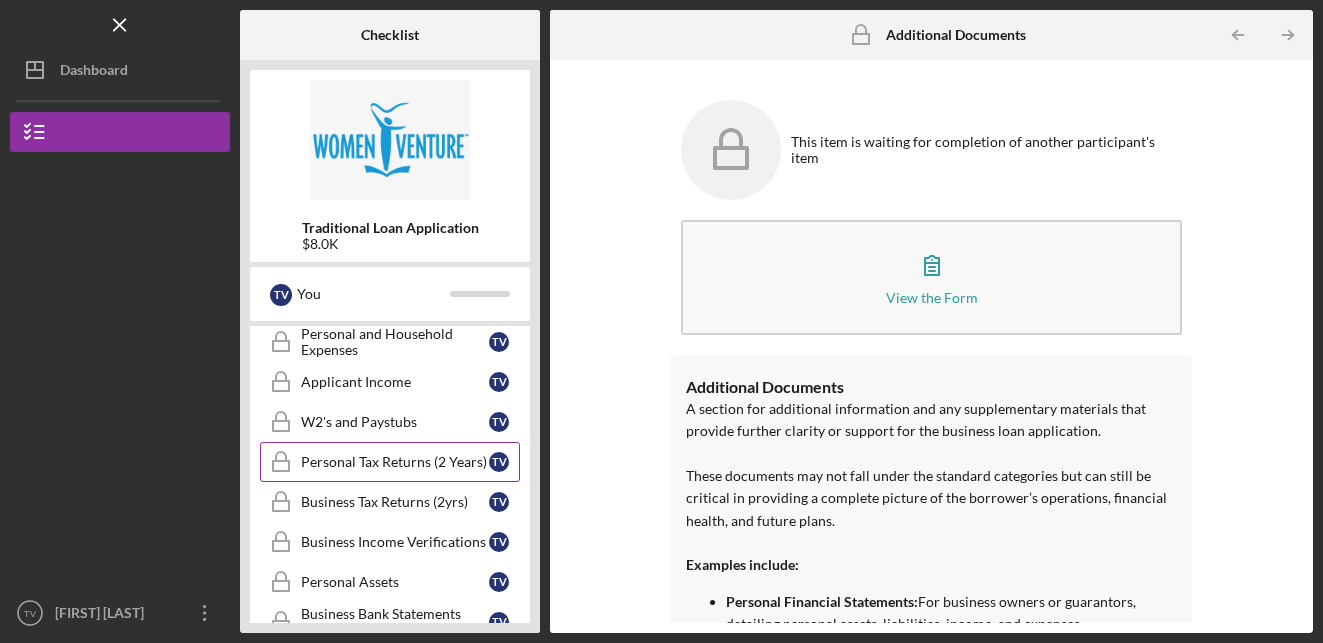 click on "T V" at bounding box center (499, 462) 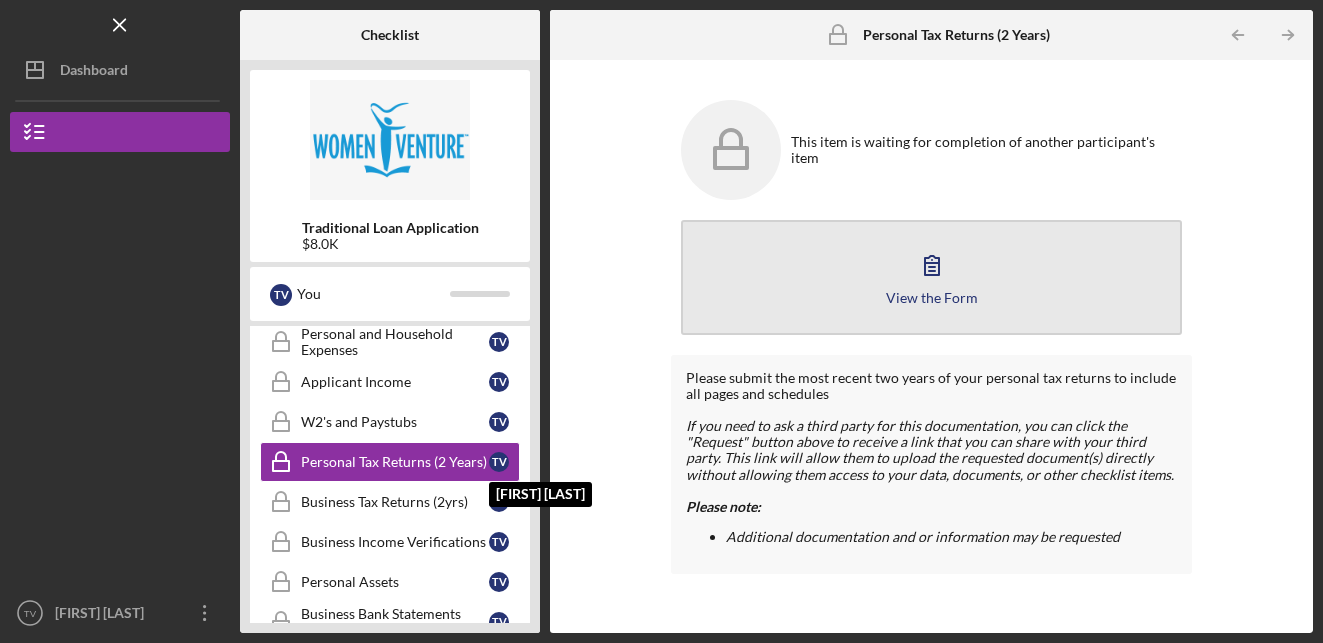 click 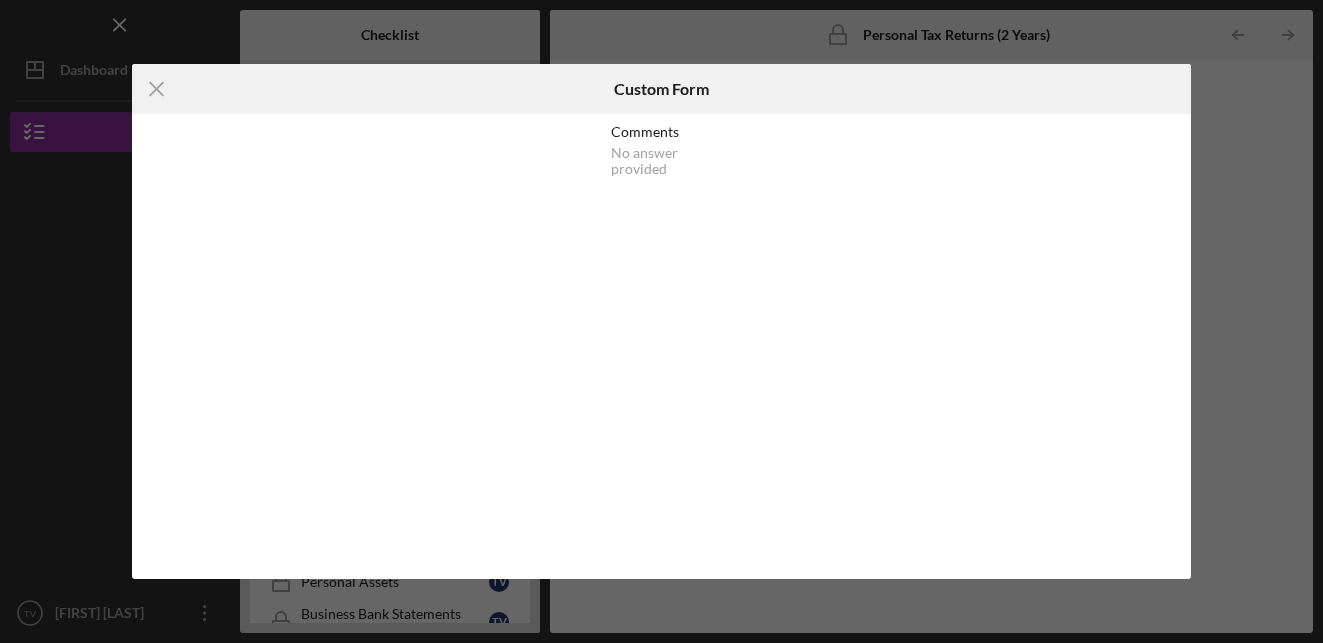 click on "No answer provided" at bounding box center (661, 161) 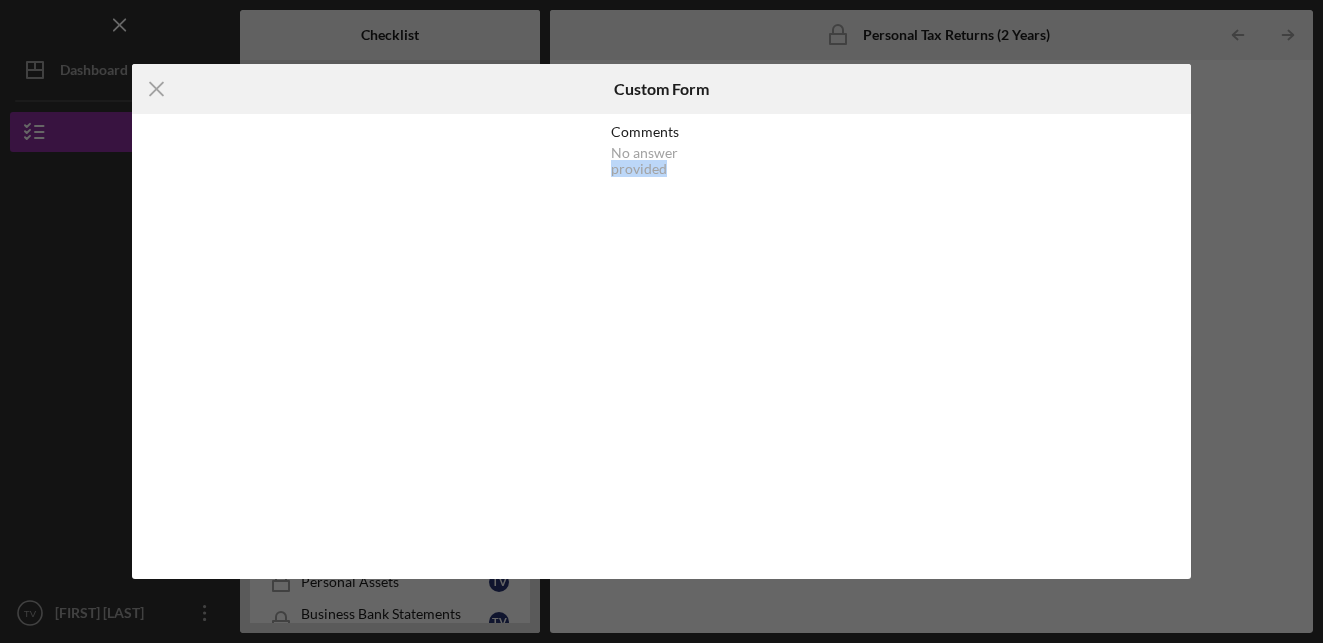 click on "Icon/Menu Close Custom Form Comments No answer provided Cancel" at bounding box center (661, 321) 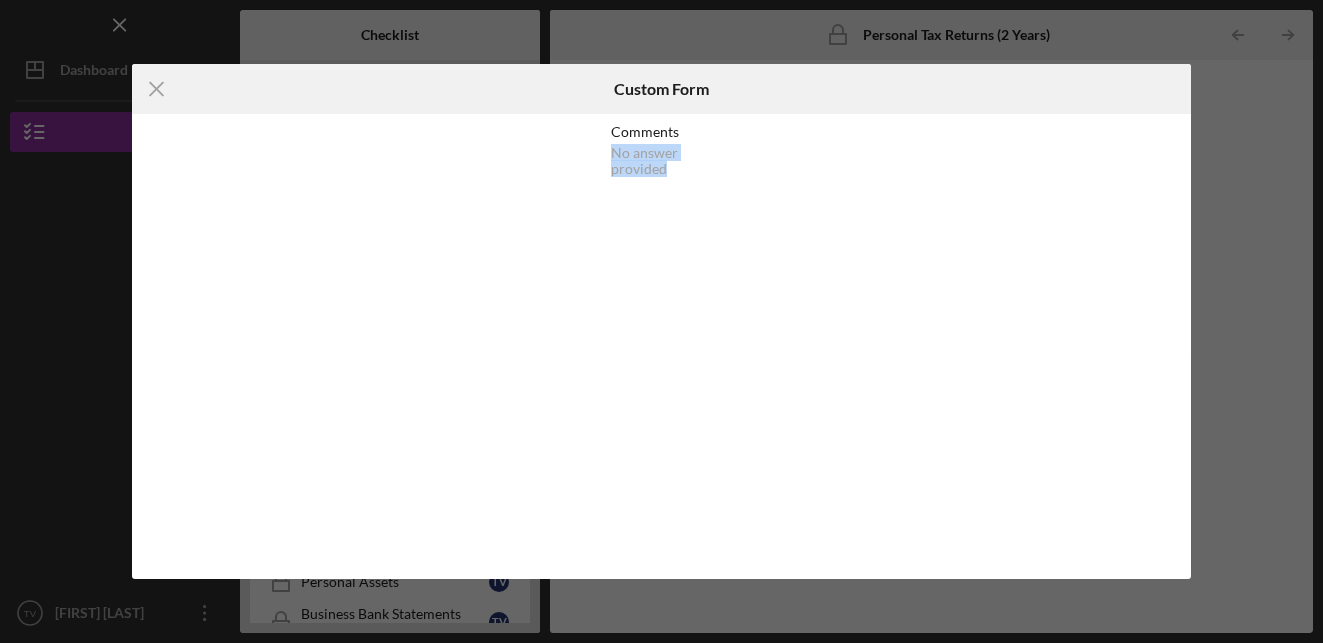 click on "Icon/Menu Close Custom Form Comments No answer provided Cancel" at bounding box center (661, 321) 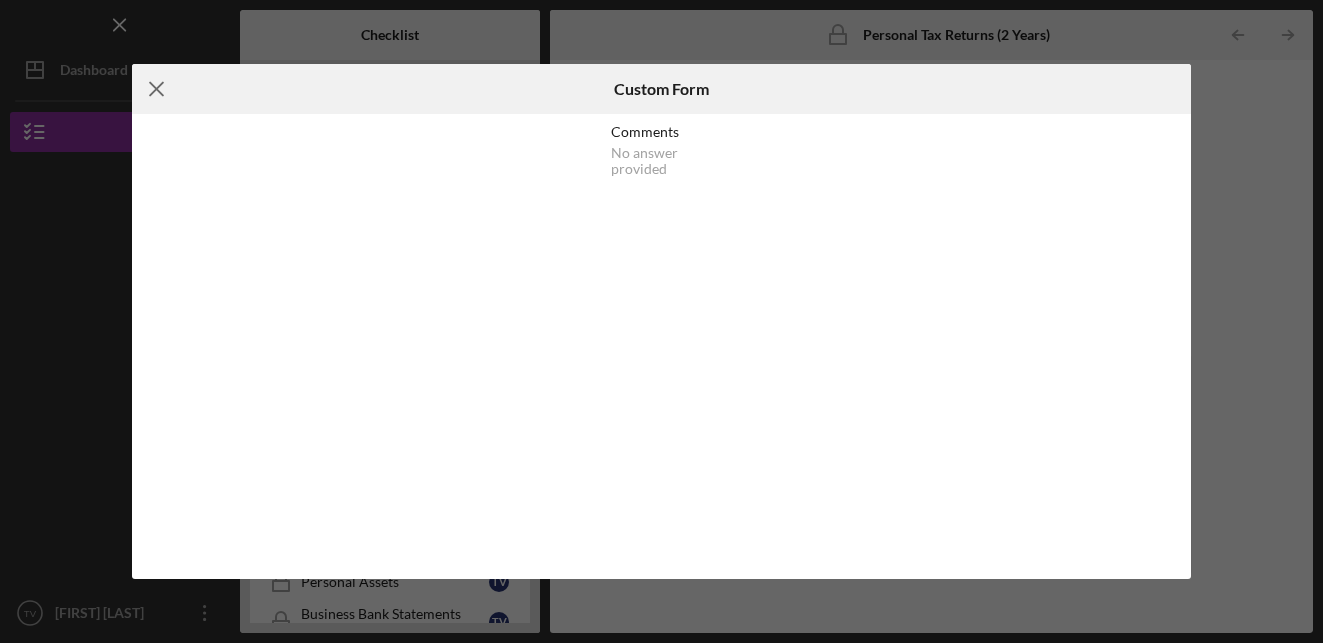 click on "Icon/Menu Close" 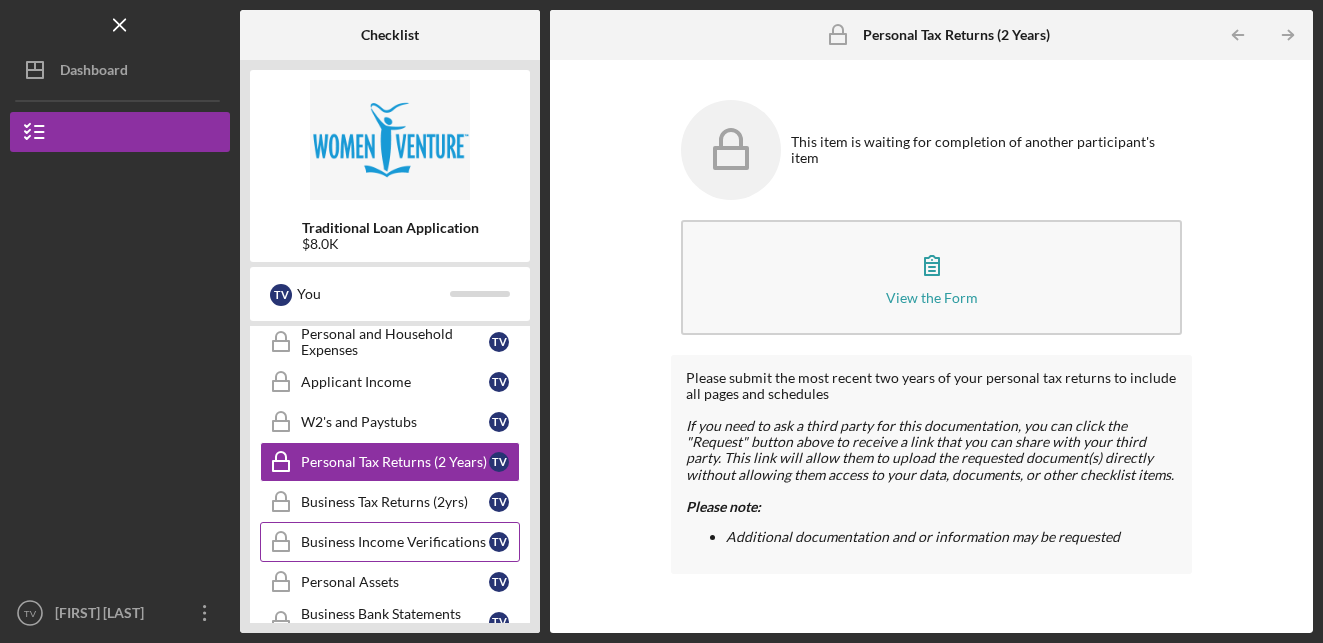 click on "Business Income Verifications  Business Income Verifications  T V" at bounding box center (390, 542) 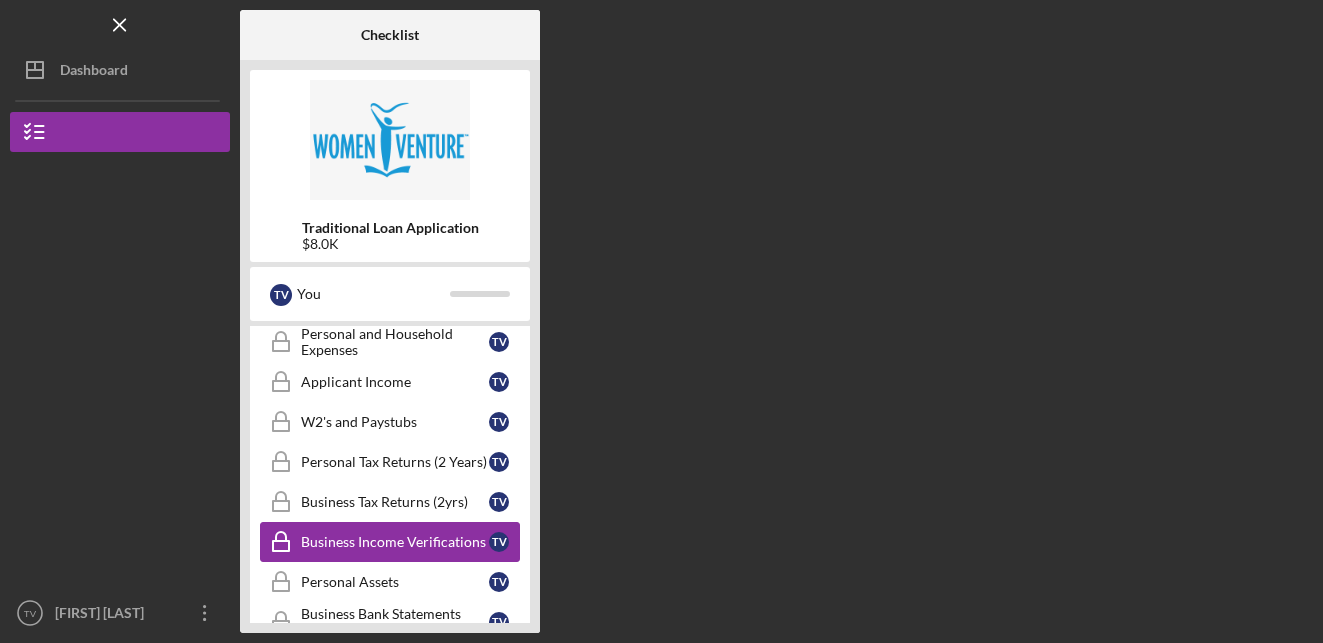 click on "Business Income Verifications  Business Income Verifications  T V" at bounding box center (390, 542) 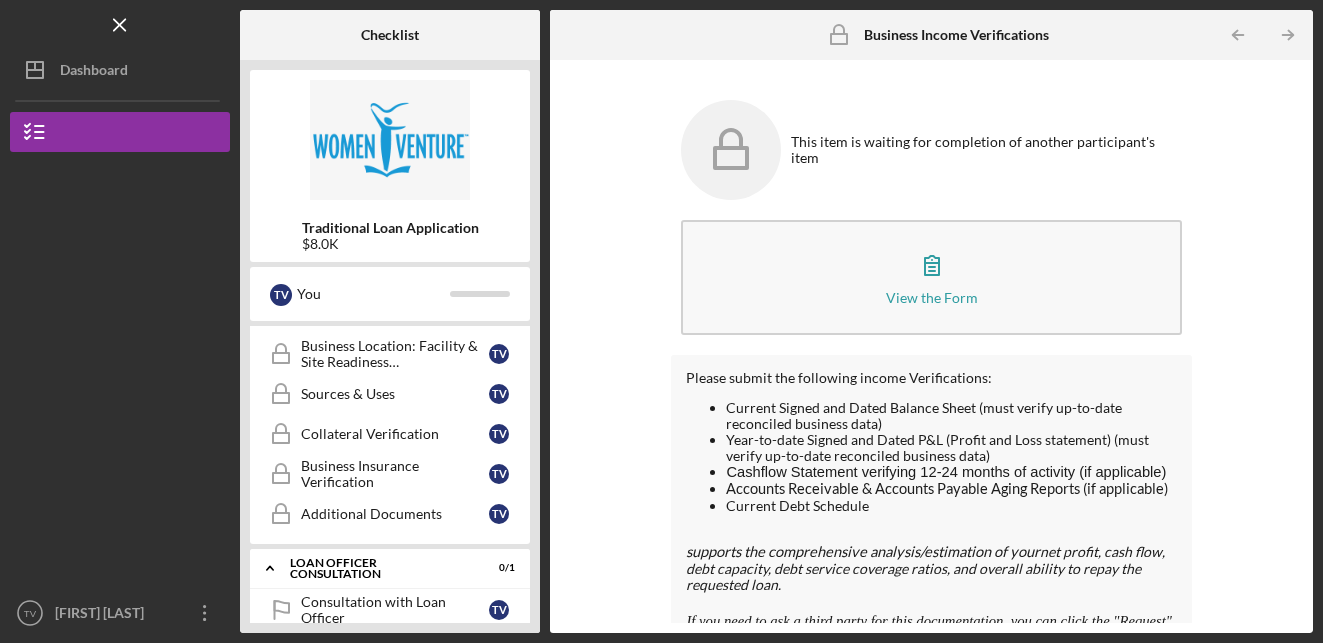 scroll, scrollTop: 828, scrollLeft: 0, axis: vertical 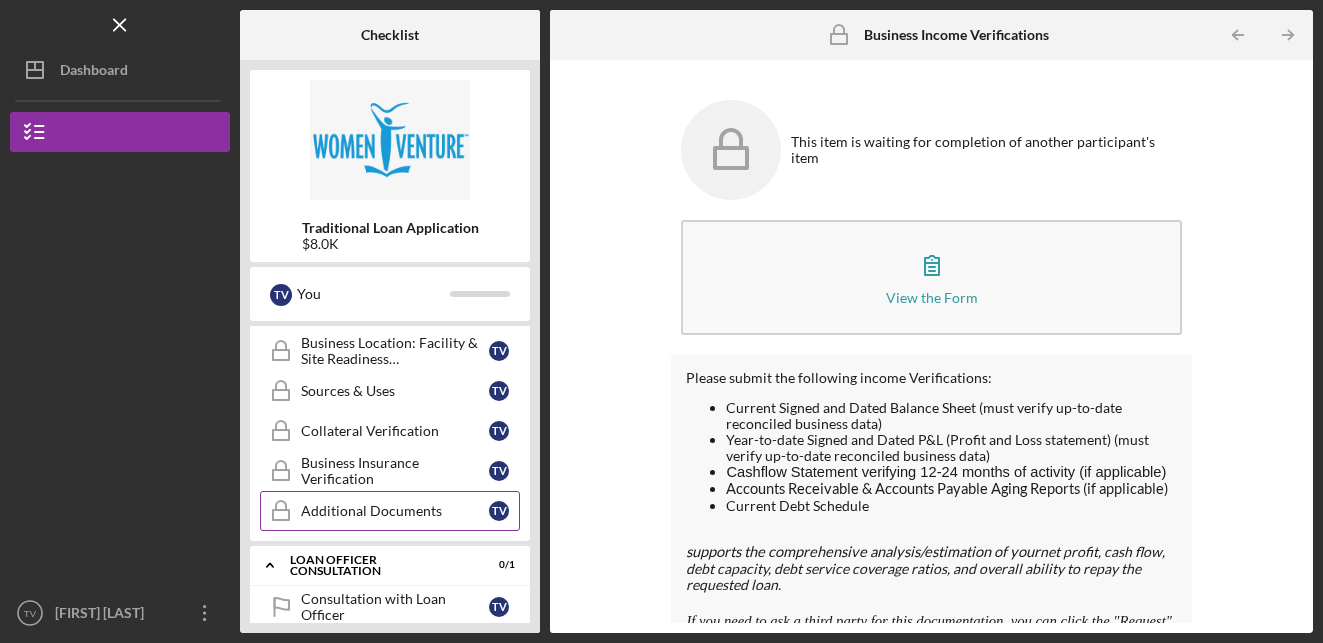 click on "Additional Documents" at bounding box center (395, 511) 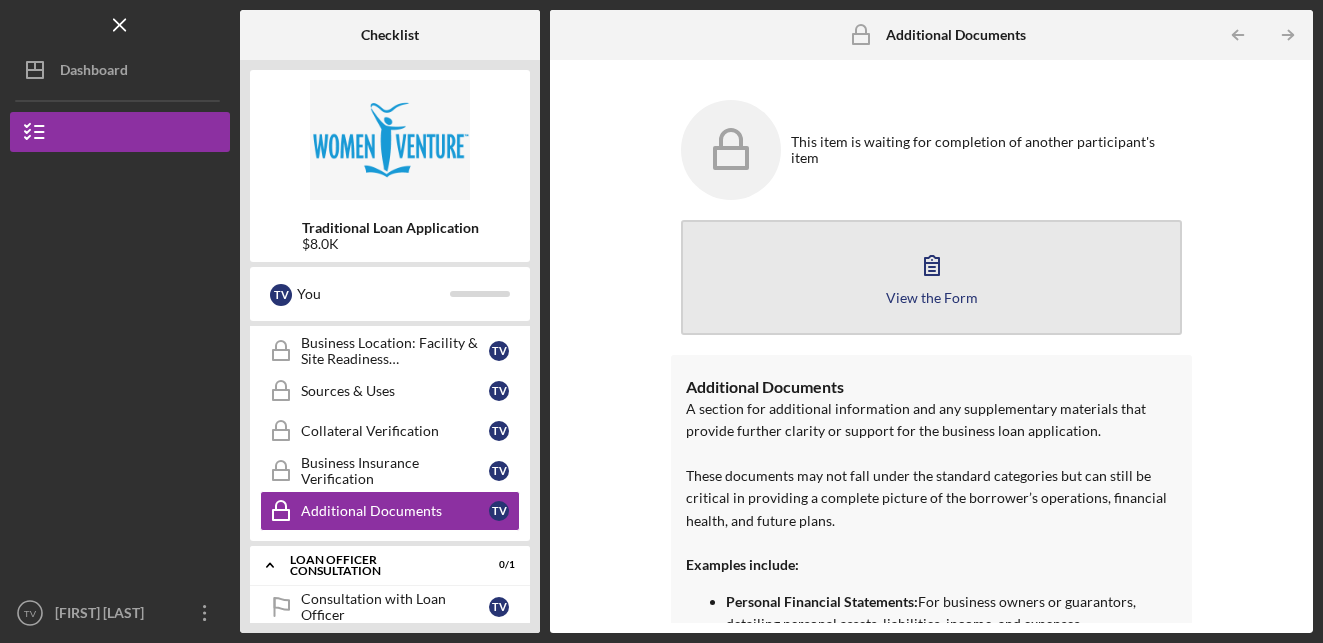click 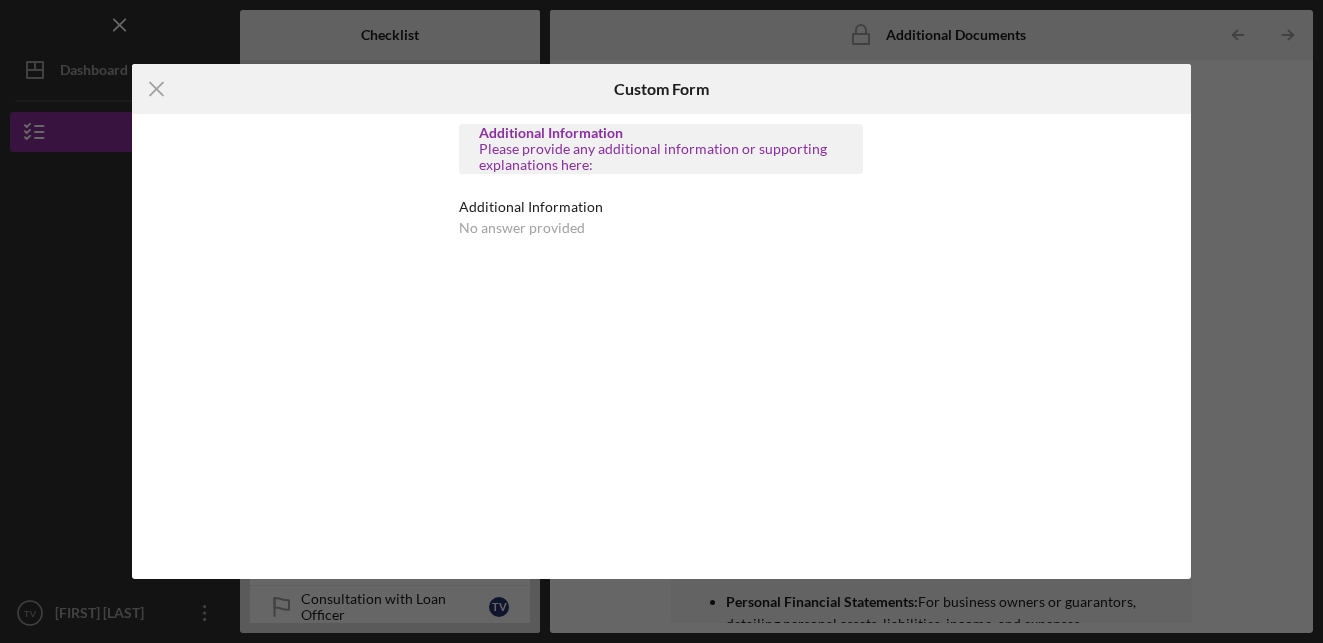 click on "Additional Information Please provide any additional information or supporting explanations here: Additional Information No answer provided" at bounding box center (661, 180) 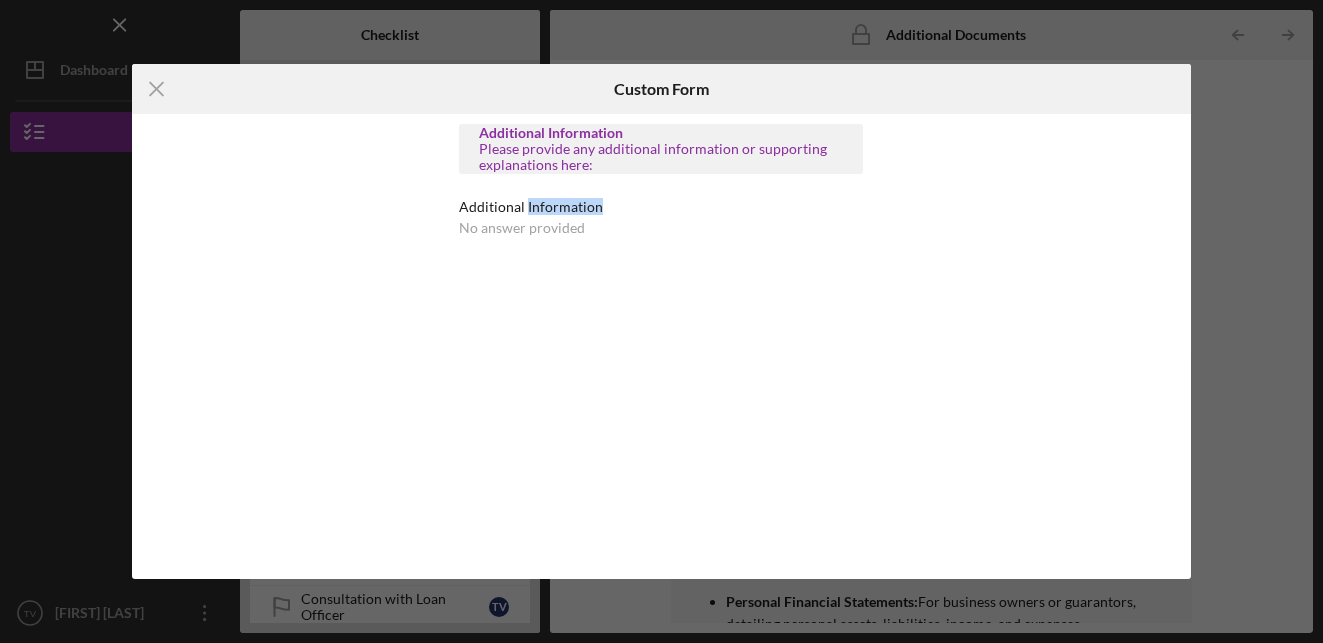 click on "Additional Information Please provide any additional information or supporting explanations here: Additional Information No answer provided" at bounding box center (661, 180) 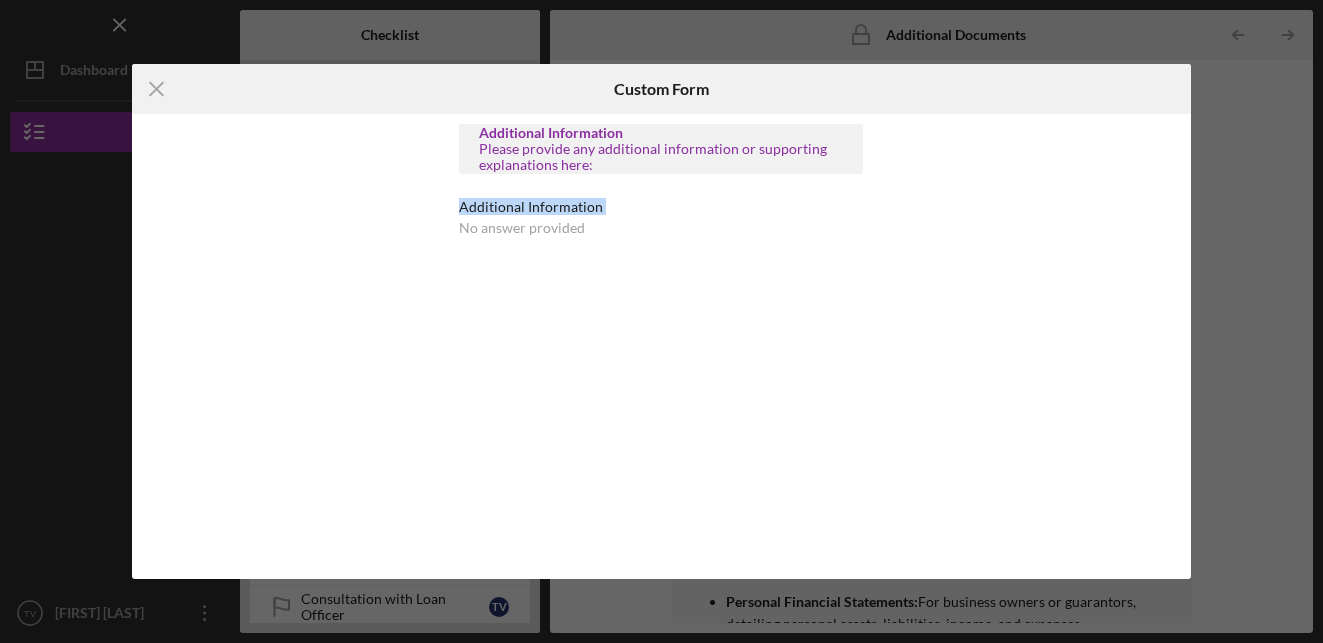 click on "Additional Information Please provide any additional information or supporting explanations here: Additional Information No answer provided" at bounding box center (661, 180) 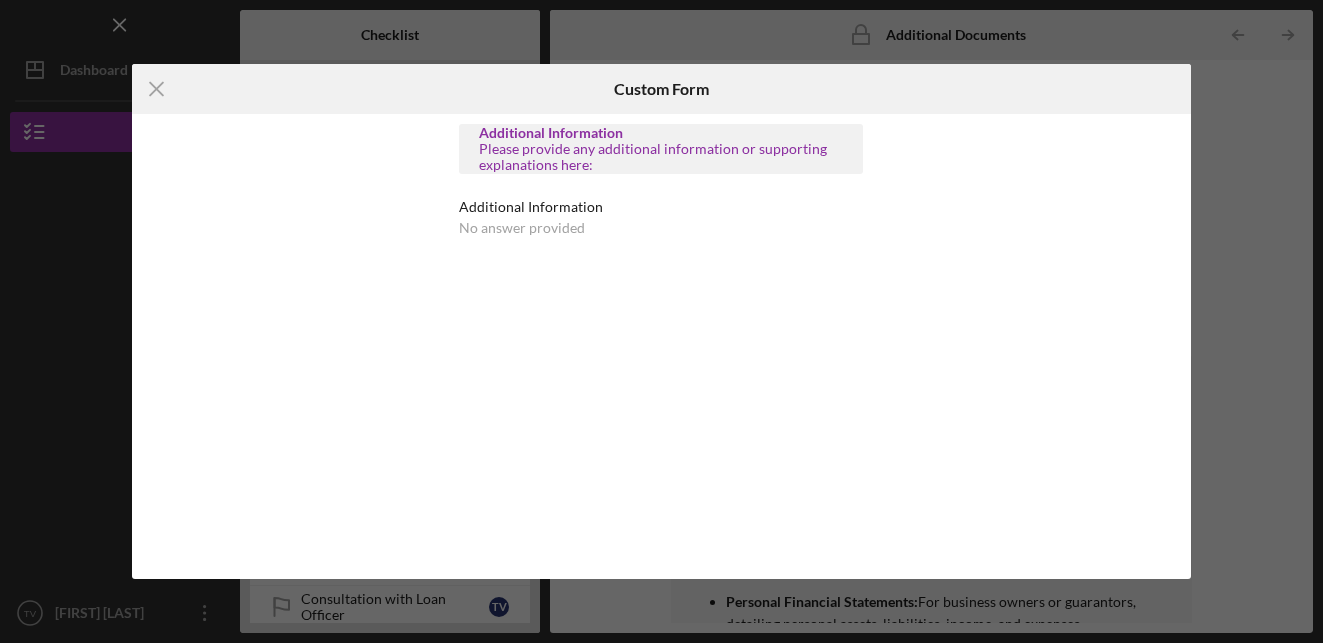 click on "Please provide any additional information or supporting explanations here:" at bounding box center (661, 157) 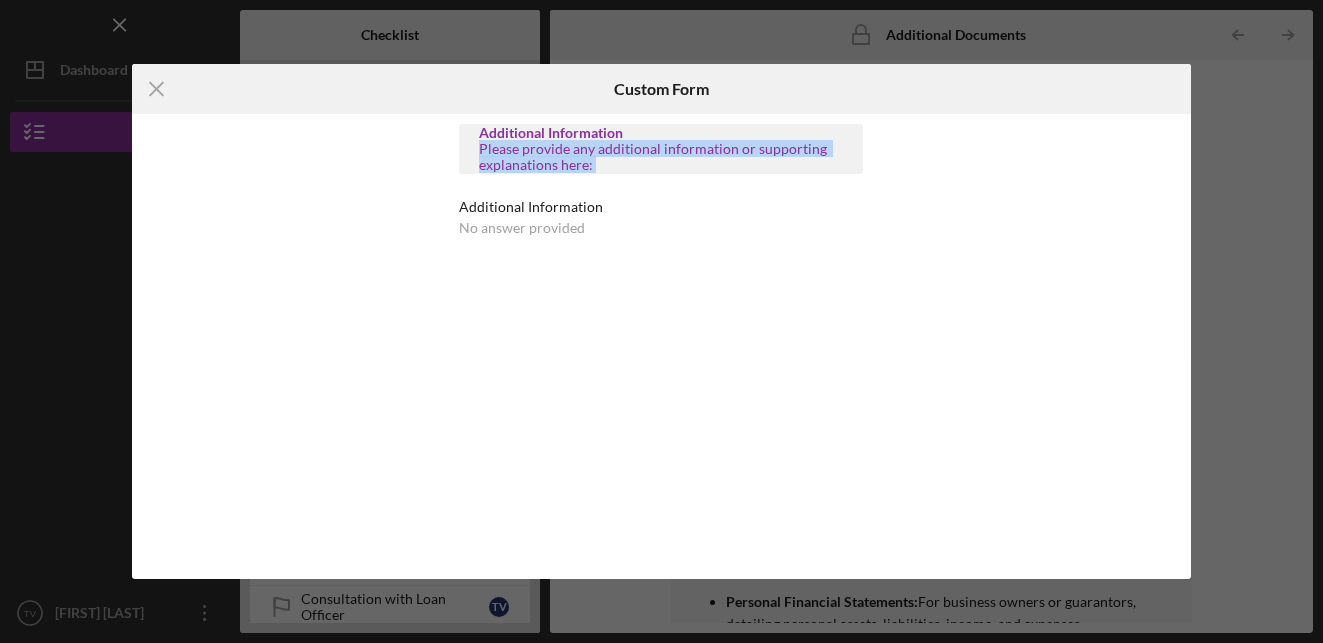 click on "Please provide any additional information or supporting explanations here:" at bounding box center (661, 157) 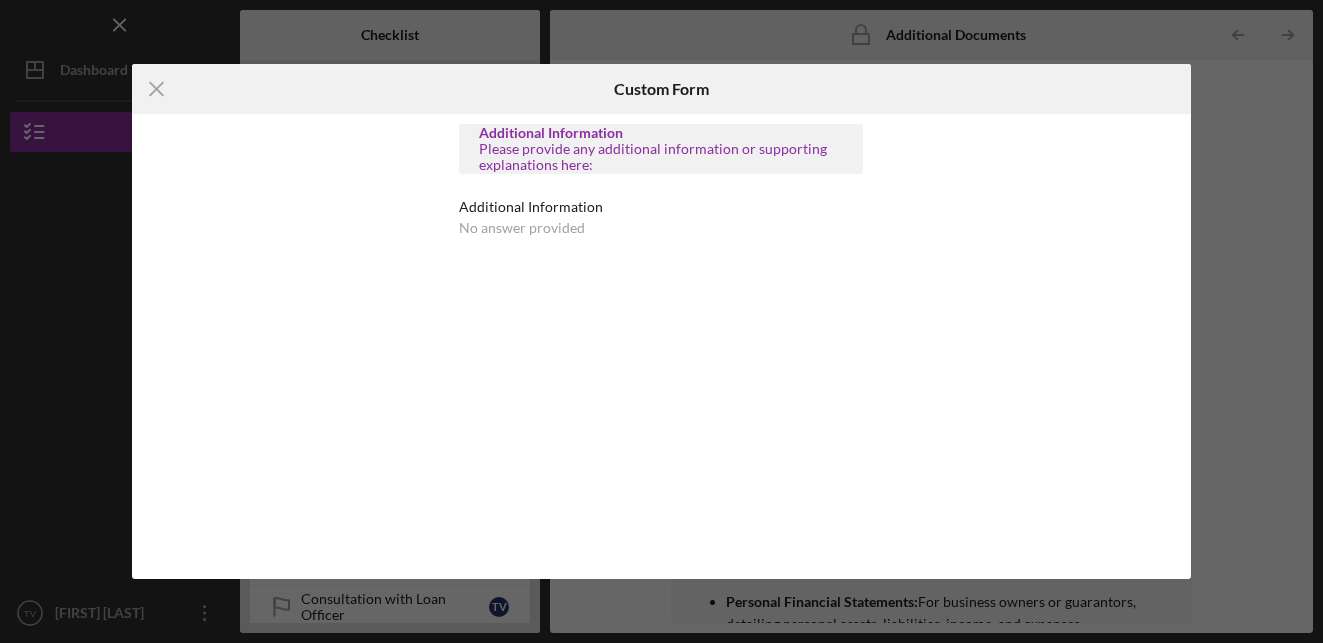 click on "Additional Information Please provide any additional information or supporting explanations here: Additional Information No answer provided" at bounding box center [661, 190] 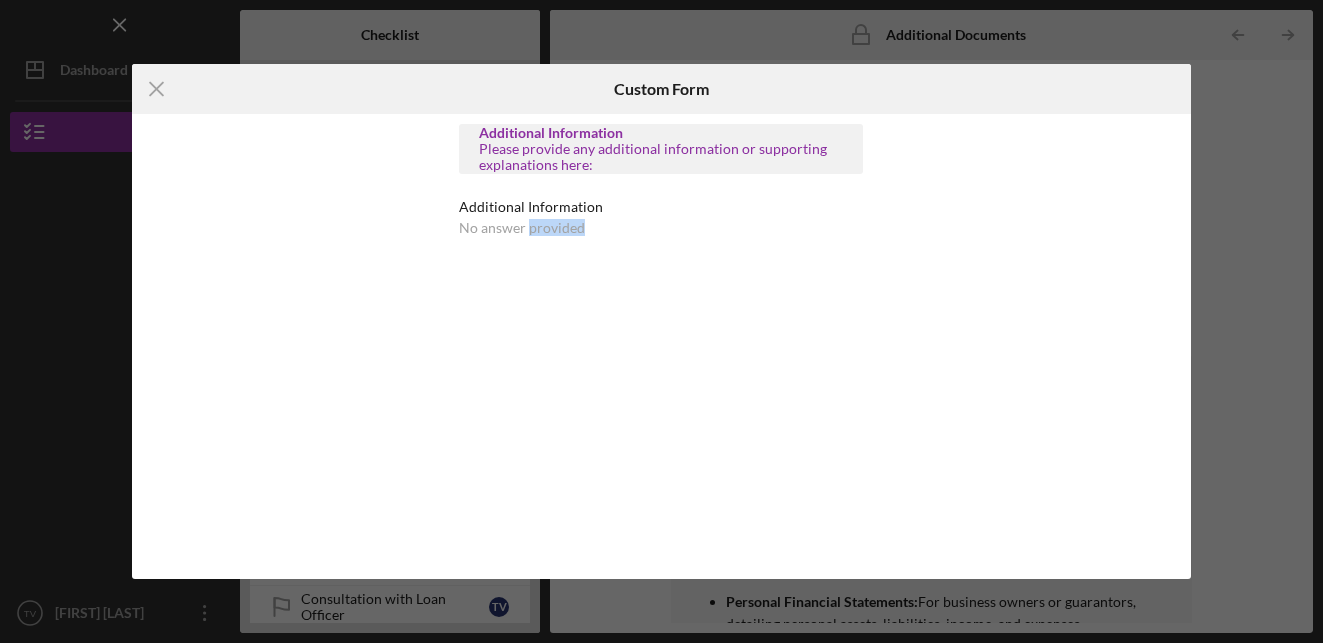 click on "Additional Information Please provide any additional information or supporting explanations here: Additional Information No answer provided" at bounding box center (661, 190) 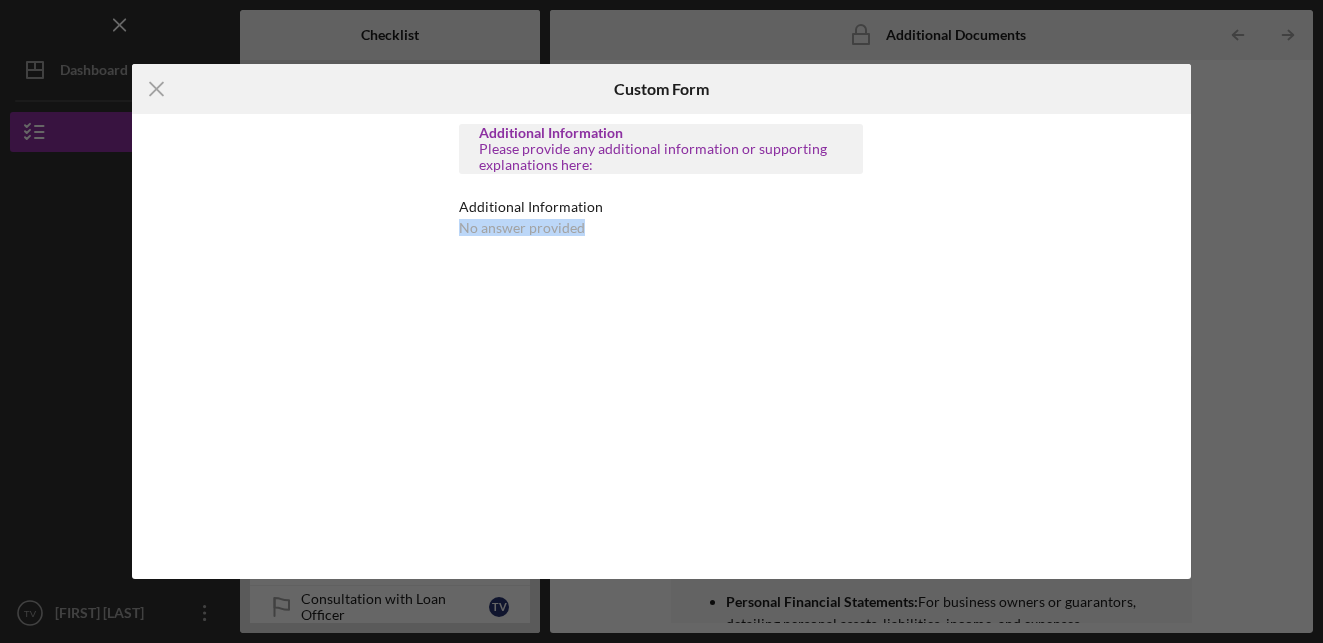 click on "Additional Information No answer provided" at bounding box center (661, 217) 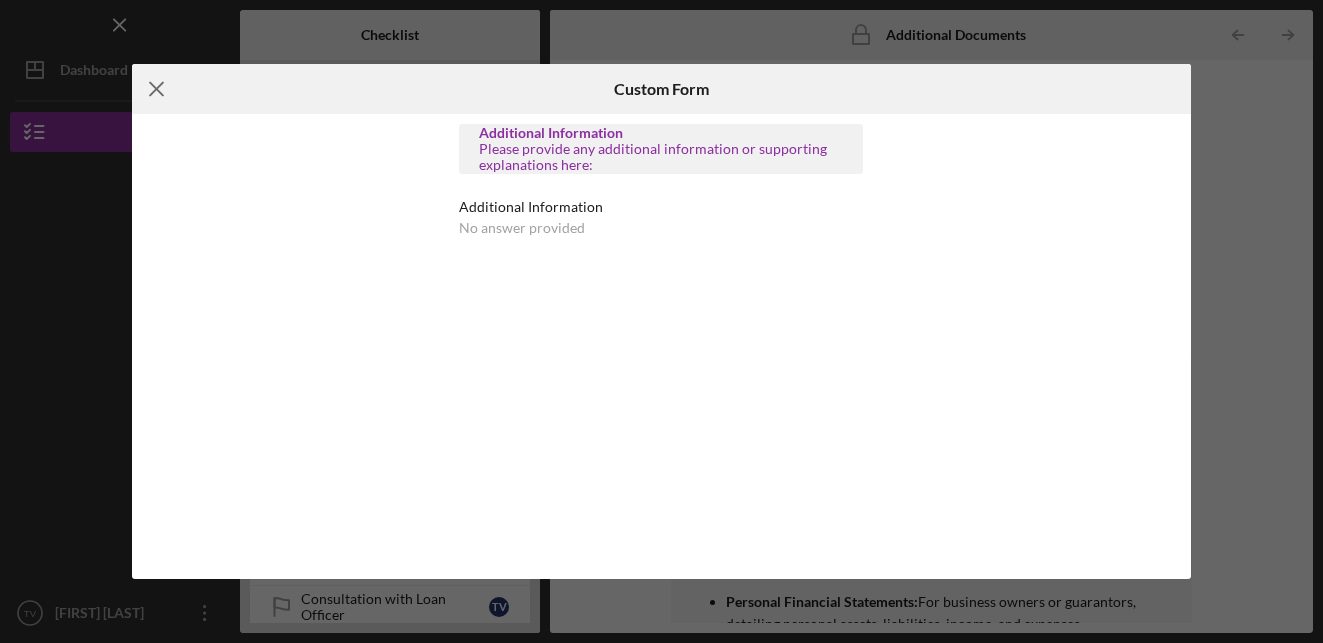click 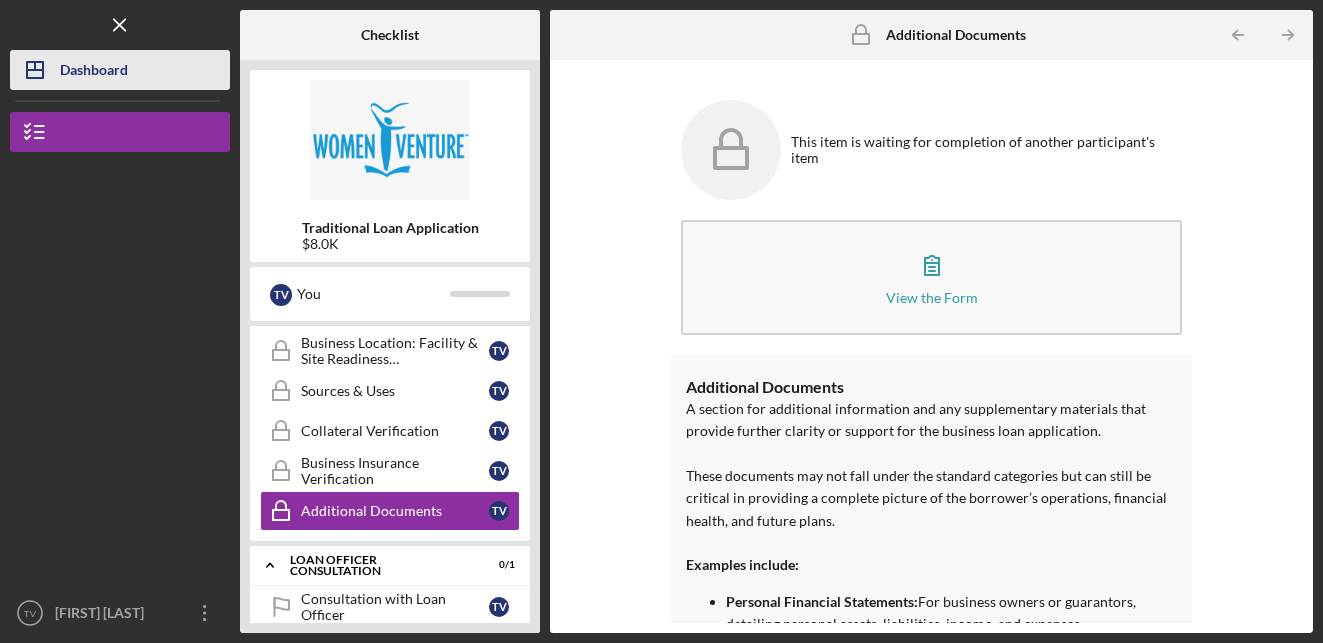 click on "Dashboard" at bounding box center (94, 72) 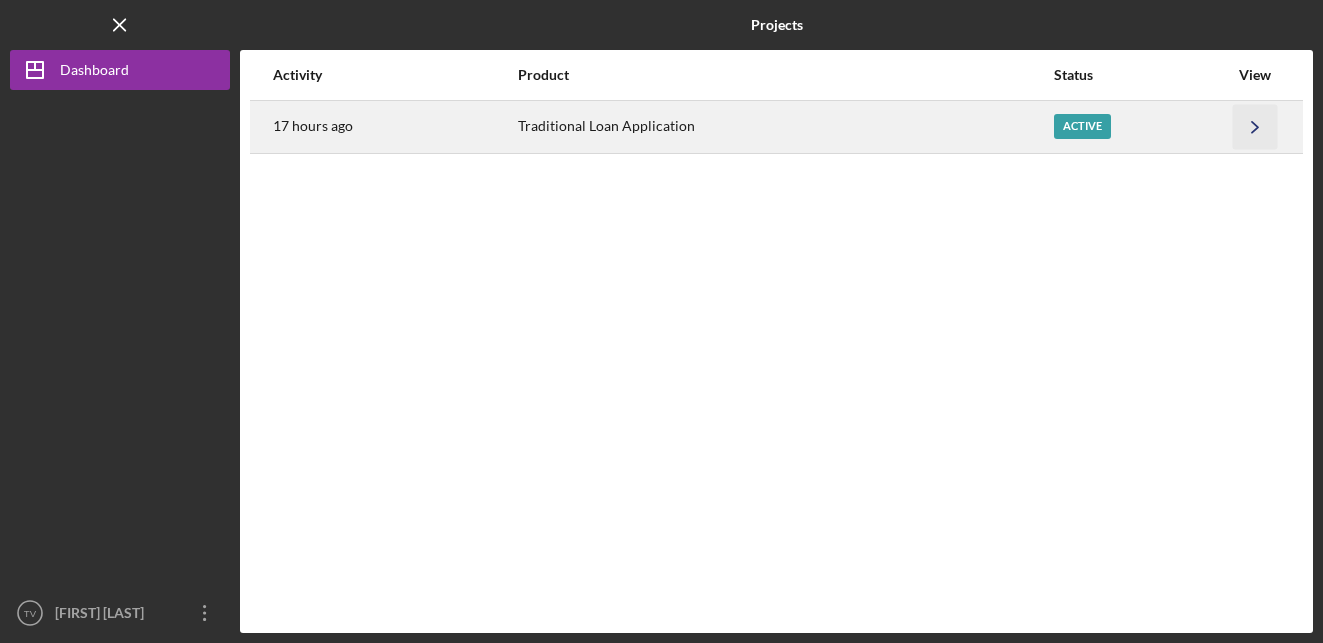click on "Icon/Navigate" 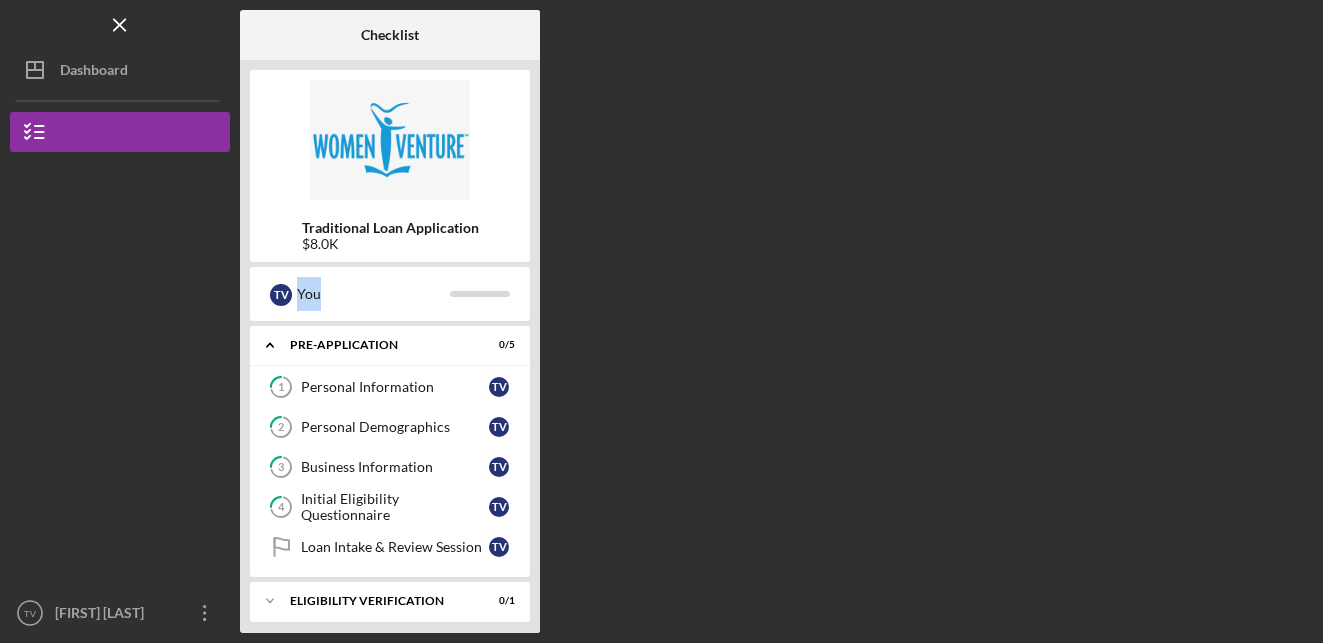 drag, startPoint x: 618, startPoint y: 240, endPoint x: 561, endPoint y: 280, distance: 69.63476 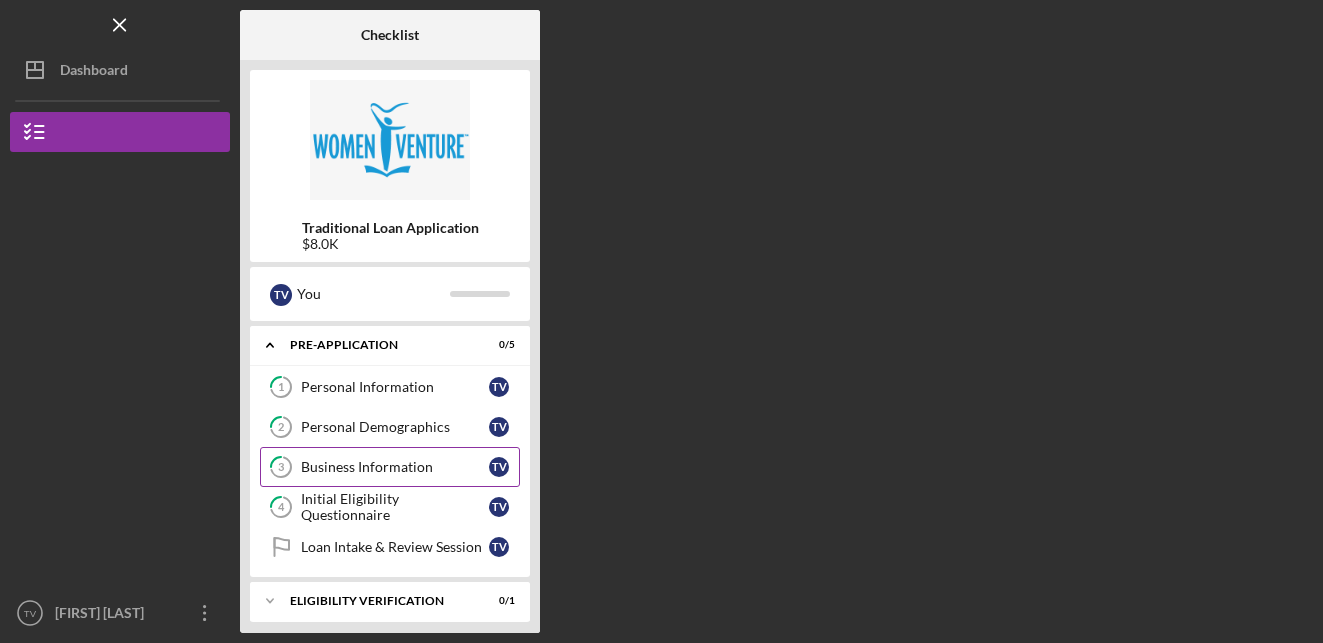 click on "Business Information" at bounding box center (395, 467) 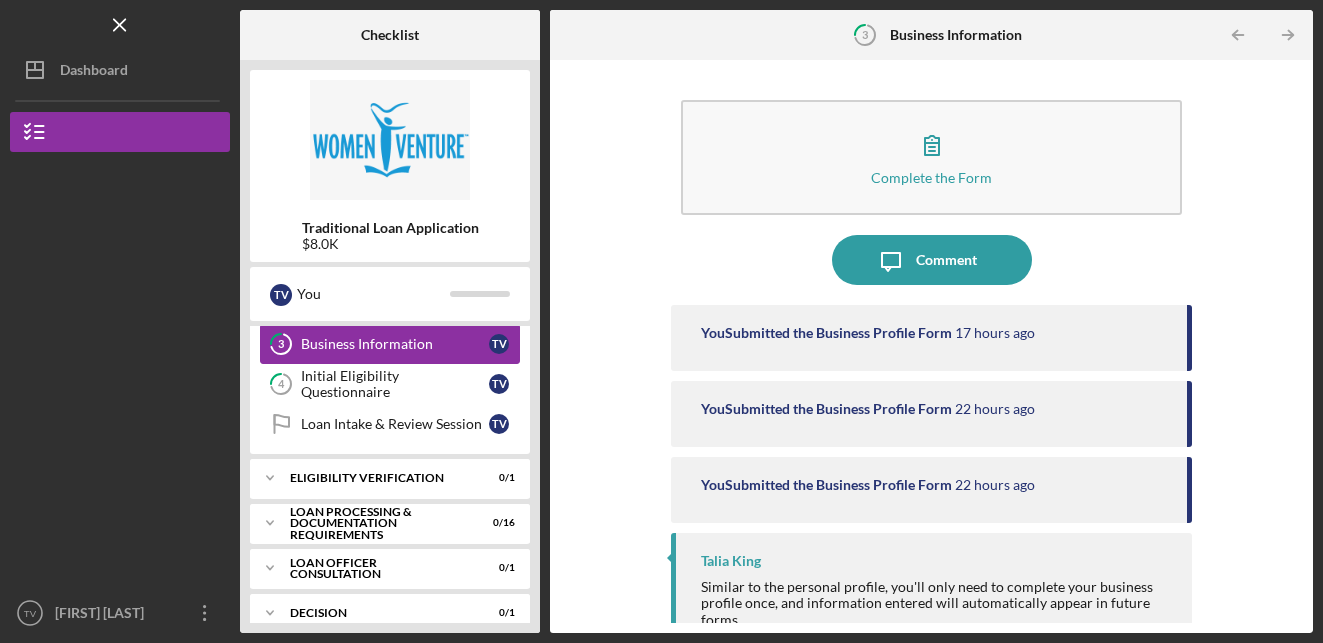 scroll, scrollTop: 144, scrollLeft: 0, axis: vertical 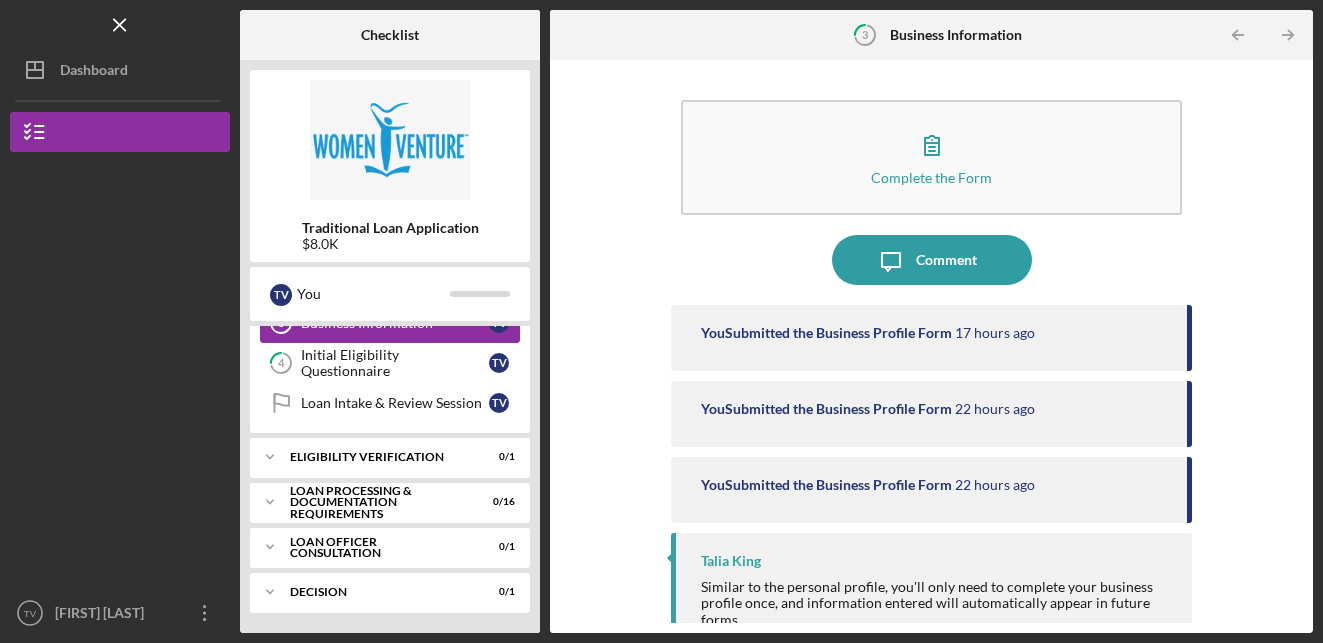 click on "Icon/Expander" 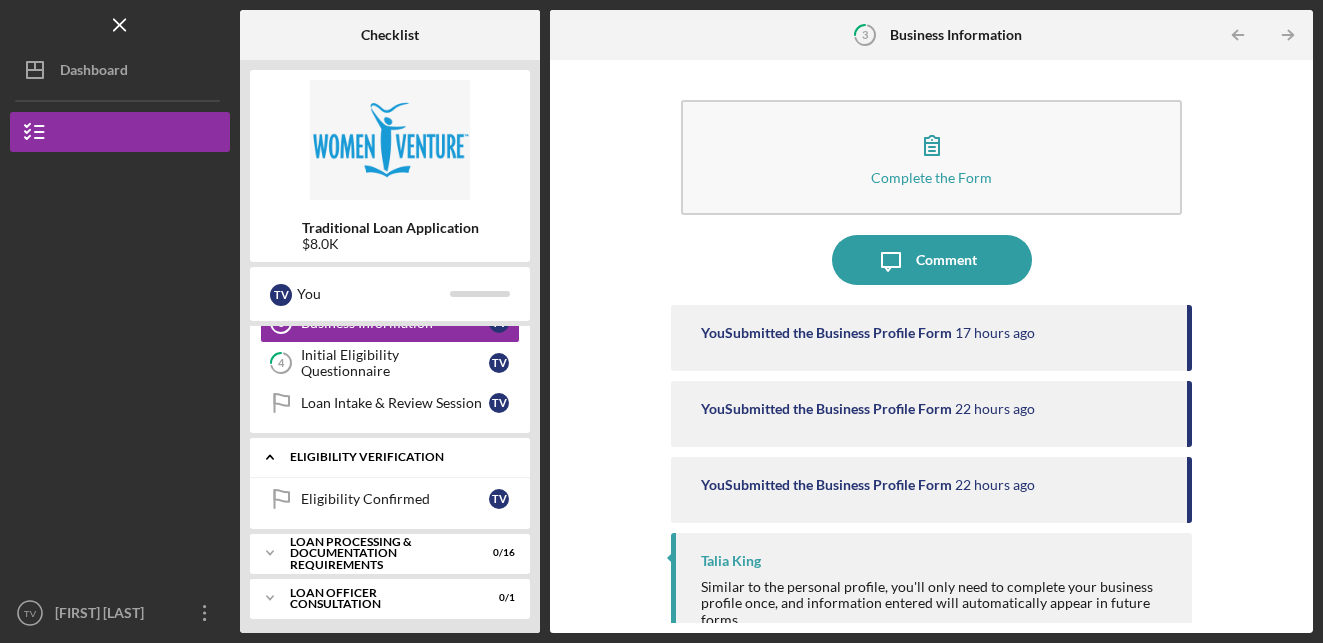 scroll, scrollTop: 195, scrollLeft: 0, axis: vertical 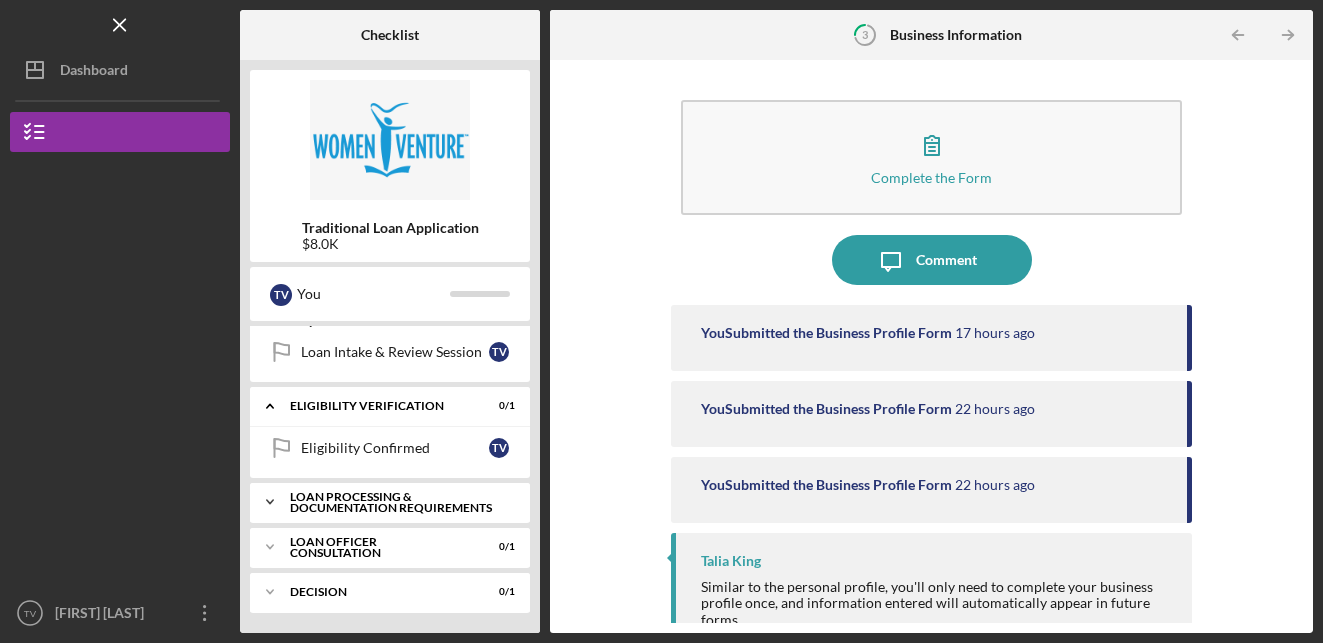 click on "Loan Processing & Documentation Requirements" at bounding box center [397, 502] 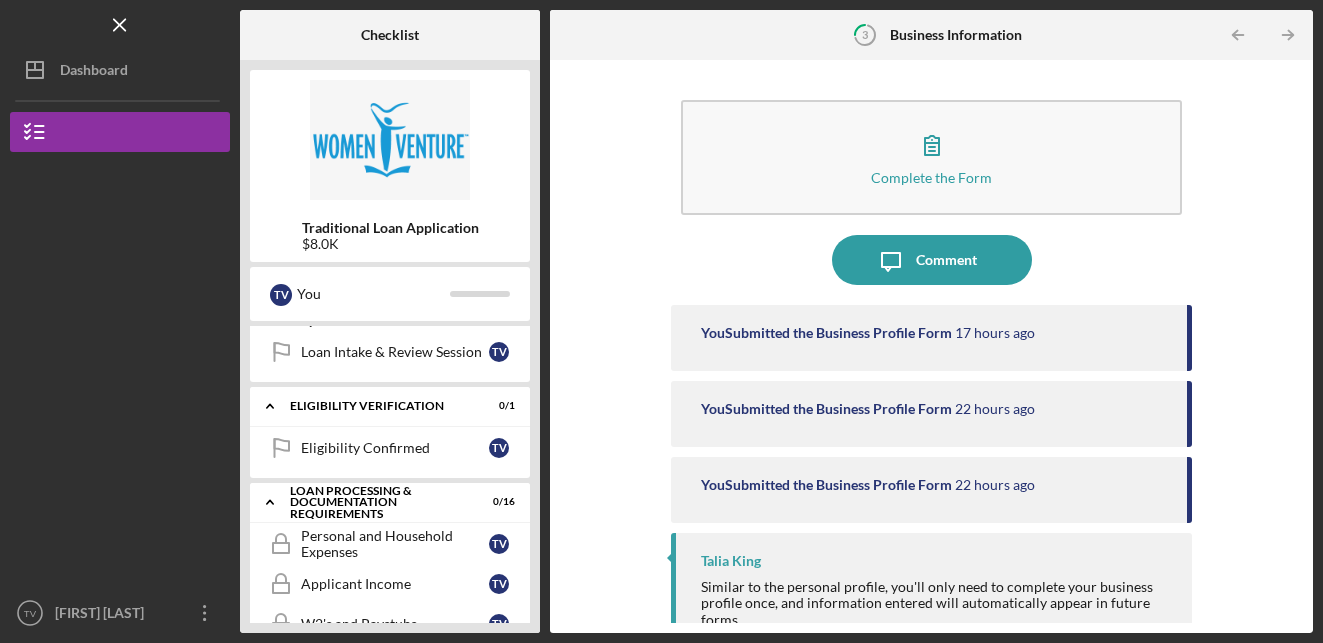 click on "Similar to the personal profile, you'll only need to complete your business profile once, and information entered will automatically appear in future forms. Please attempt to answer every question to the best of your ability." at bounding box center (936, 619) 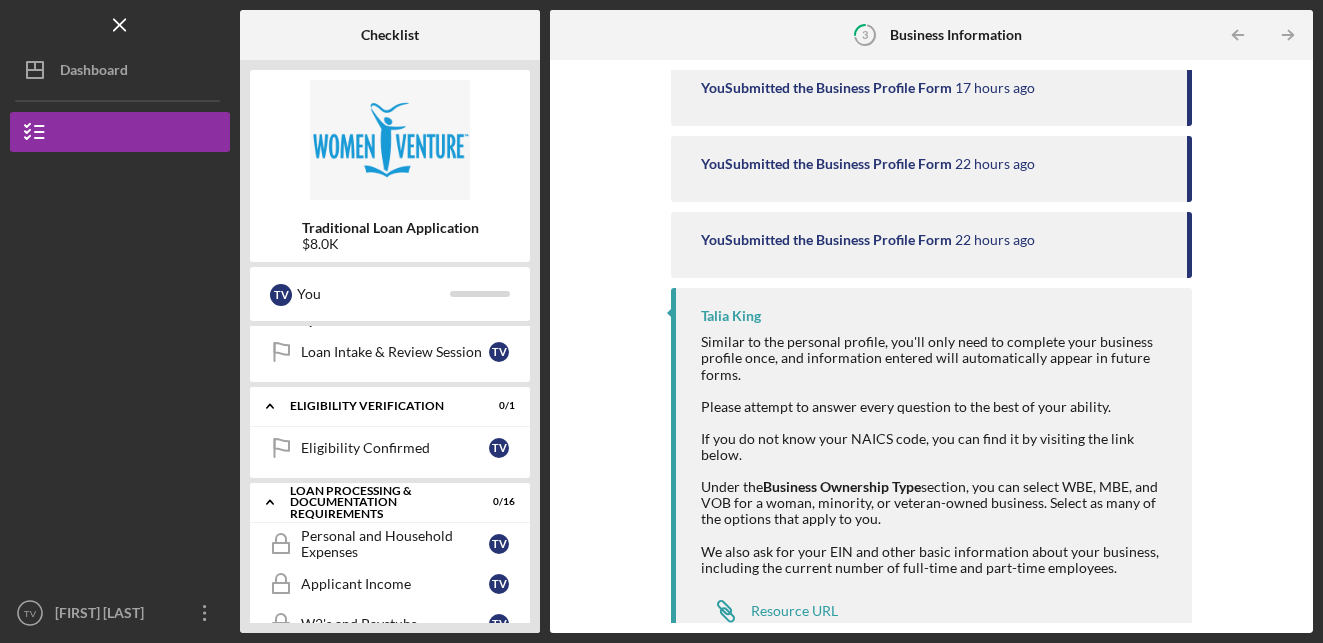 scroll, scrollTop: 257, scrollLeft: 0, axis: vertical 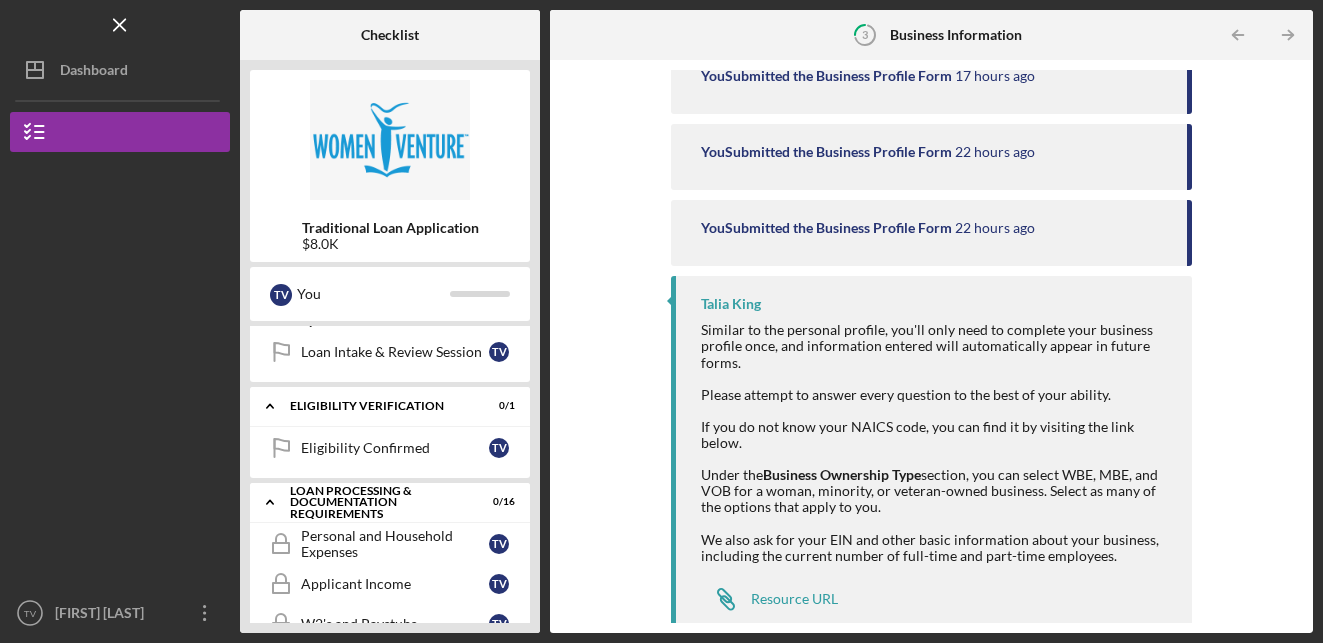 click on "If you do not know your NAICS code, you can find it by visiting the link below. Under the  Business Ownership Type  section, you can select WBE, MBE, and VOB for a woman, minority, or veteran-owned business. Select as many of the options that apply to you." at bounding box center [936, 467] 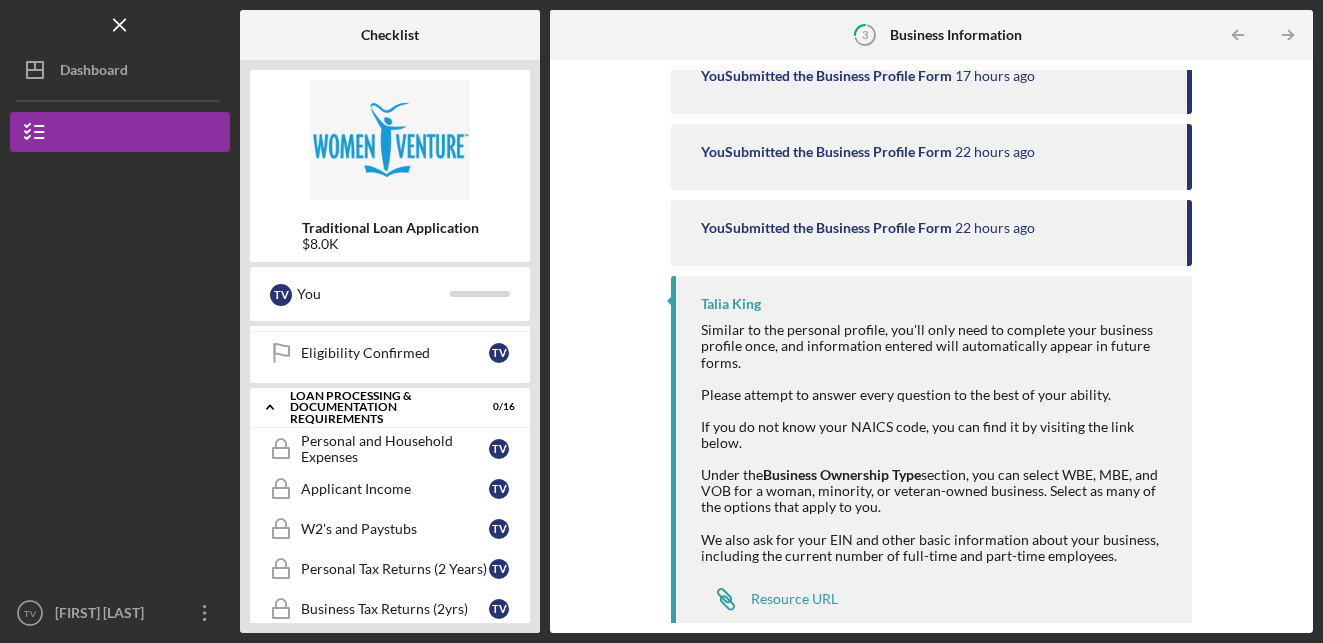 scroll, scrollTop: 292, scrollLeft: 0, axis: vertical 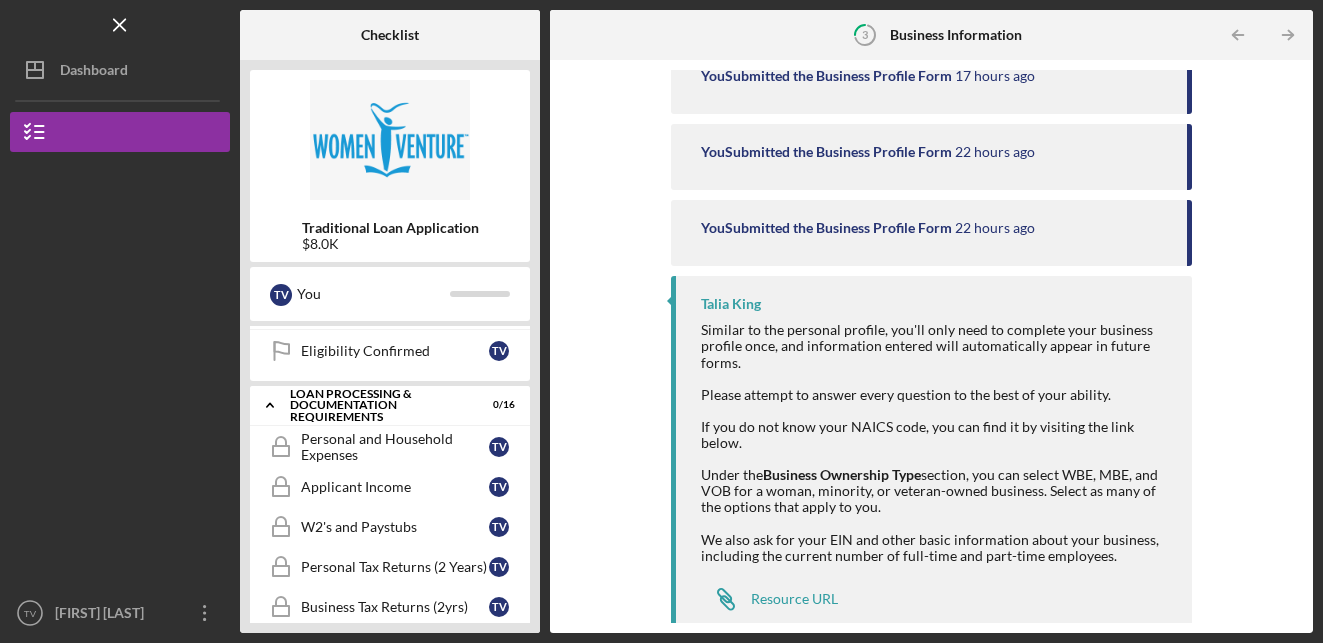 click on "Personal and Household Expenses" at bounding box center [395, 447] 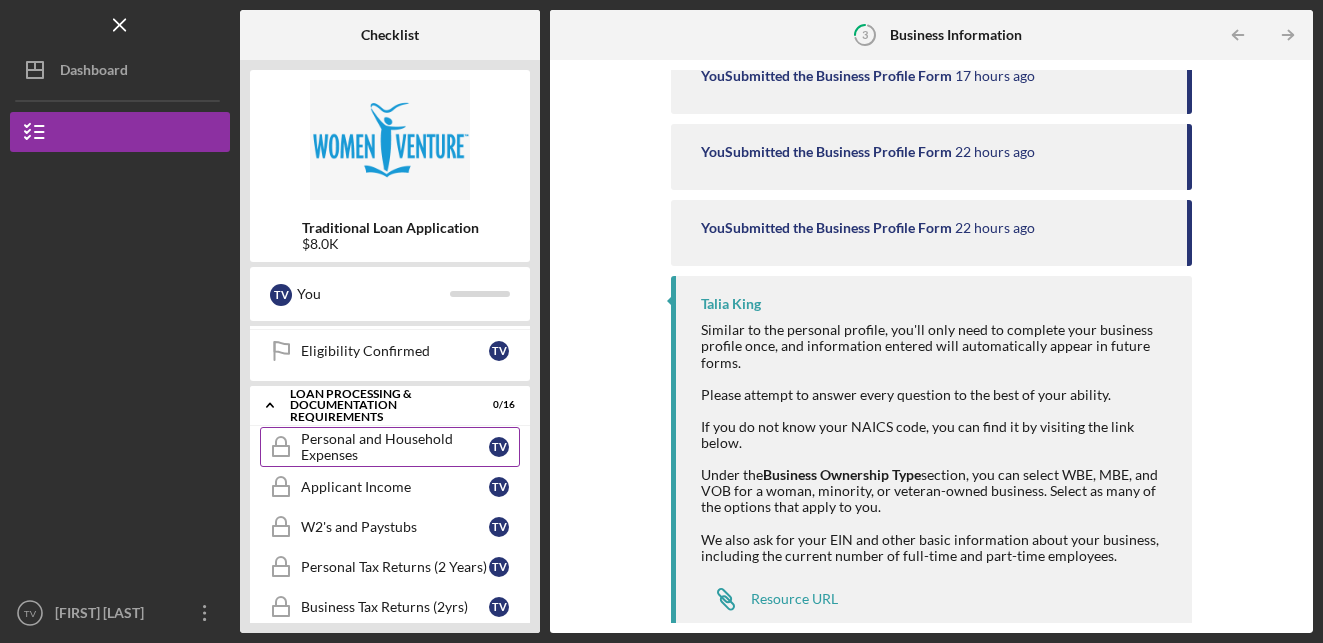 scroll, scrollTop: 0, scrollLeft: 0, axis: both 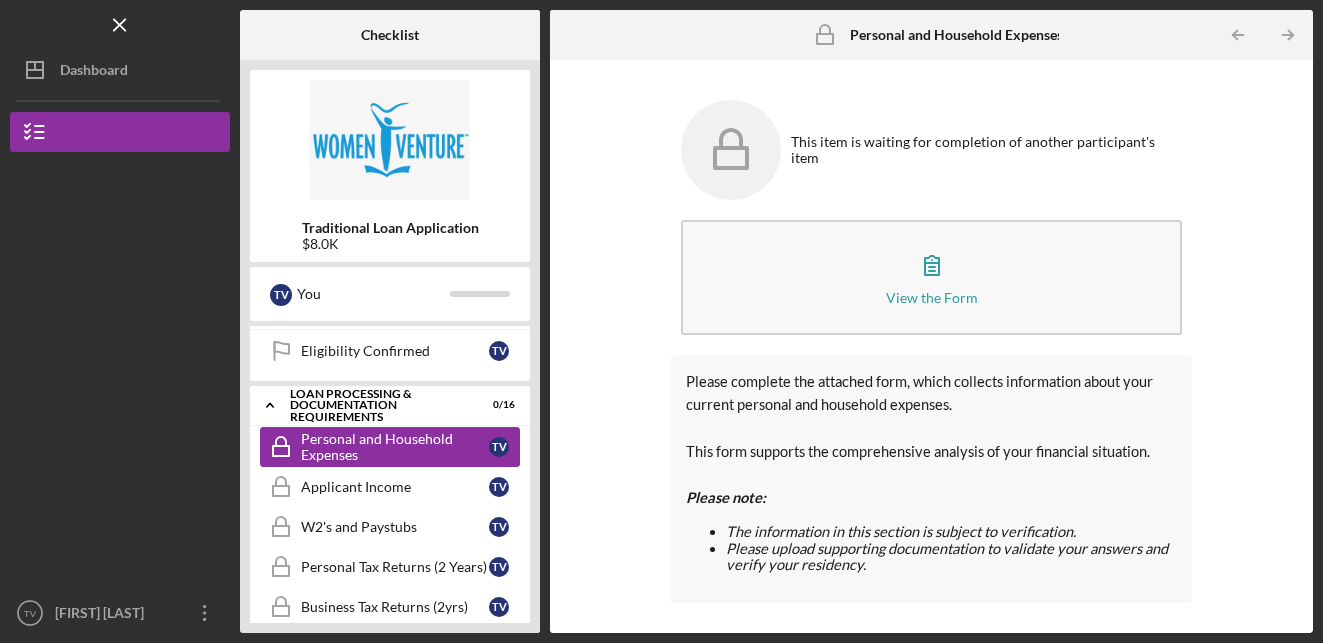 click on "Personal and Household Expenses" at bounding box center [395, 447] 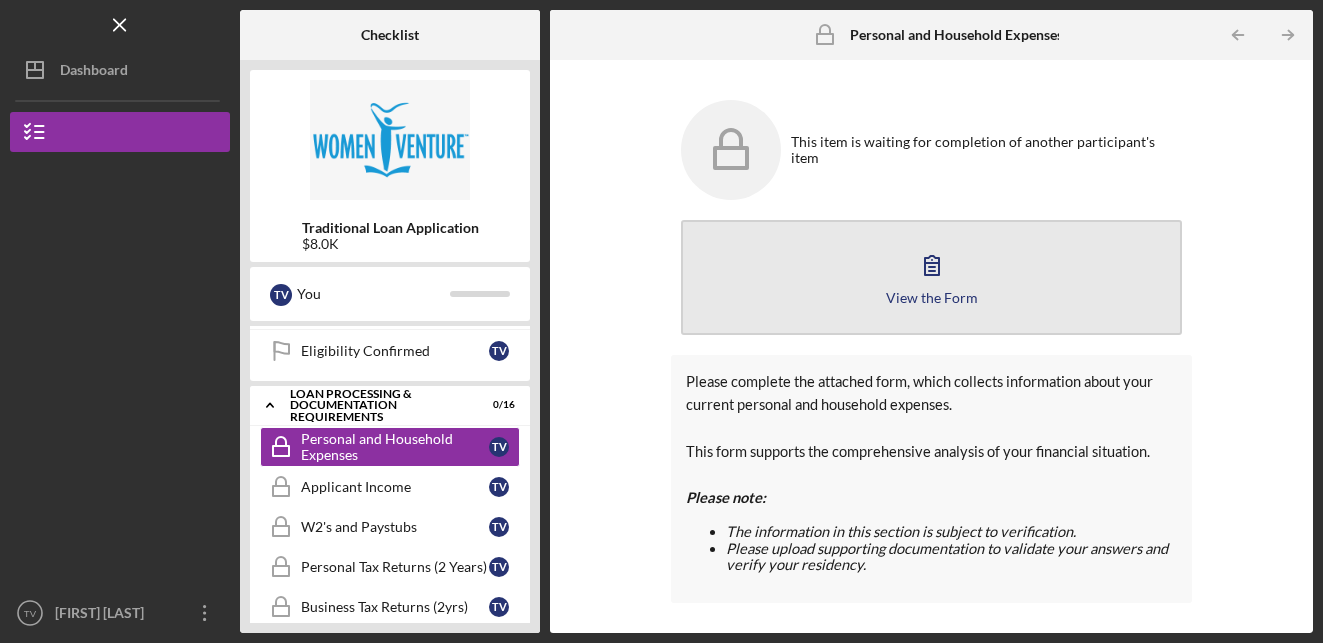 click 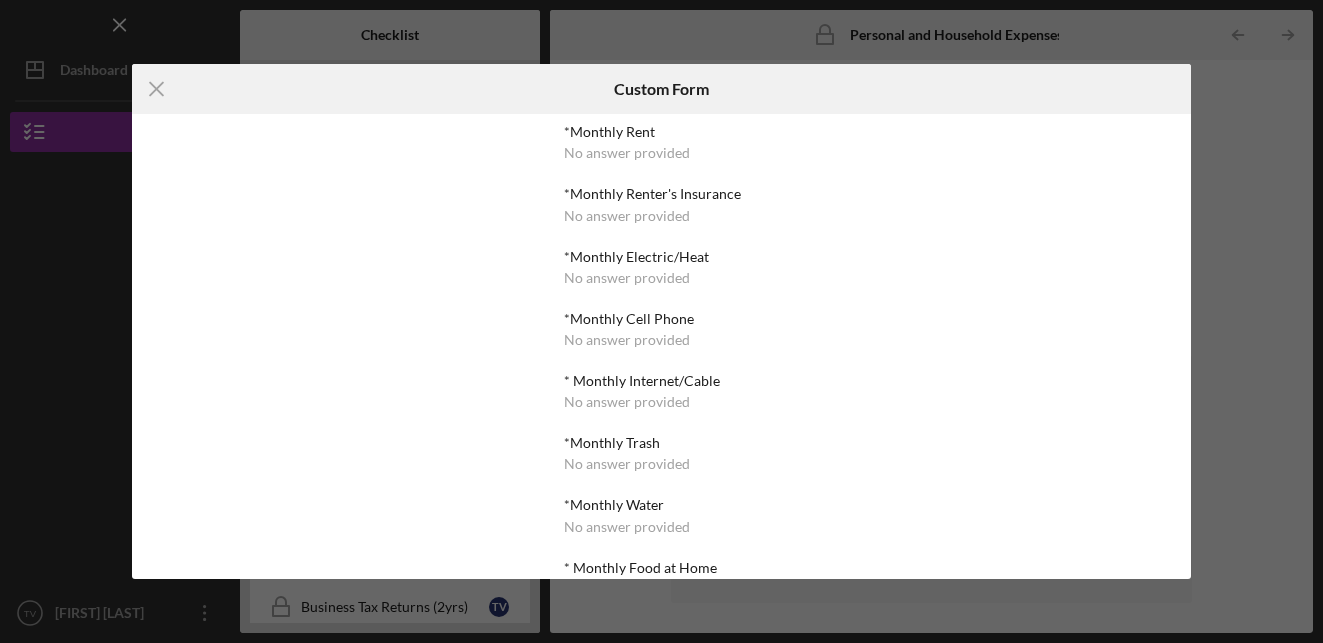 click on "* Monthly Internet/Cable" at bounding box center (661, 381) 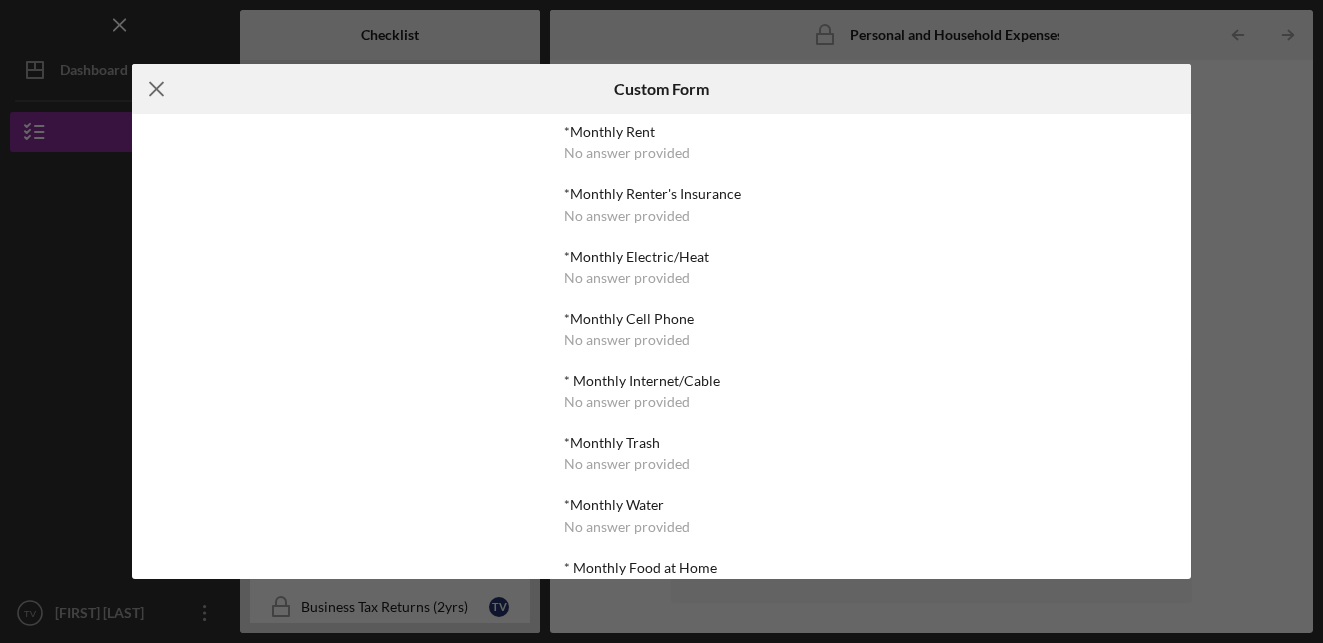click 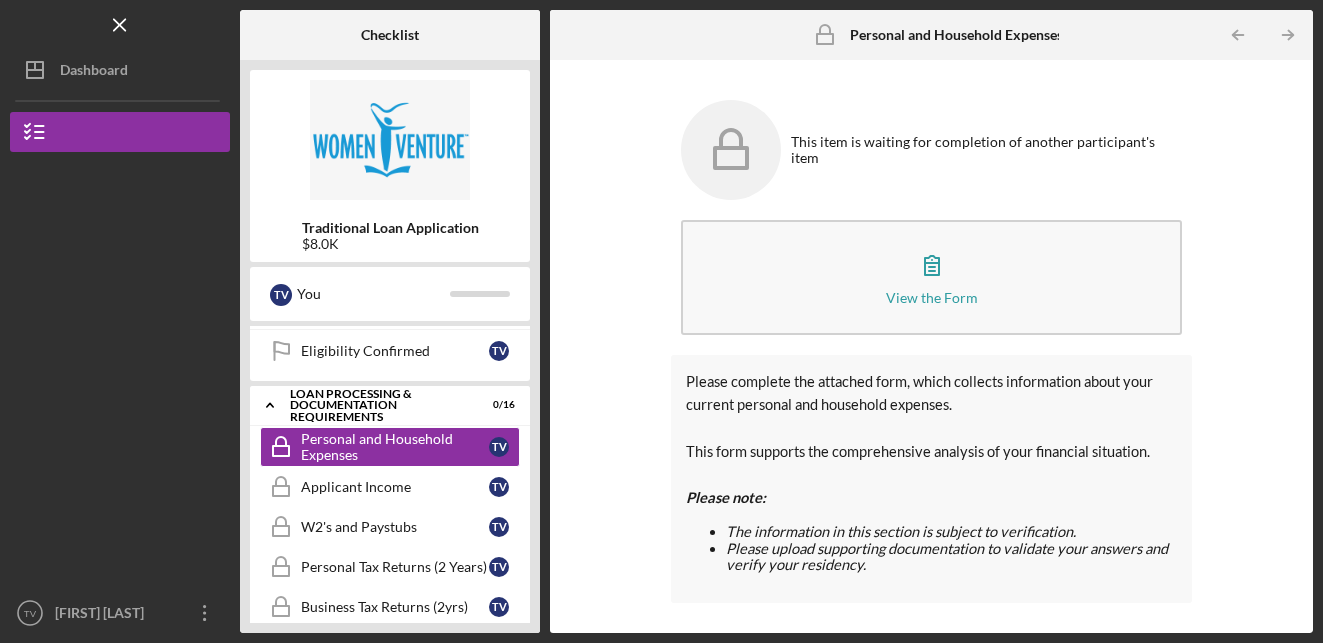 click at bounding box center (120, 262) 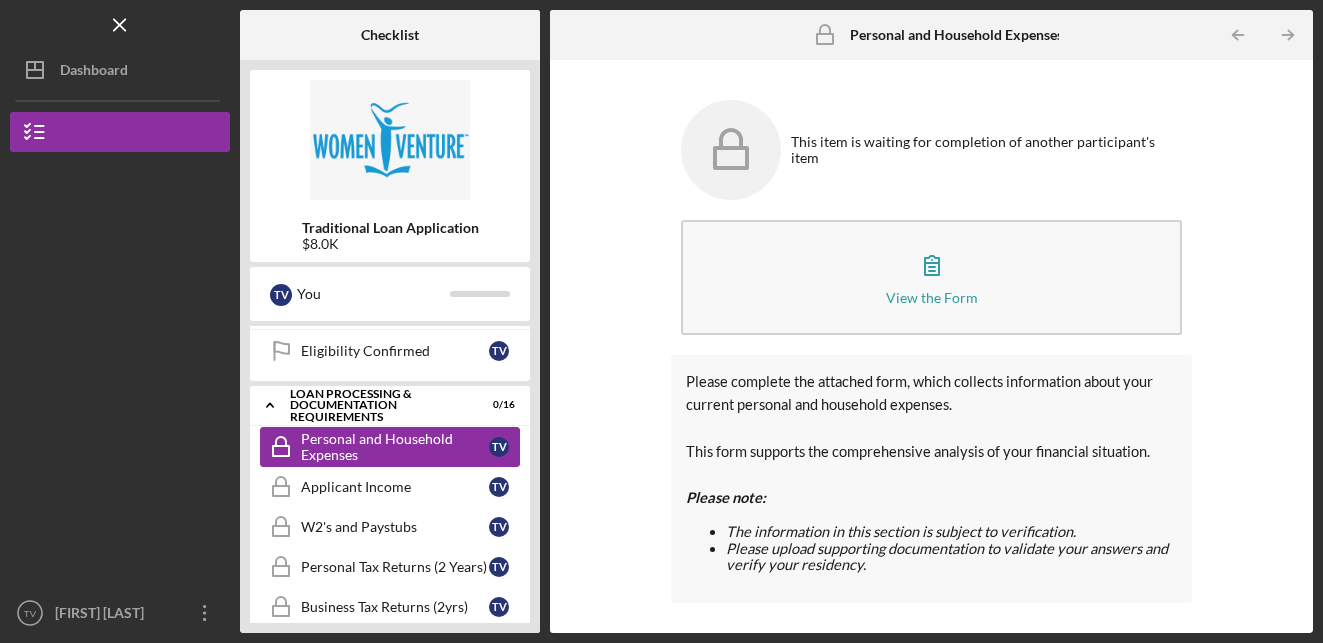 click on "Personal and Household Expenses" at bounding box center (395, 447) 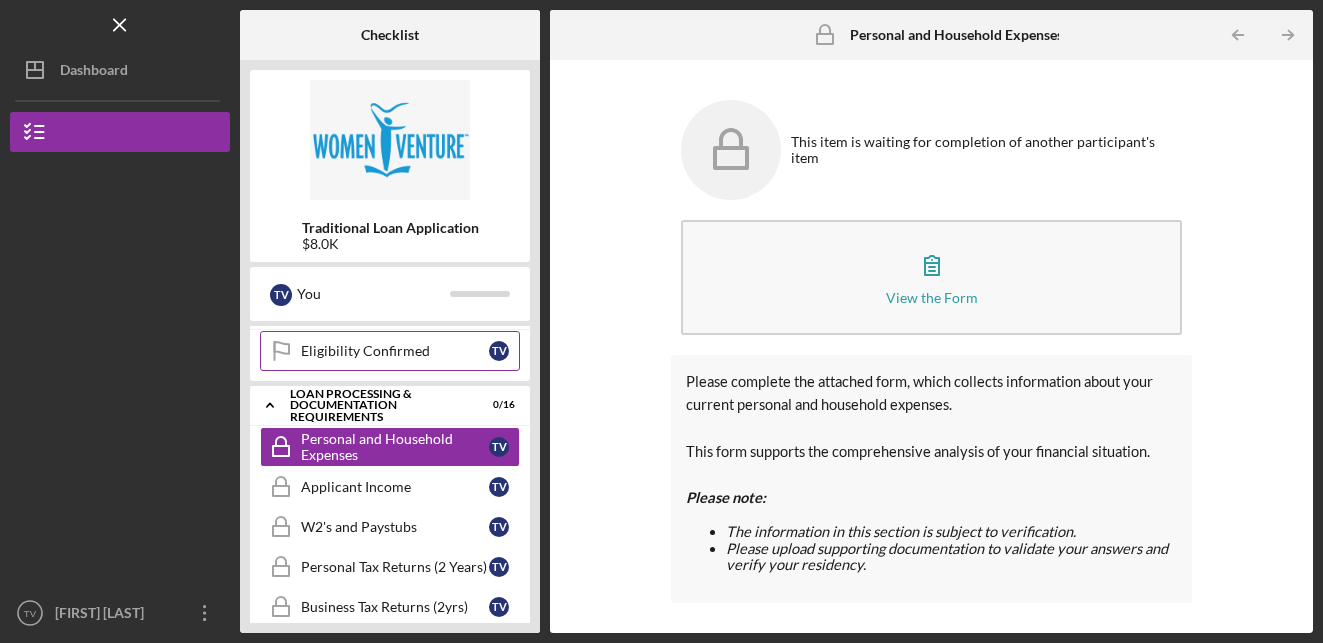 click on "Eligibility Confirmed" at bounding box center (395, 351) 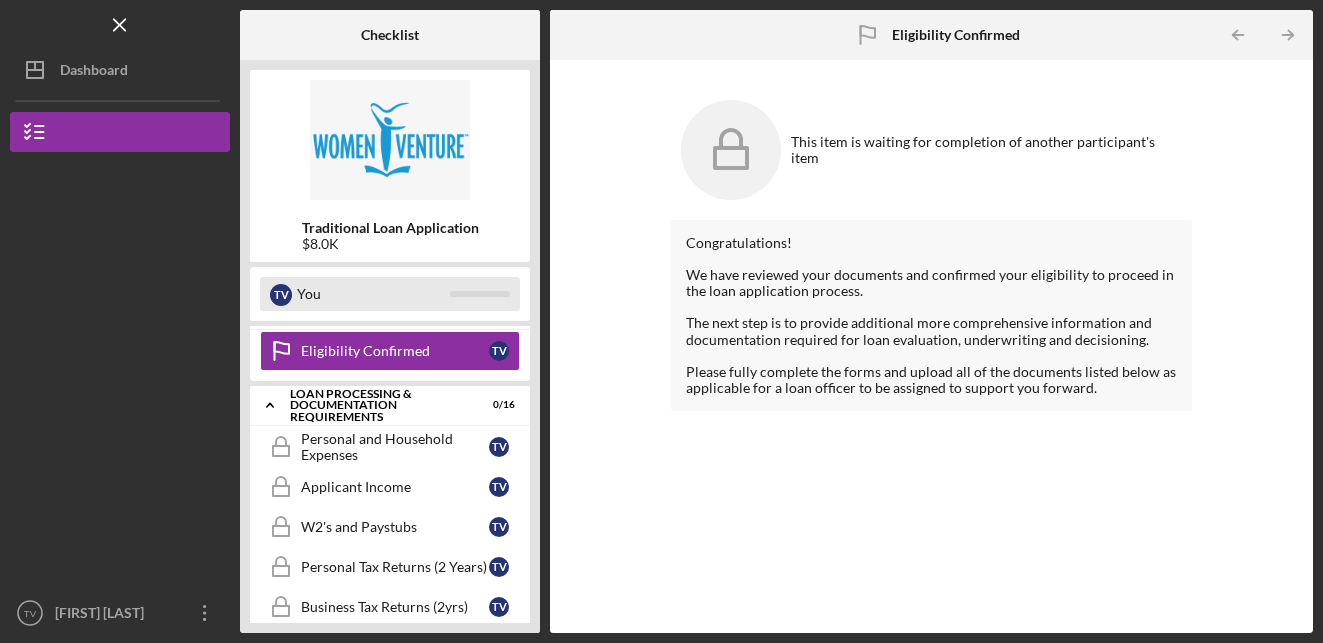 click at bounding box center (480, 294) 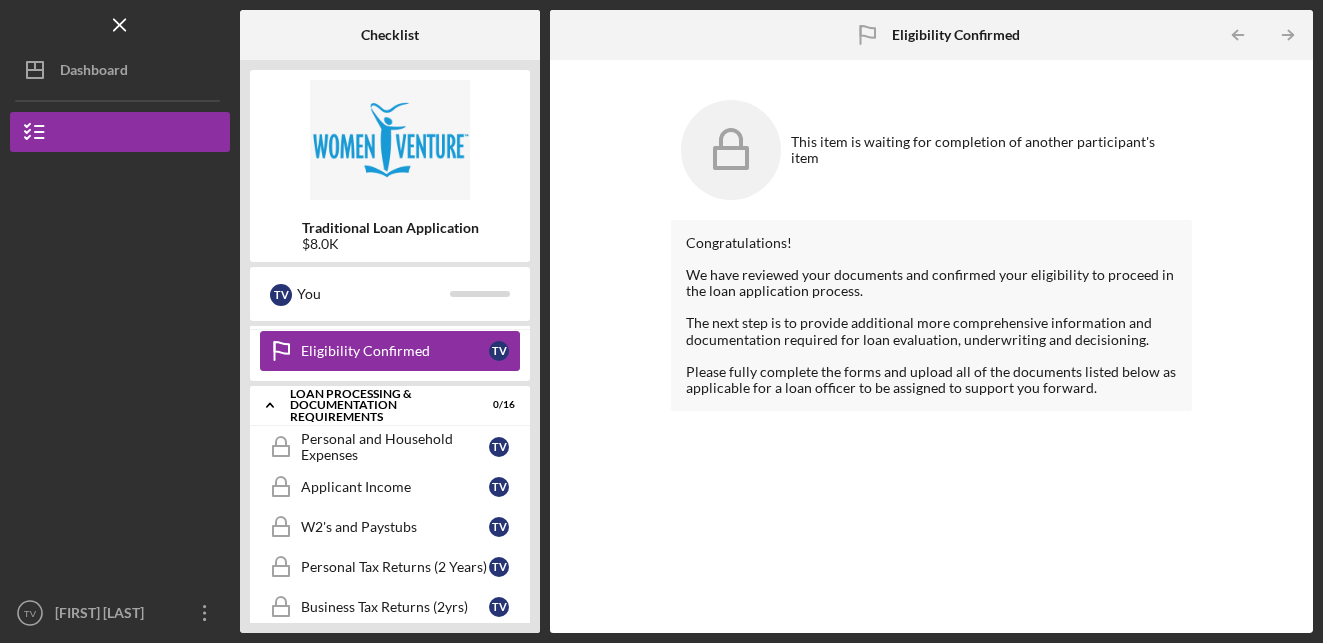 click on "T V" at bounding box center [499, 351] 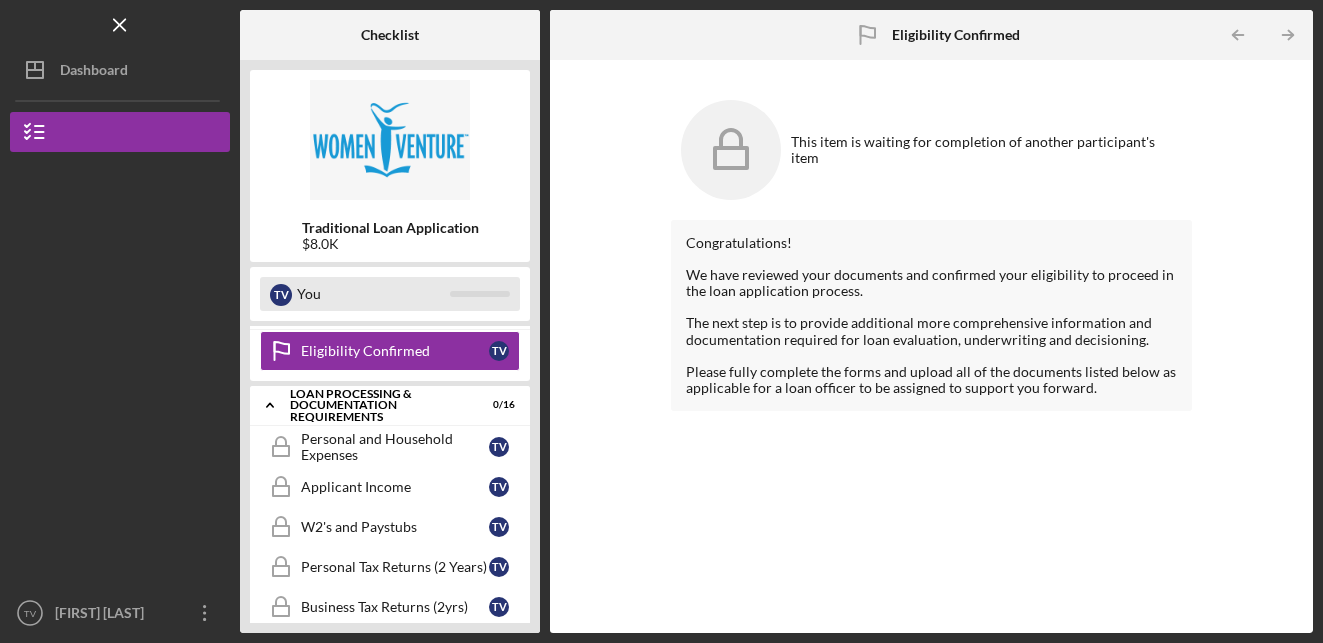 click on "You" at bounding box center (373, 294) 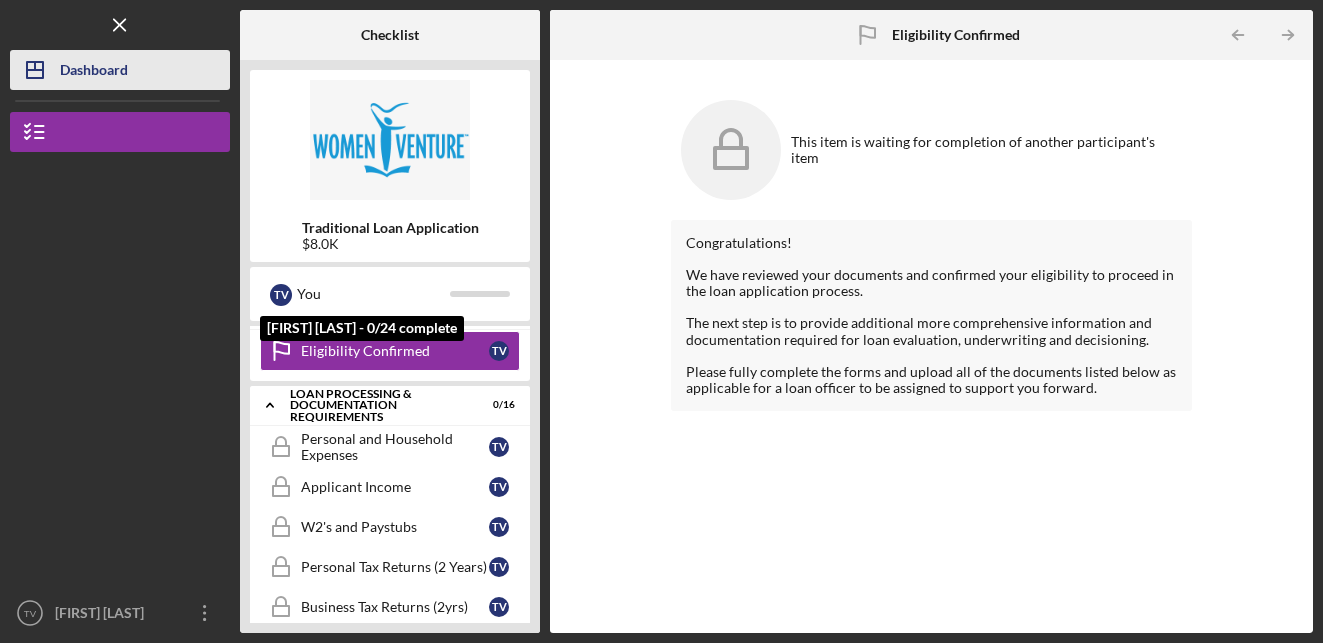 click on "Dashboard" at bounding box center (94, 72) 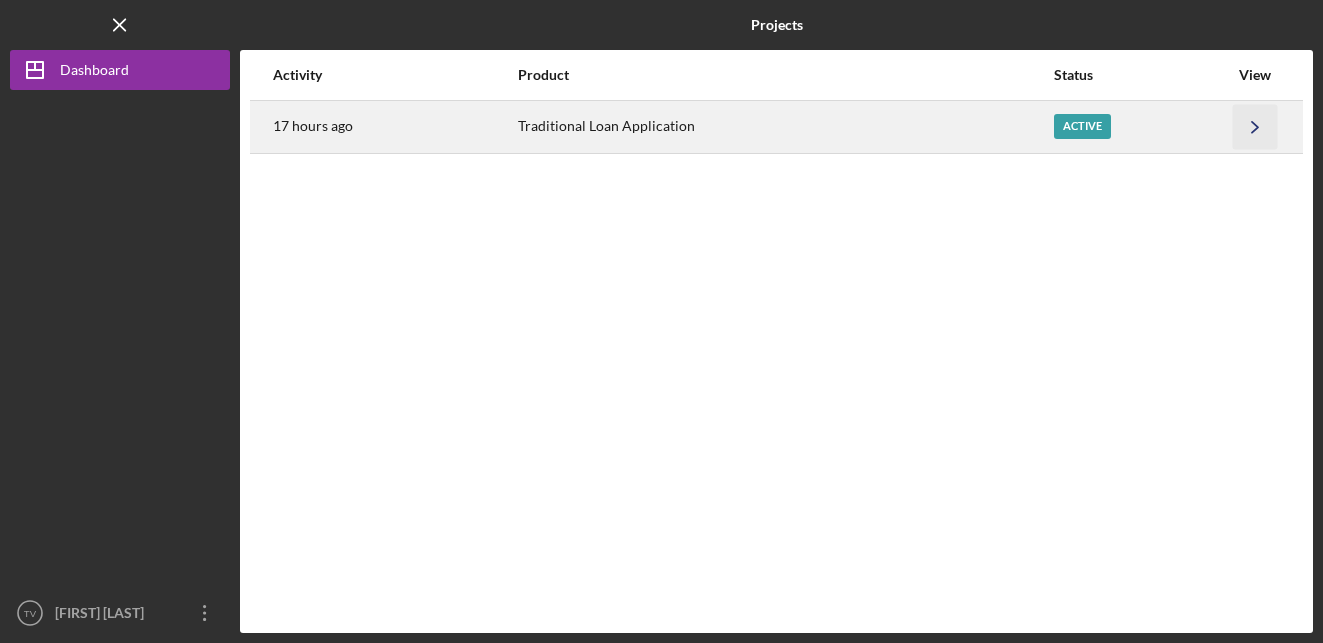 click on "Icon/Navigate" 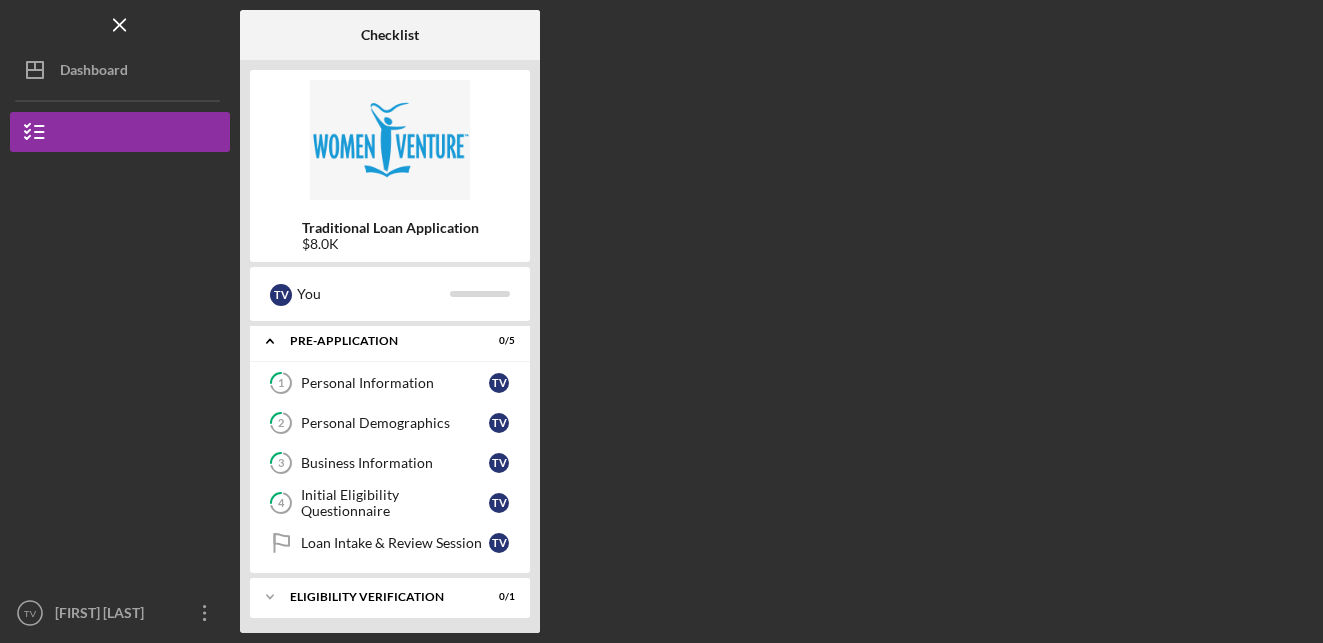 scroll, scrollTop: 0, scrollLeft: 0, axis: both 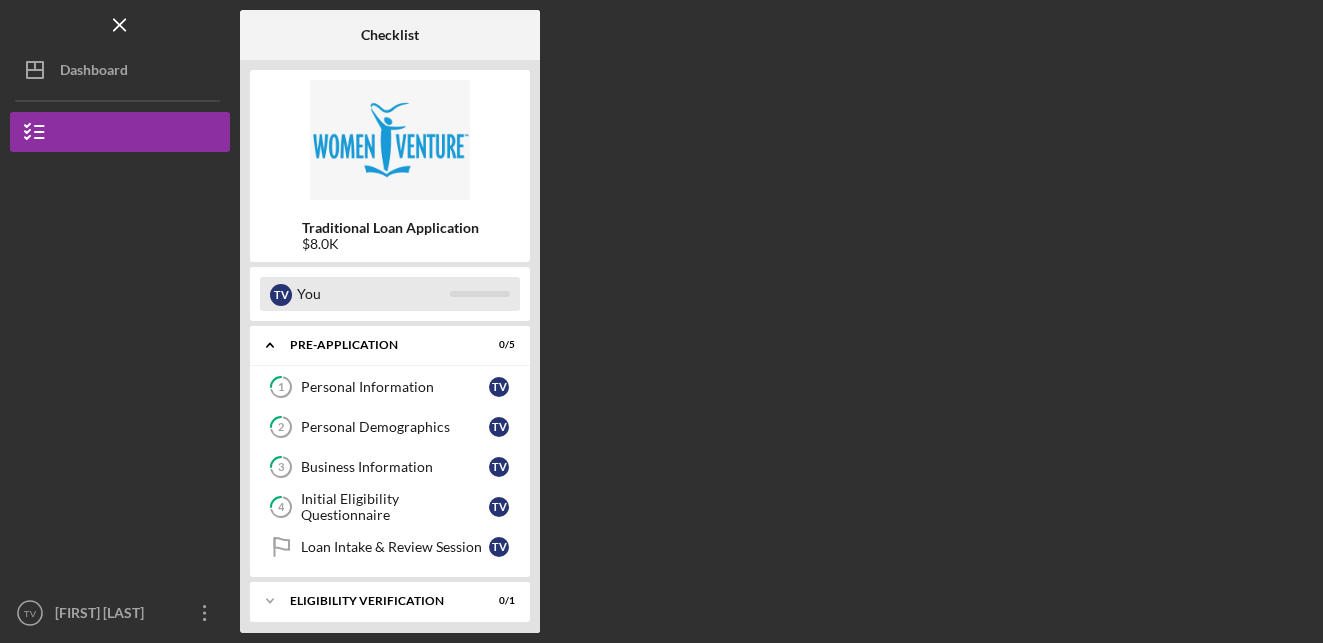 click on "You" at bounding box center (373, 294) 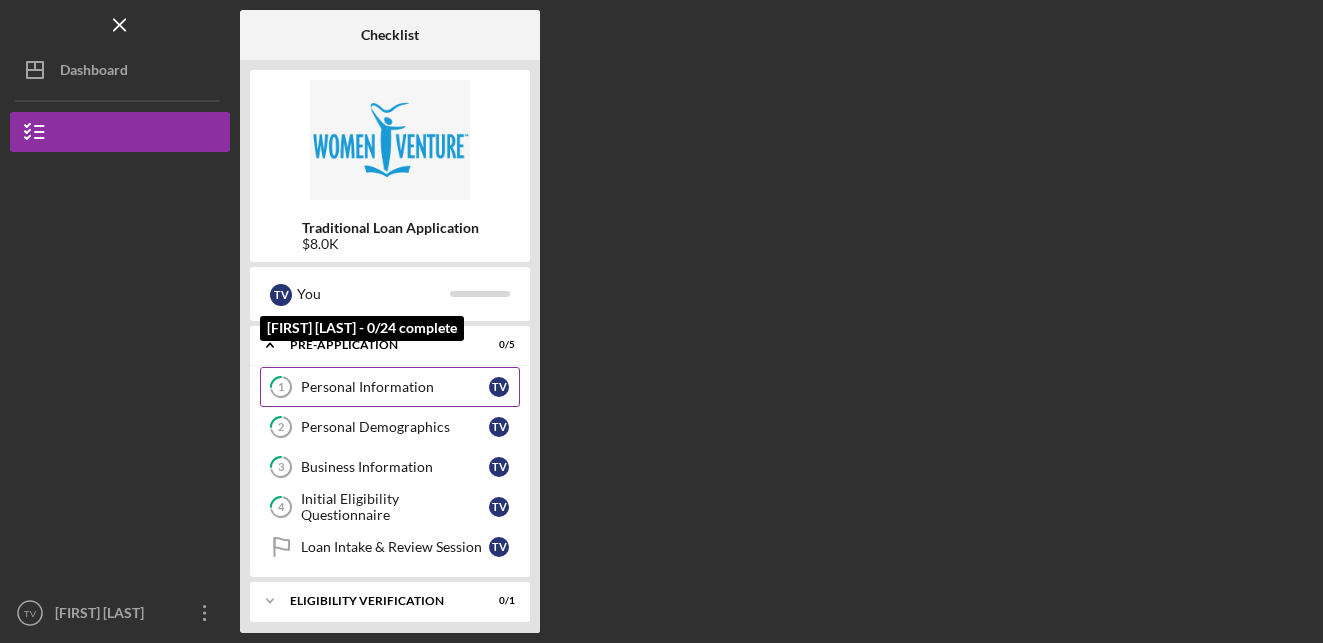 click on "Personal Information" at bounding box center (395, 387) 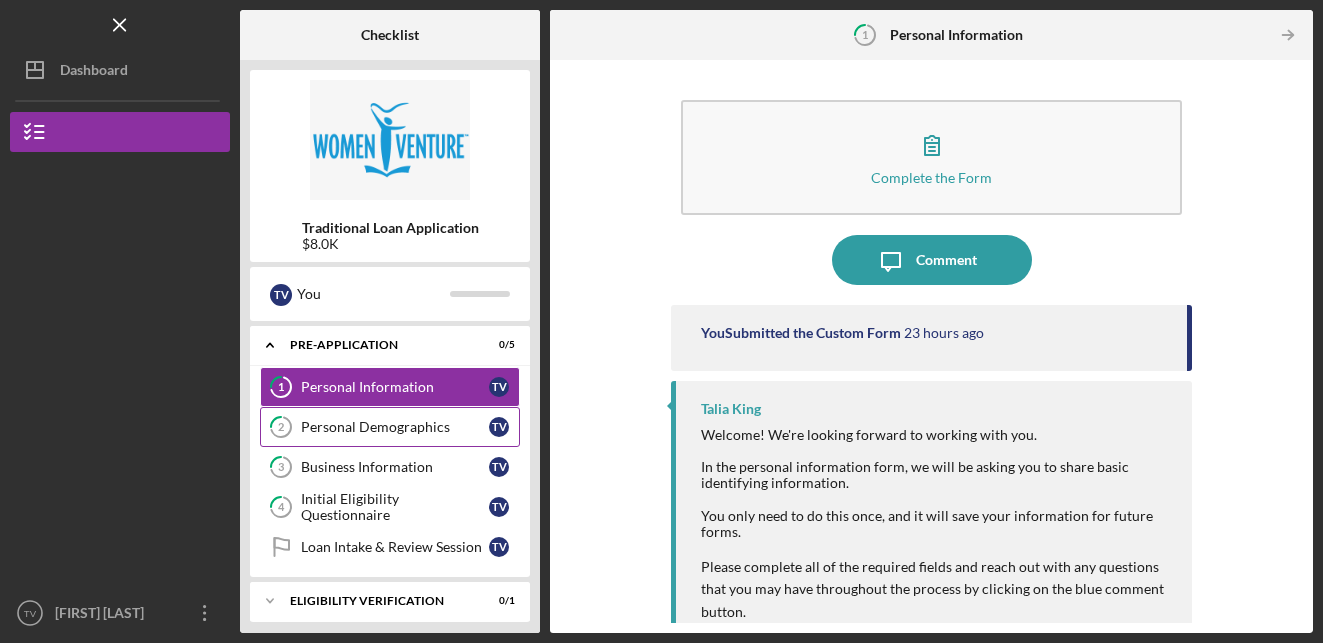 click on "2 Personal Demographics T V" at bounding box center (390, 427) 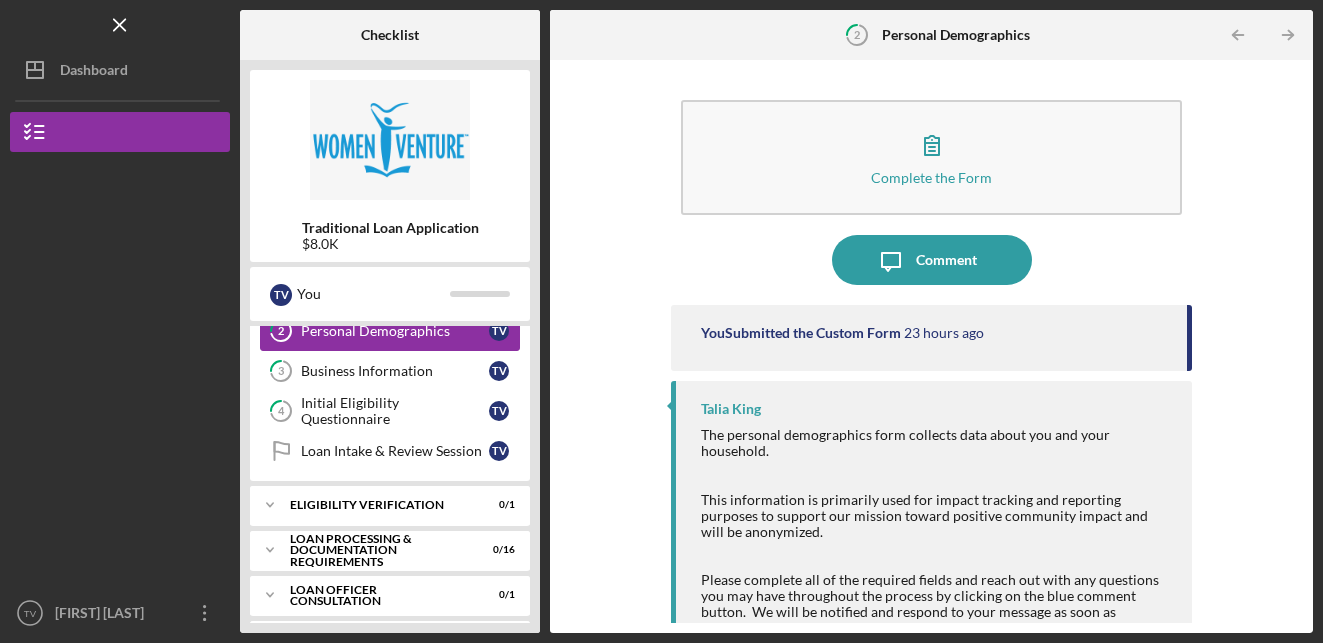 scroll, scrollTop: 144, scrollLeft: 0, axis: vertical 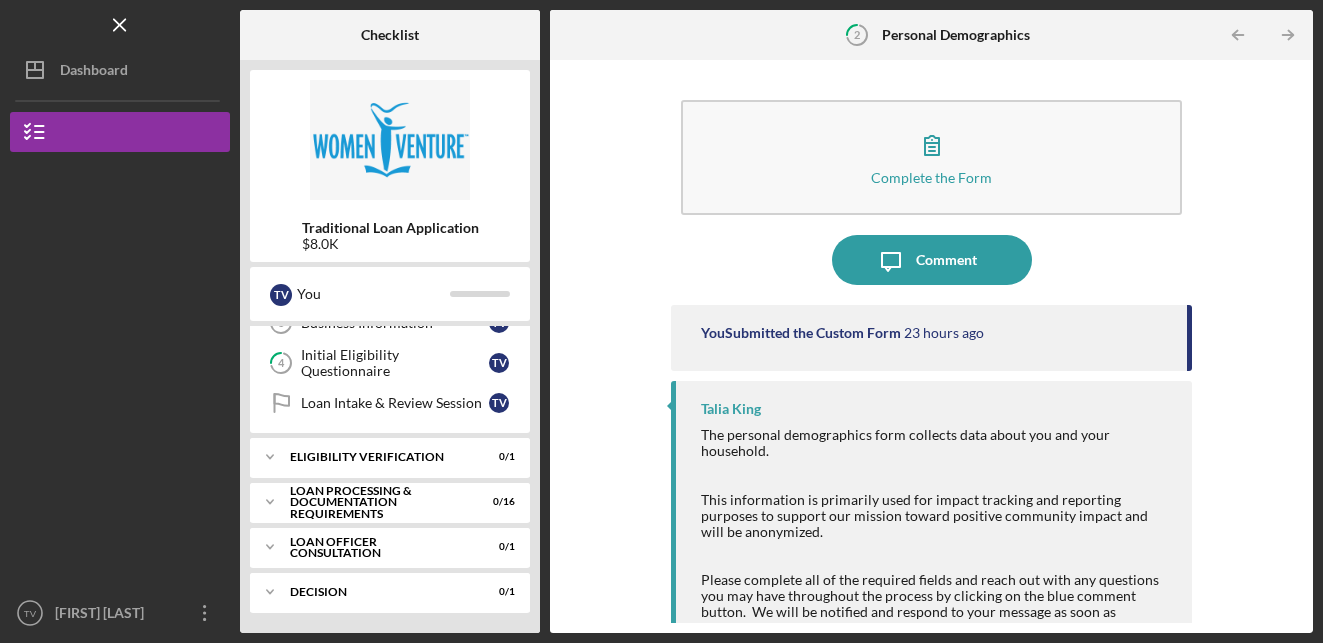 click on "Loan Processing & Documentation Requirements" at bounding box center (377, 502) 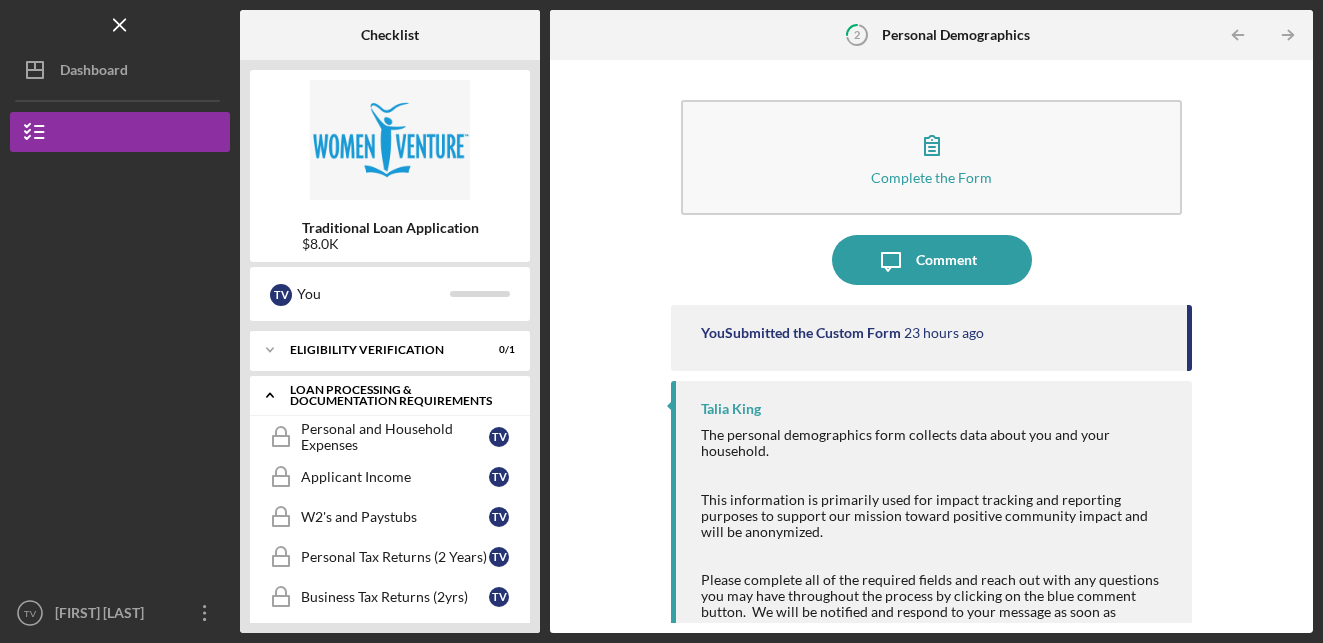 scroll, scrollTop: 253, scrollLeft: 0, axis: vertical 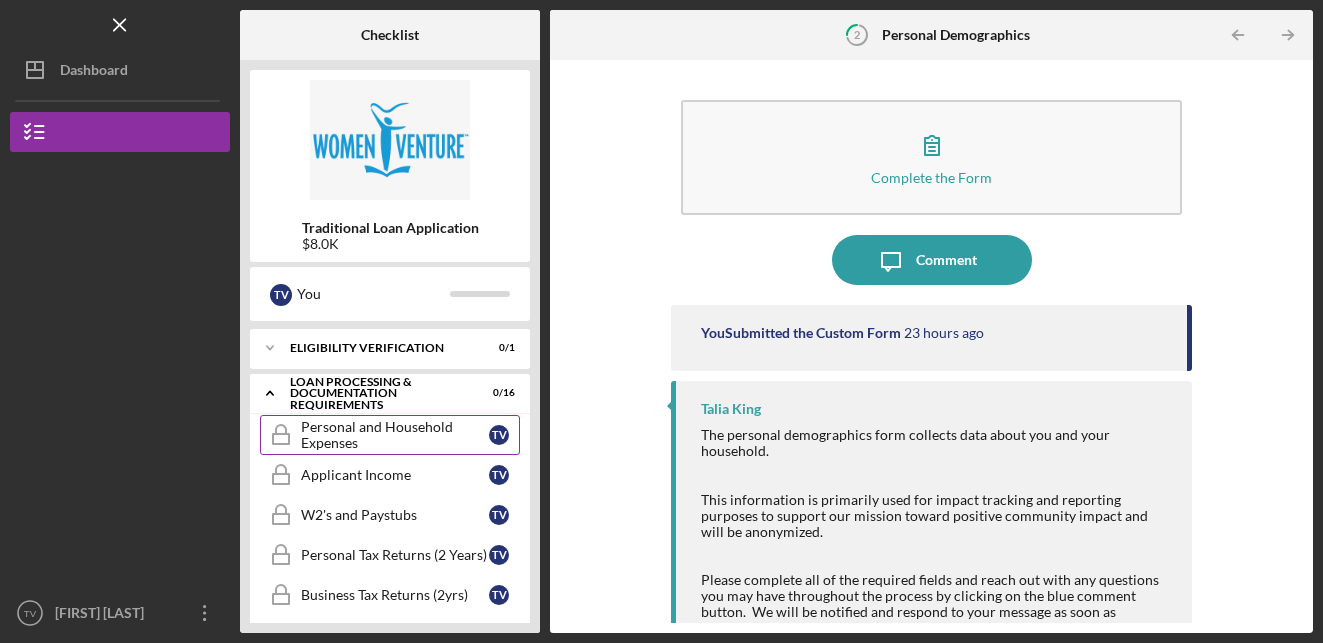 click on "Personal and Household Expenses" at bounding box center (395, 435) 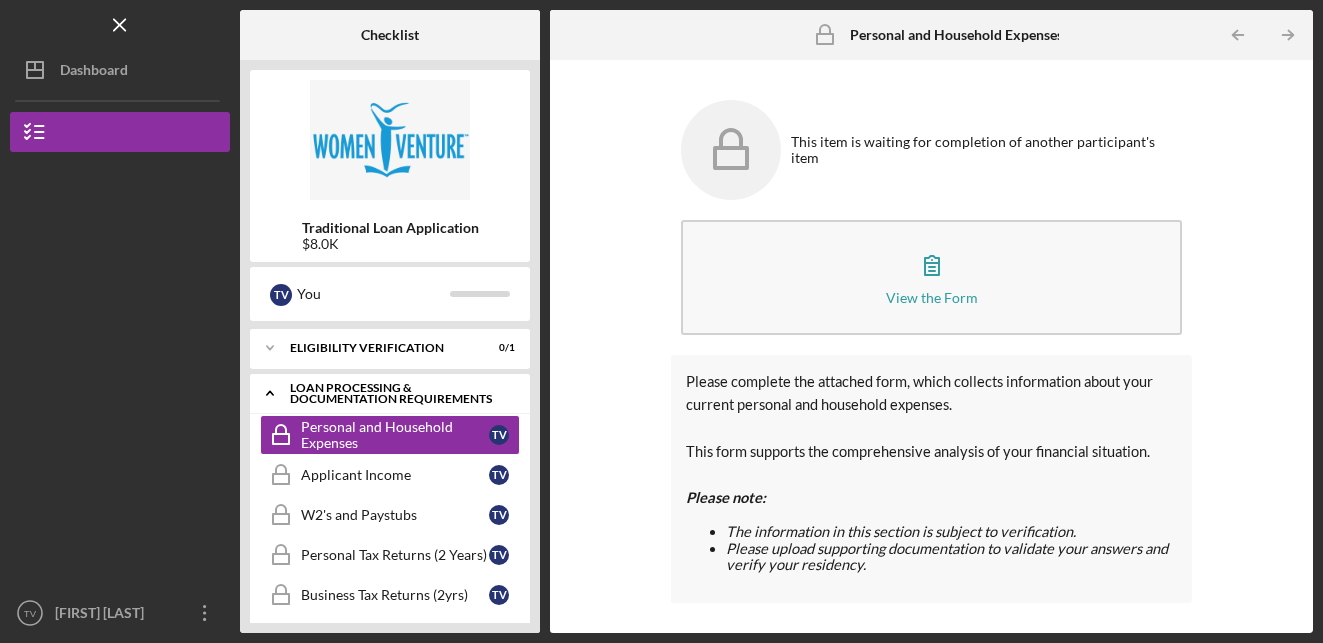 click on "Loan Processing & Documentation Requirements" at bounding box center (397, 393) 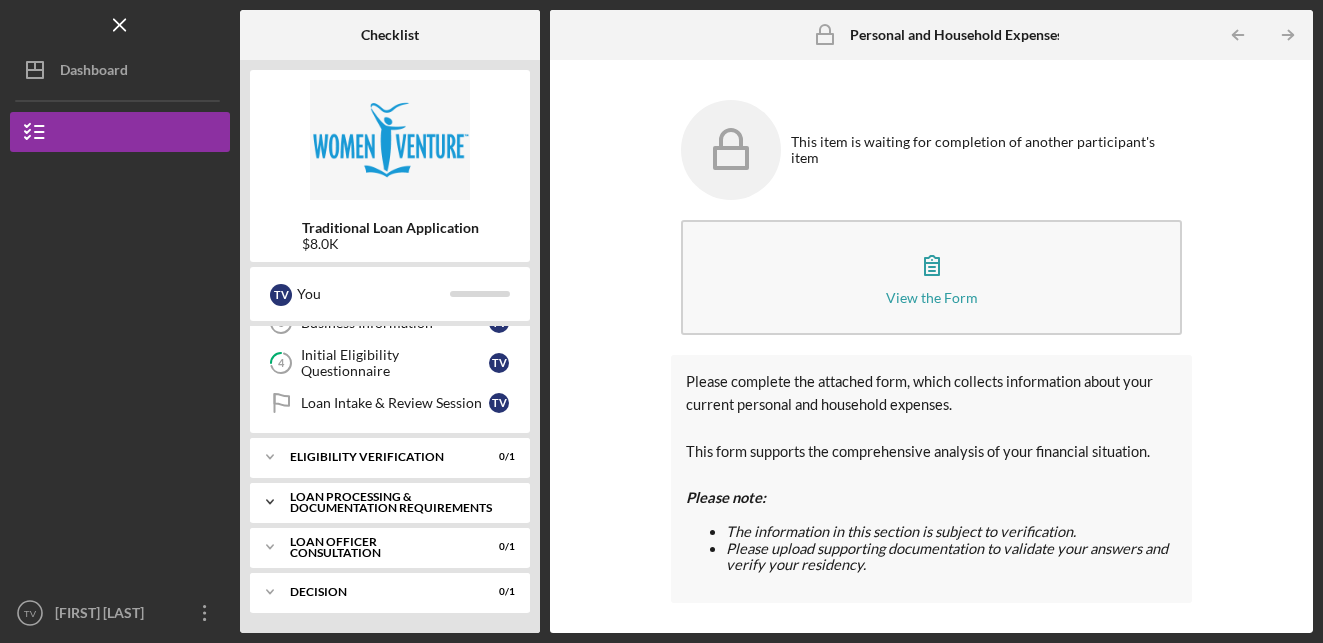 click on "Loan Processing & Documentation Requirements" at bounding box center (397, 502) 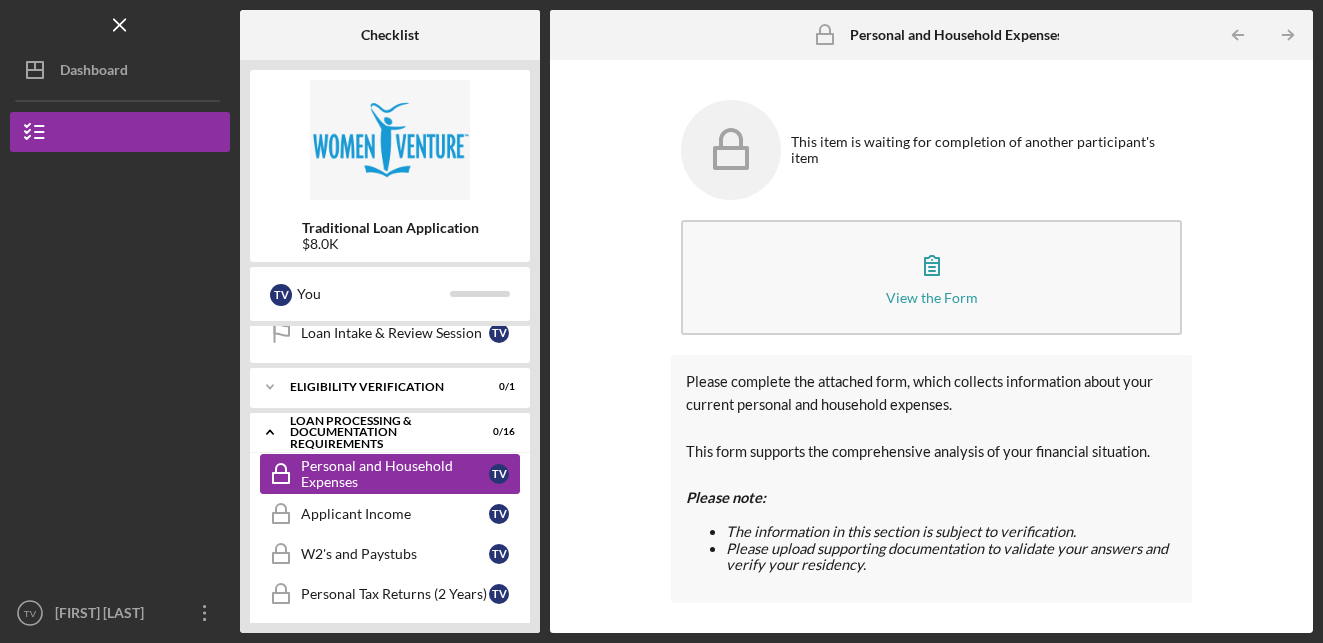 click on "Personal and Household Expenses" at bounding box center [395, 474] 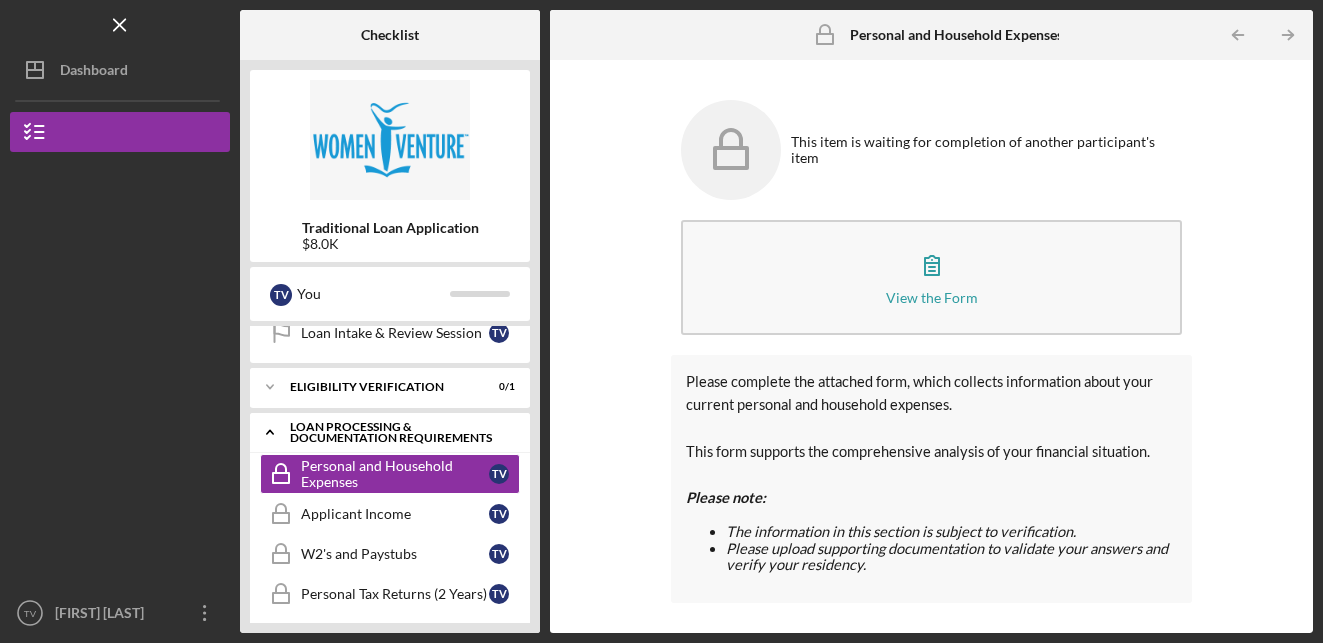click on "Loan Processing & Documentation Requirements" at bounding box center (397, 432) 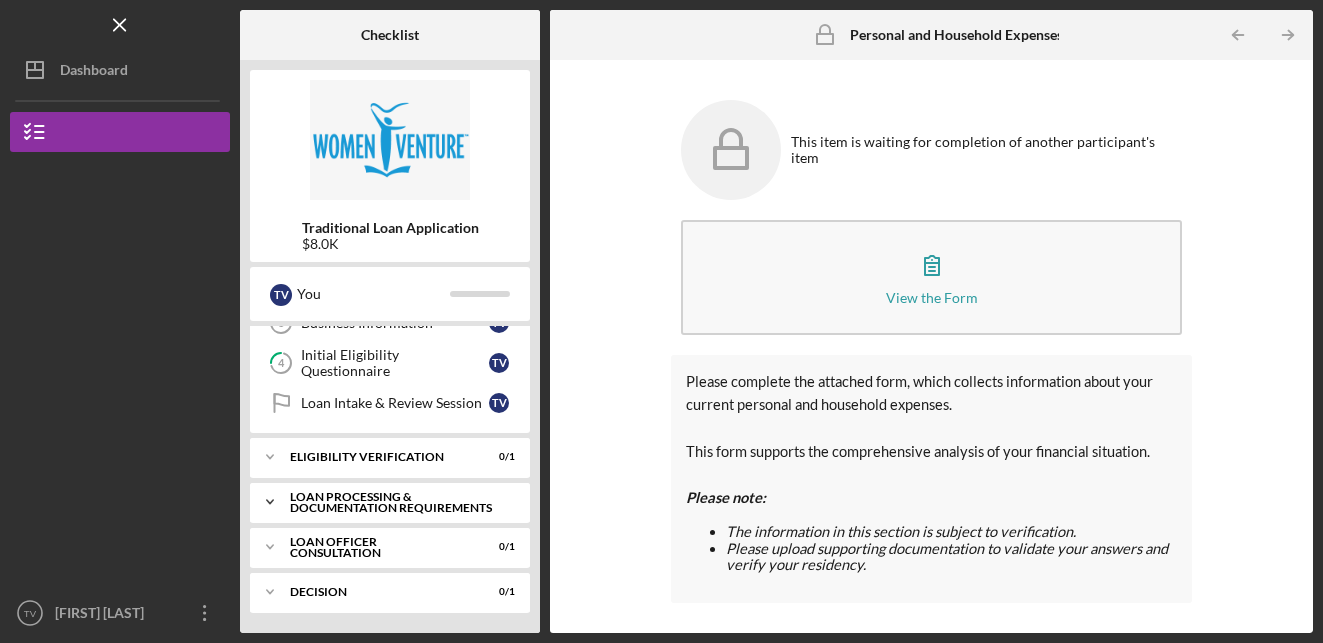 scroll, scrollTop: 144, scrollLeft: 0, axis: vertical 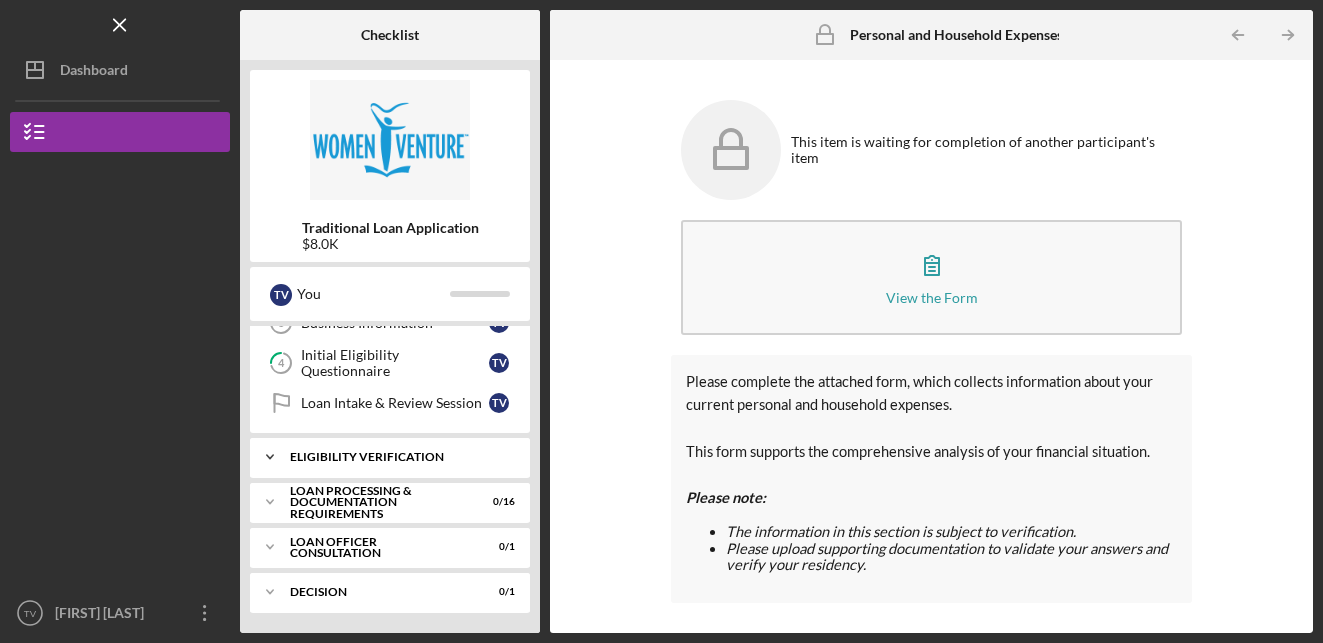 click on "Eligibility Verification" at bounding box center [397, 457] 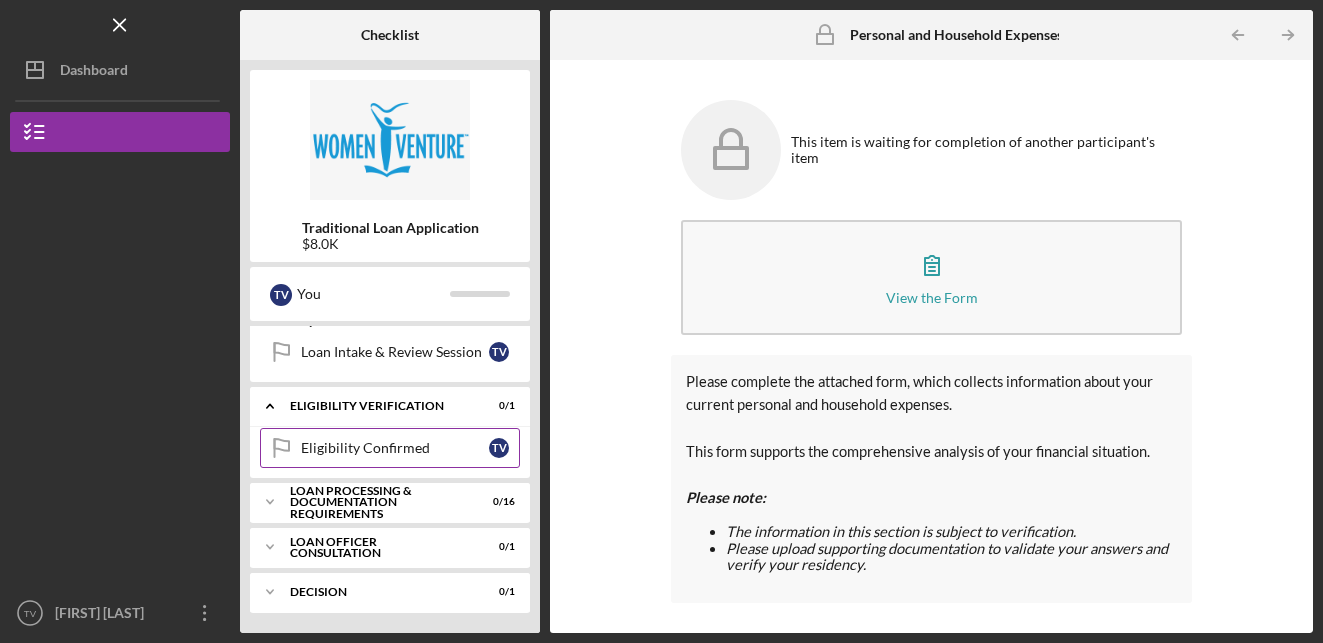 click on "T V" at bounding box center [499, 448] 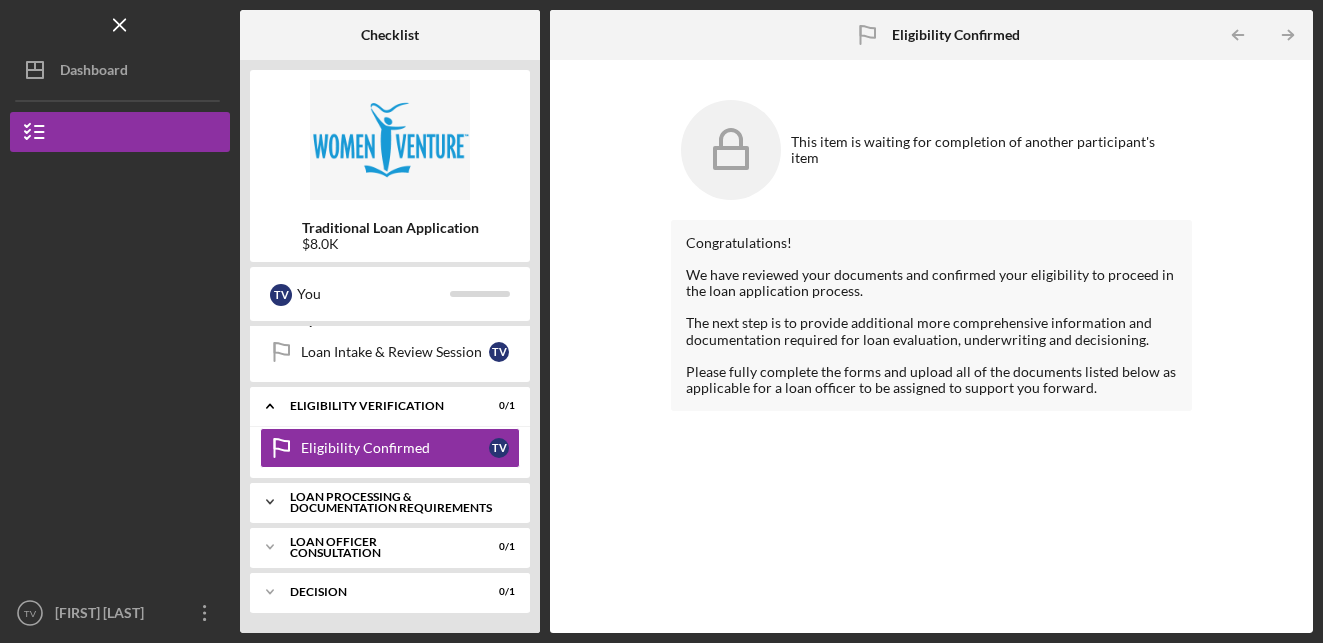 click on "Loan Processing & Documentation Requirements" at bounding box center [397, 502] 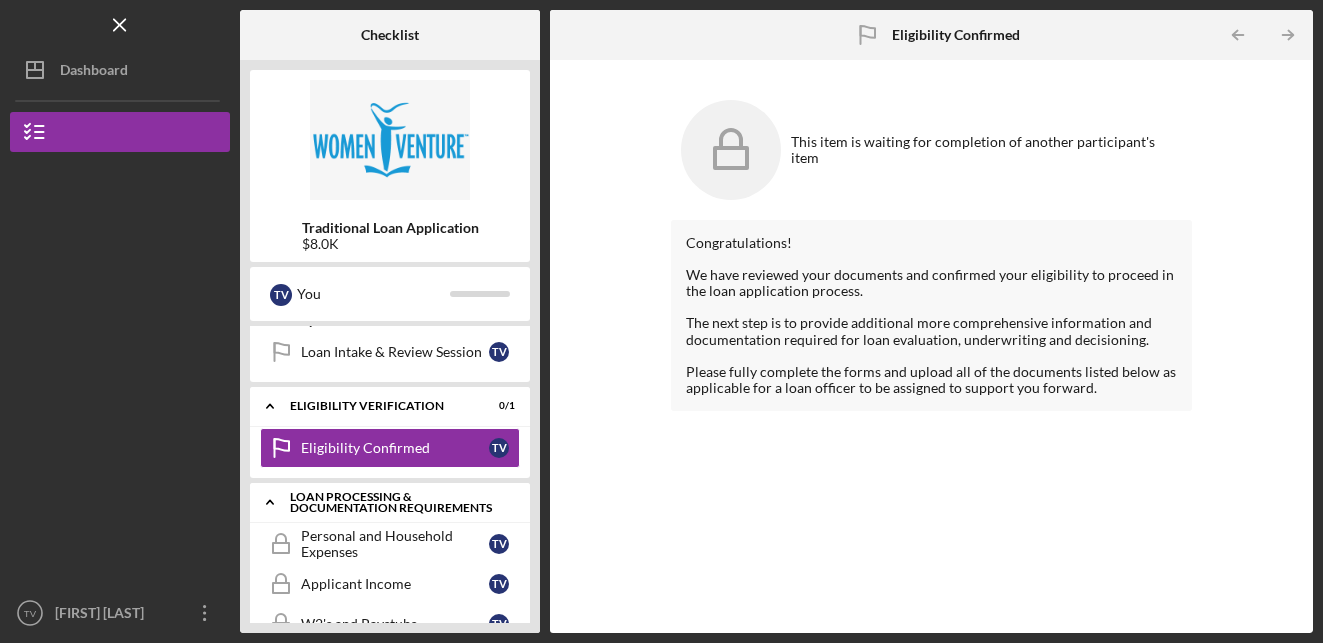 click on "Personal and Household Expenses" at bounding box center [395, 544] 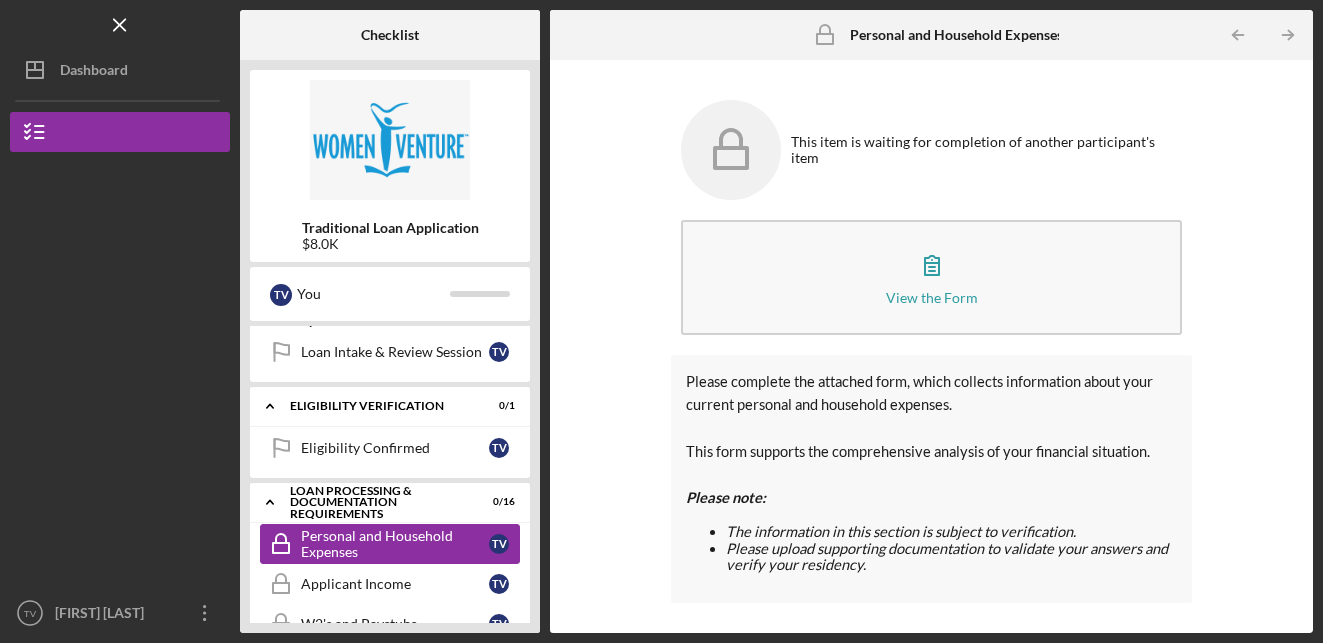 click 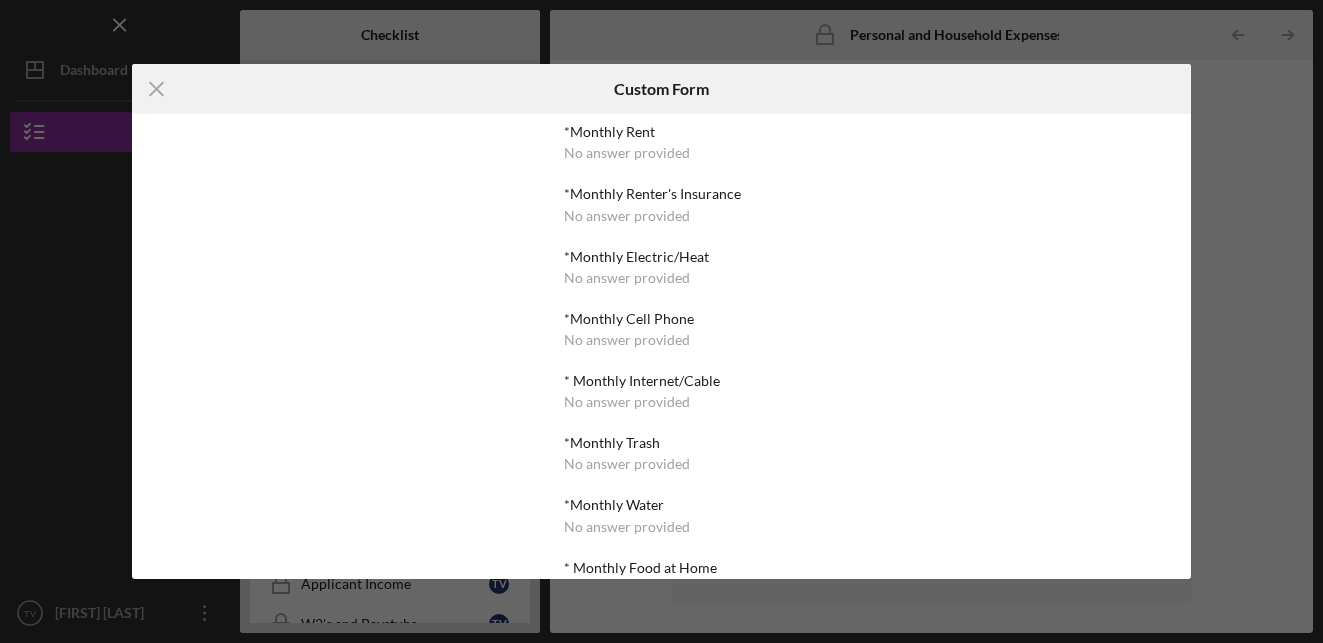 click on "No answer provided" at bounding box center [627, 402] 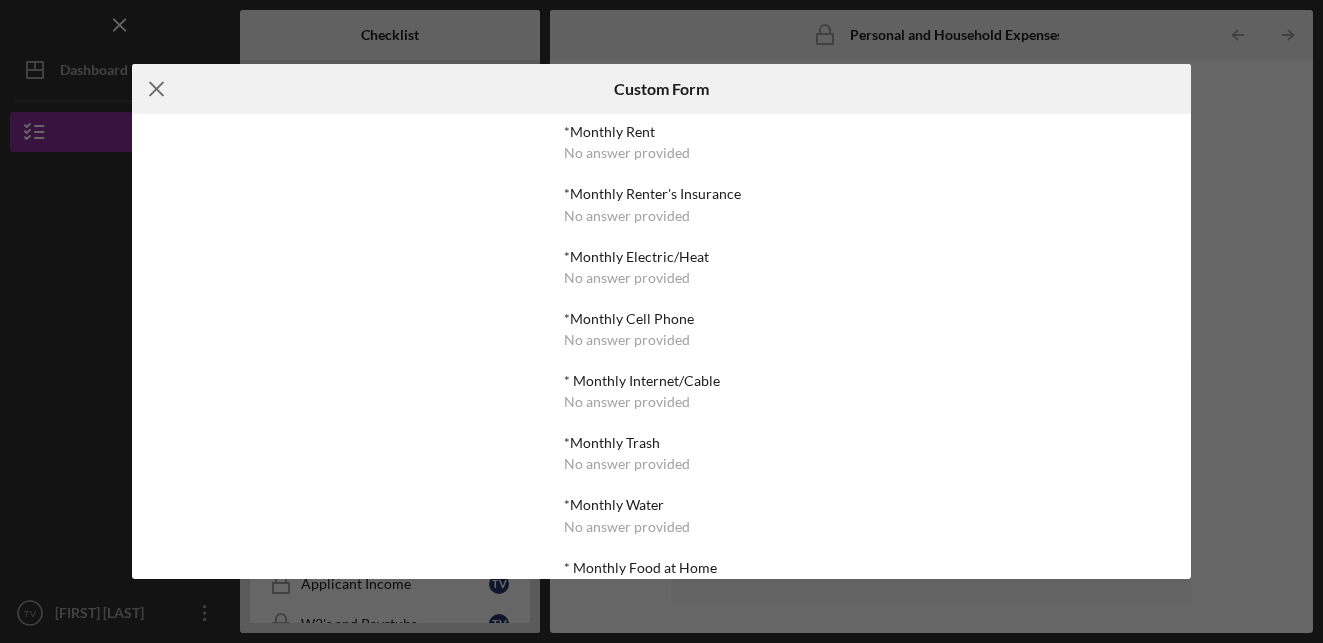 click on "Icon/Menu Close" 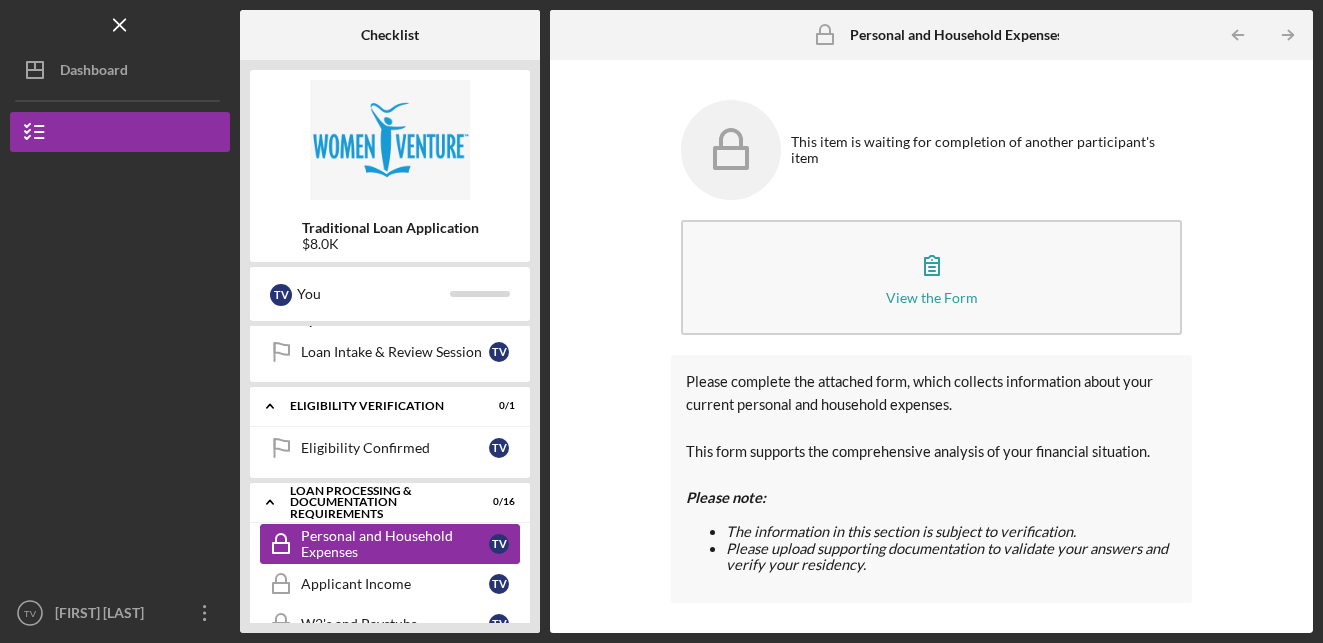 click on "Personal and Household Expenses  Personal and Household Expenses  T V" at bounding box center [390, 544] 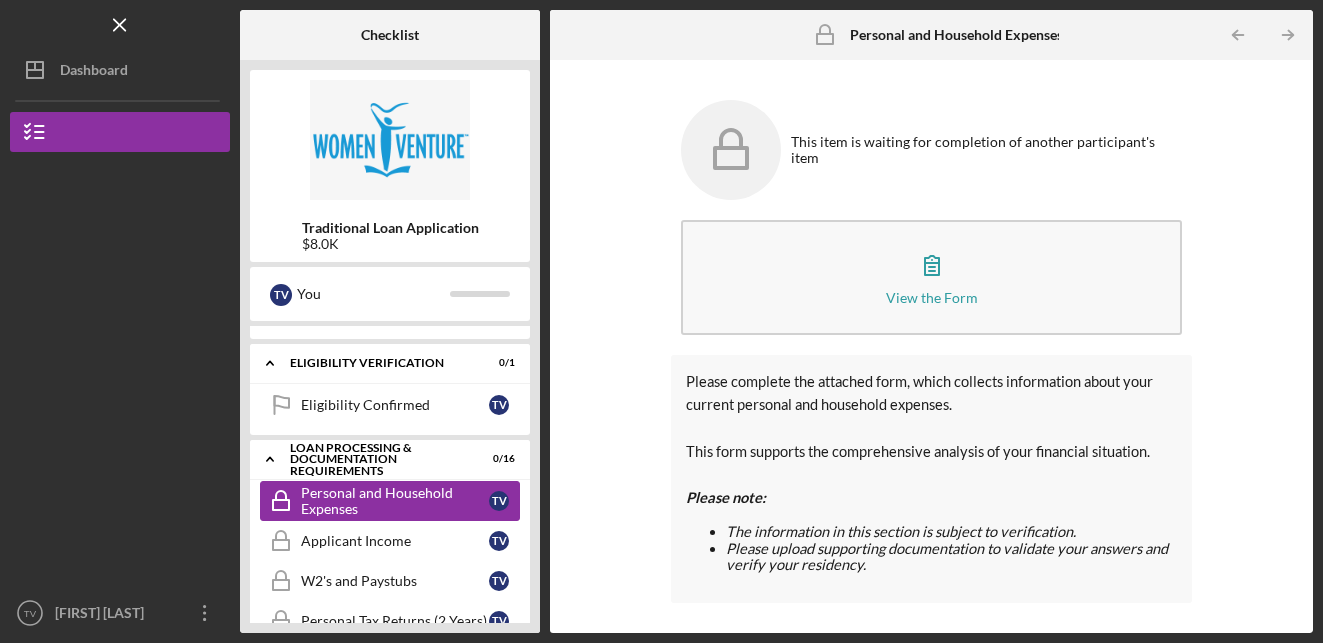 scroll, scrollTop: 239, scrollLeft: 0, axis: vertical 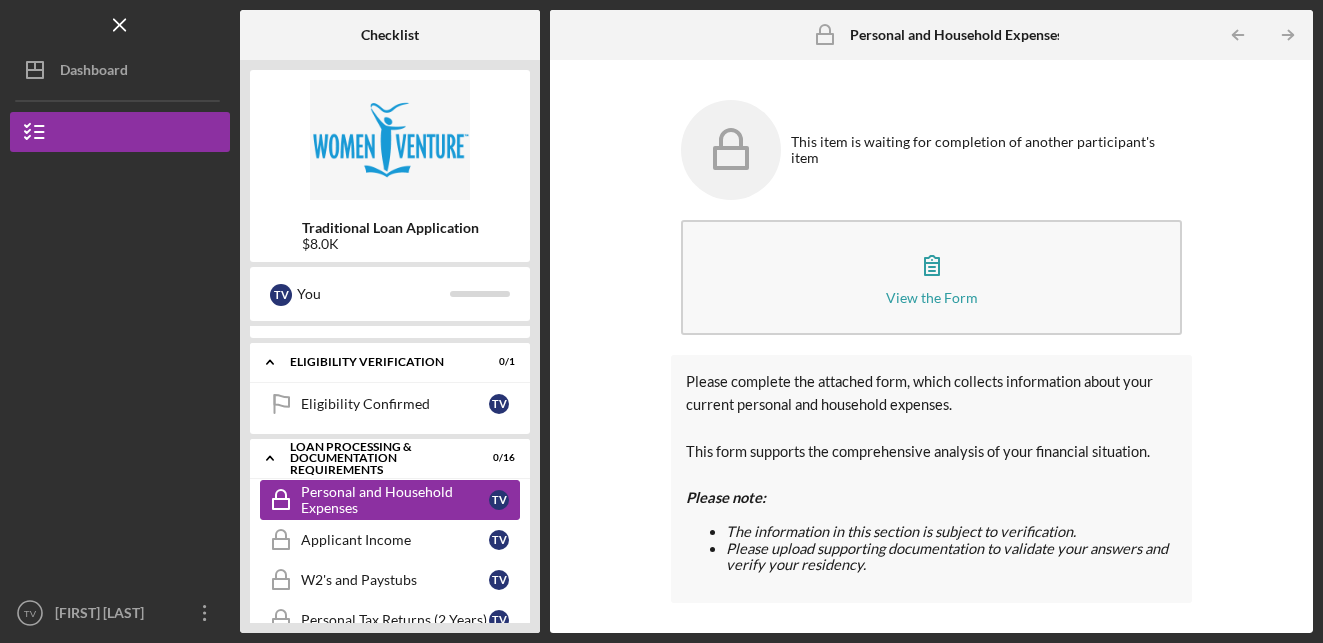 click on "T V" at bounding box center (499, 404) 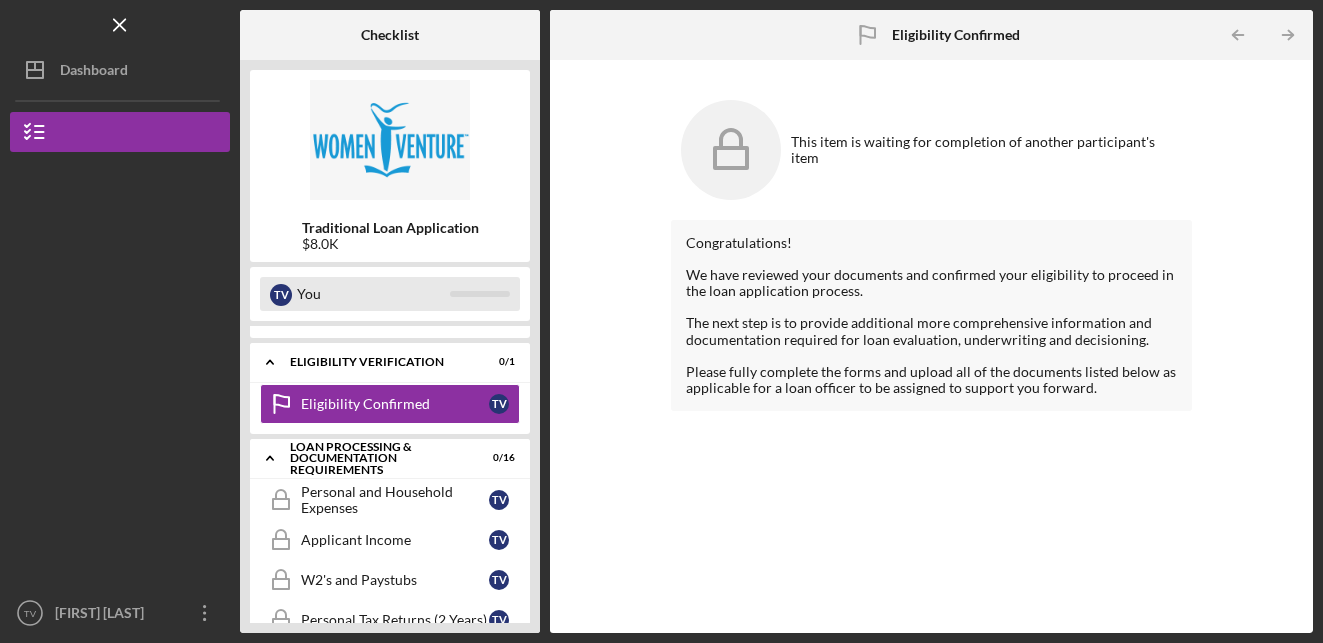 click at bounding box center (480, 294) 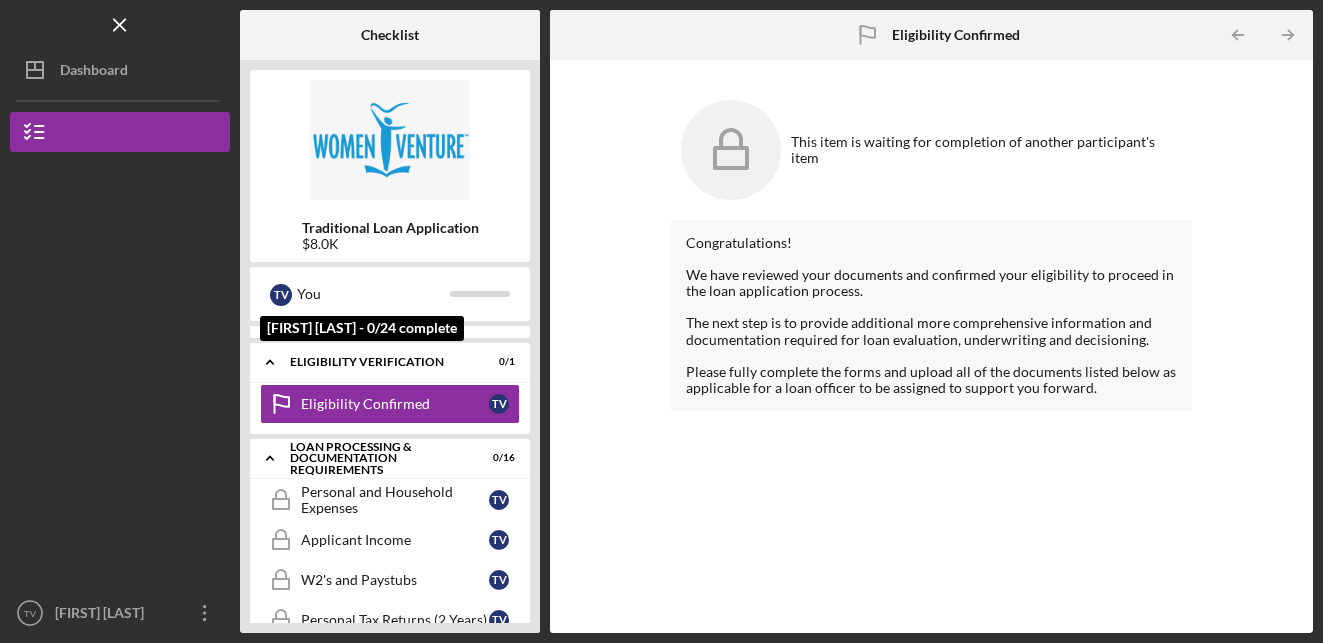 click on "Congratulations!
We have reviewed your documents and confirmed your eligibility to proceed in the loan application process.
The next step is to provide additional more comprehensive information and documentation required for loan evaluation, underwriting and decisioning.
Please fully complete the forms and upload all of the documents listed below as applicable for a loan officer to be assigned to support you forward." at bounding box center (931, 411) 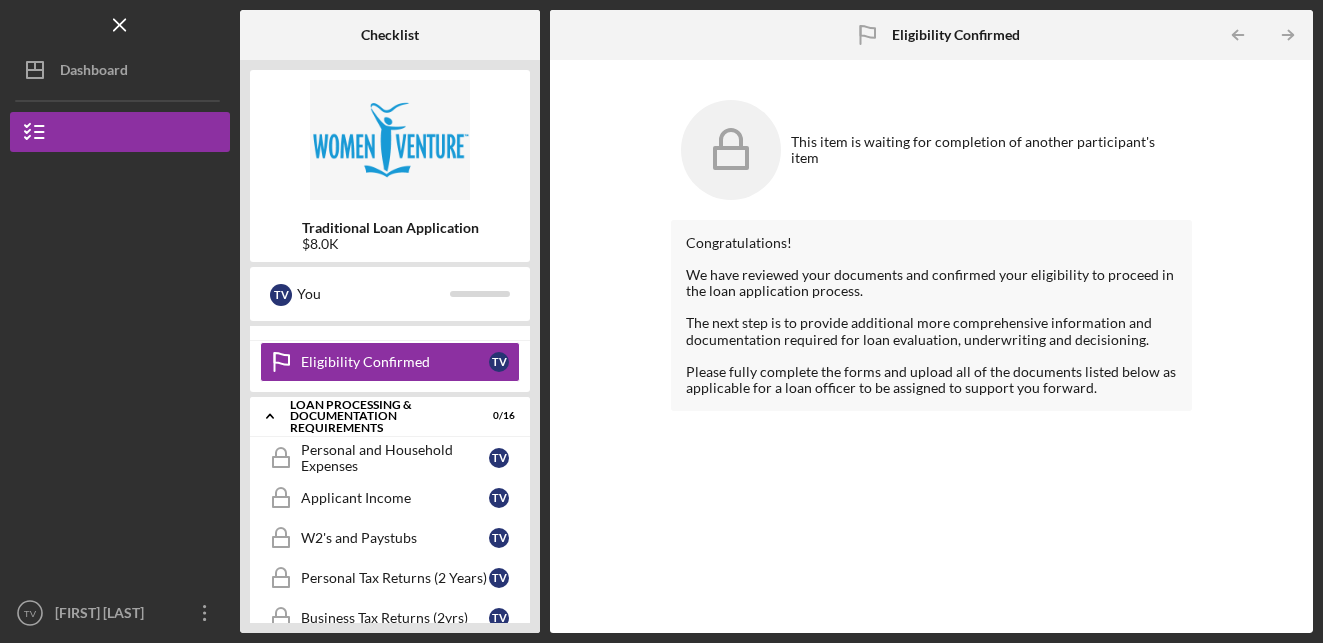 scroll, scrollTop: 278, scrollLeft: 0, axis: vertical 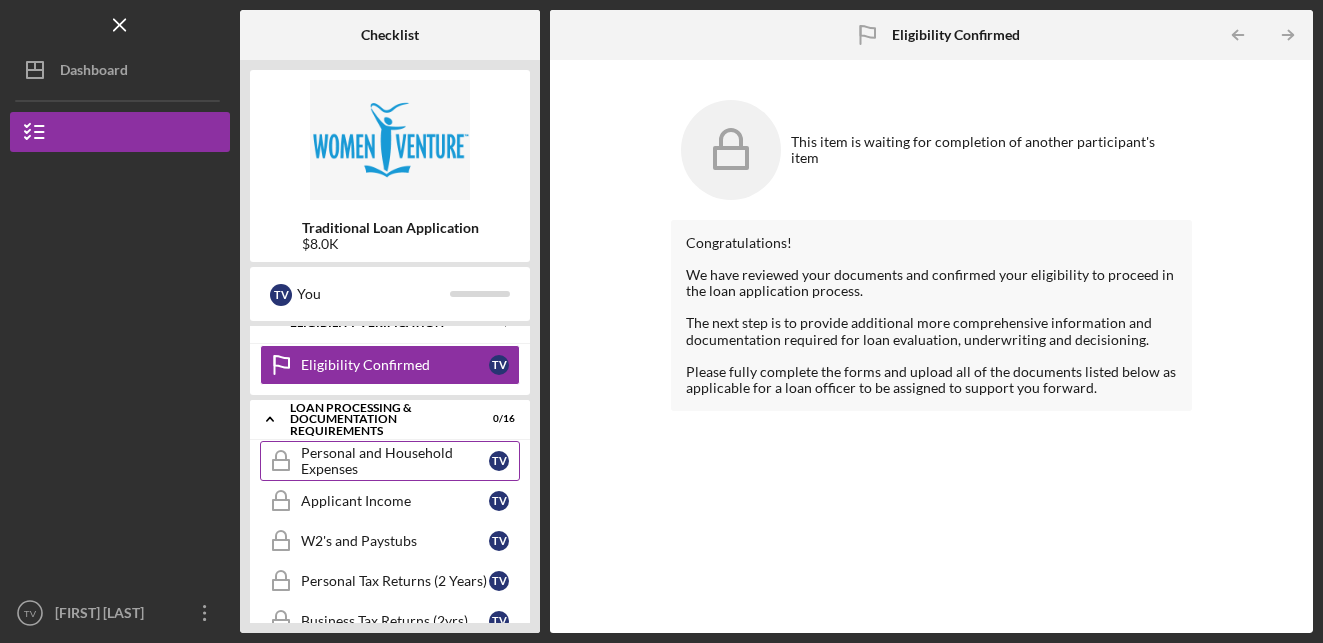 click on "Personal and Household Expenses" at bounding box center (395, 461) 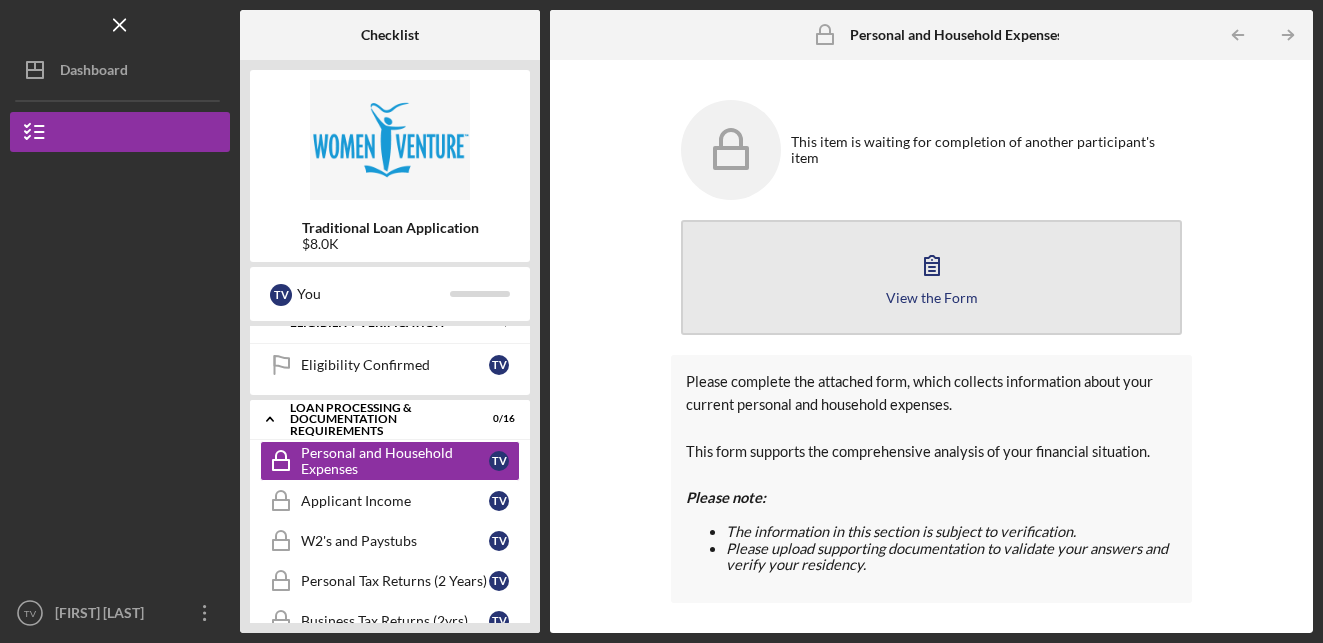click on "View the Form" at bounding box center [932, 297] 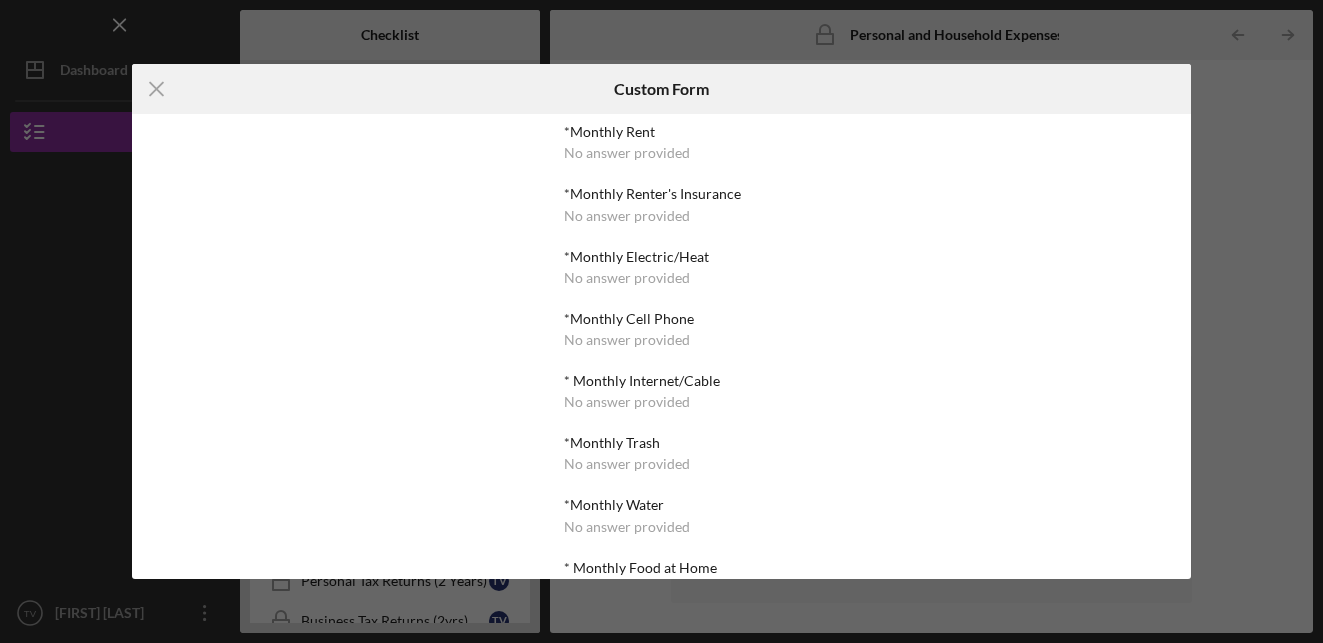 click on "*Monthly Rent No answer provided *Monthly Renter's Insurance No answer provided *Monthly Electric/Heat No answer provided *Monthly Cell Phone No answer provided * Monthly Internet/Cable No answer provided *Monthly Trash No answer provided *Monthly Water No answer provided * Monthly Food at Home No answer provided *Monthly Food away from Home No answer provided *Monthly Personal Care No answer provided *Monthly Health Insurance No answer provided *Monthly Medications/Prescriptions No answer provided *Monthly Medical/Dental out of pocket No answer provided *Monthly Childcare No answer provided *Monthly Recreation/Social/Hobbies No answer provided *Monthly Car Insurance No answer provided *Monthly Gas/Fuel Cost No answer provided *Monthly Maintenance/Repairs  No answer provided *Annual Tabs No answer provided Other  No answer provided" at bounding box center [661, 765] 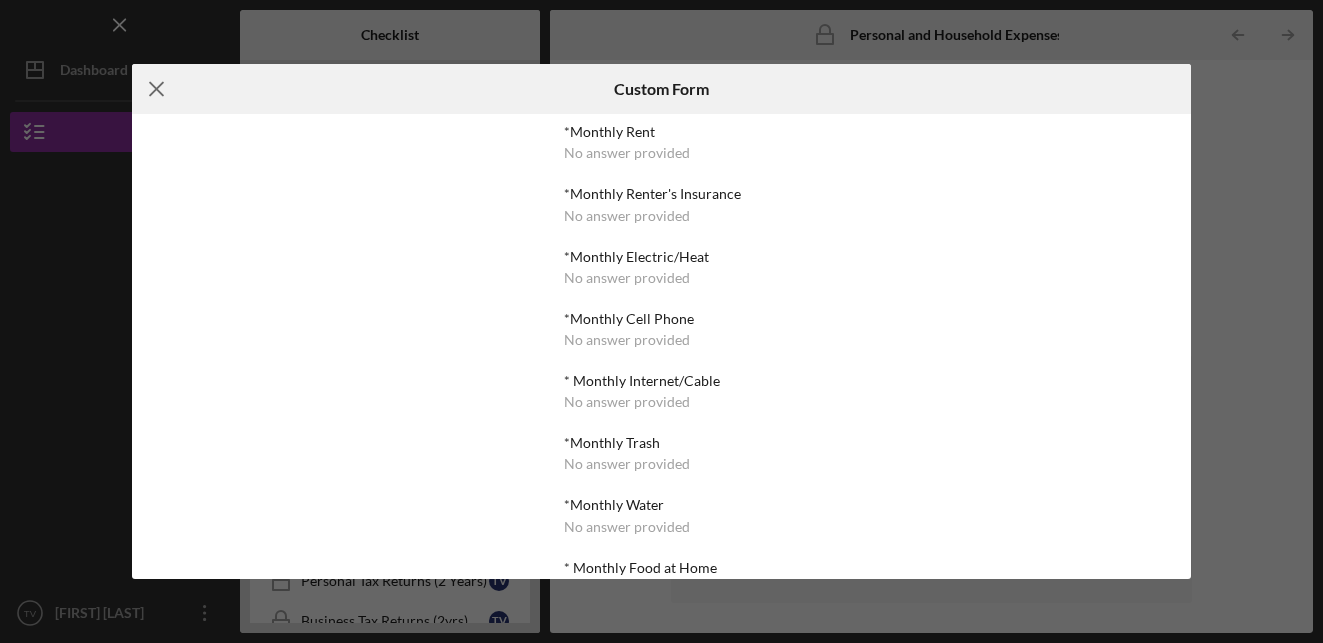click on "Icon/Menu Close" 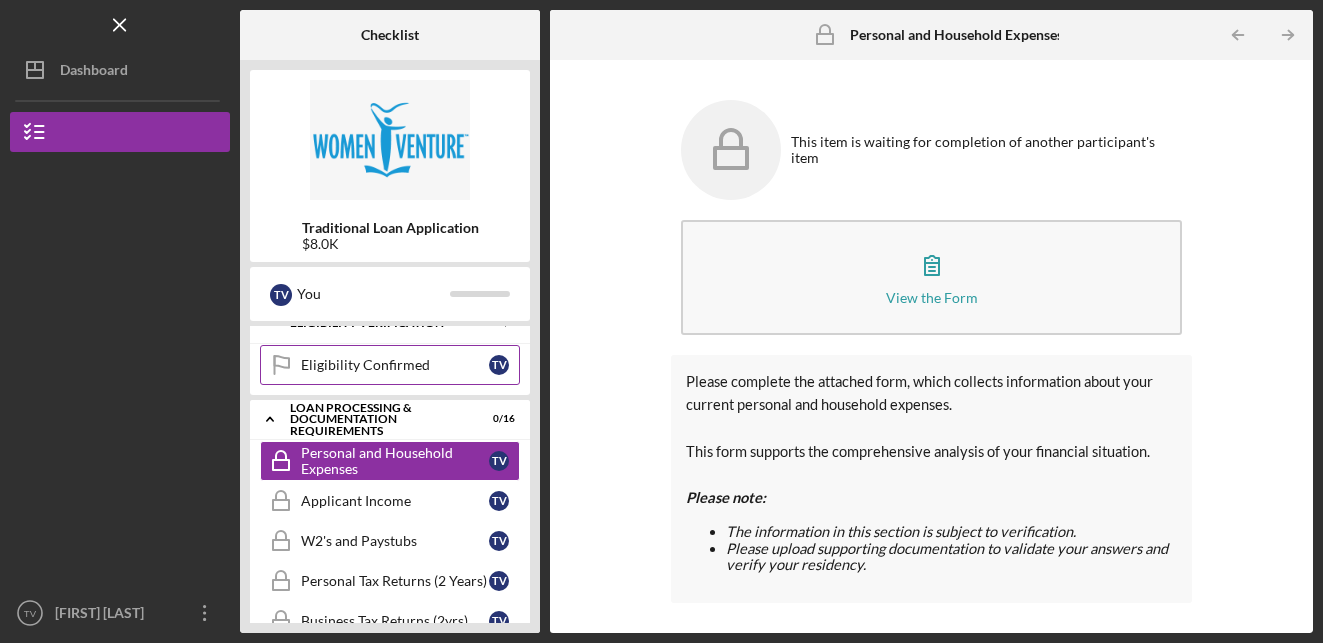 click on "Eligibility Confirmed Eligibility Confirmed T V" at bounding box center [390, 365] 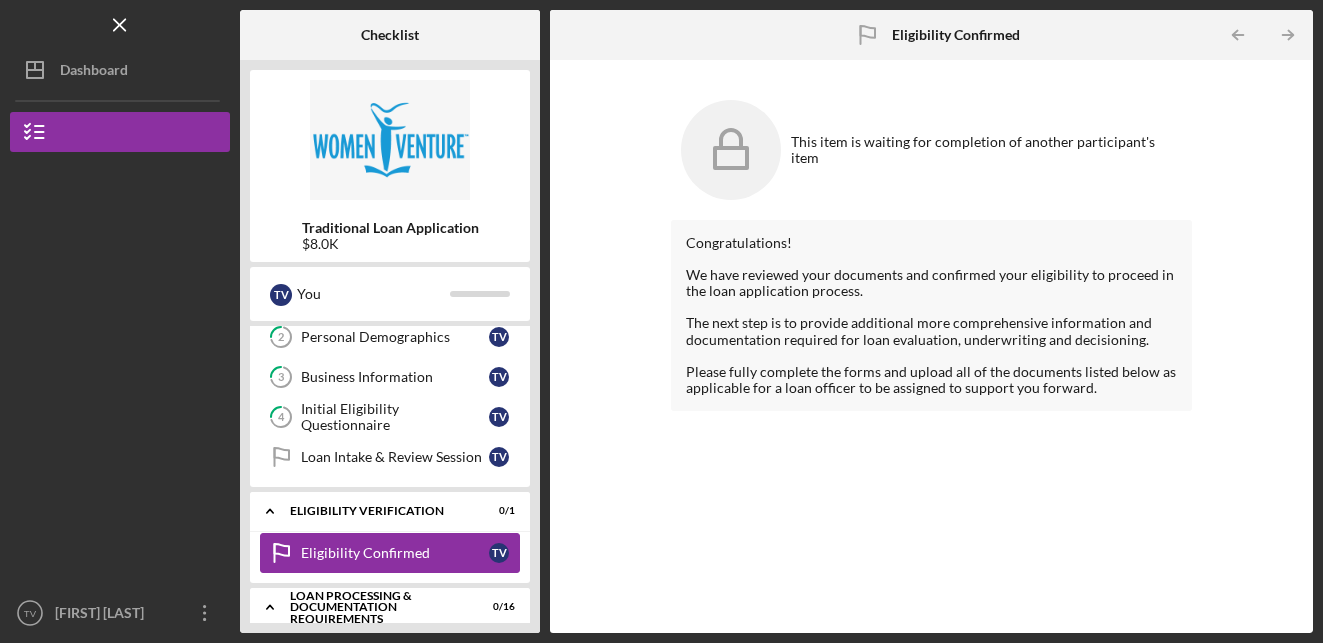 scroll, scrollTop: 0, scrollLeft: 0, axis: both 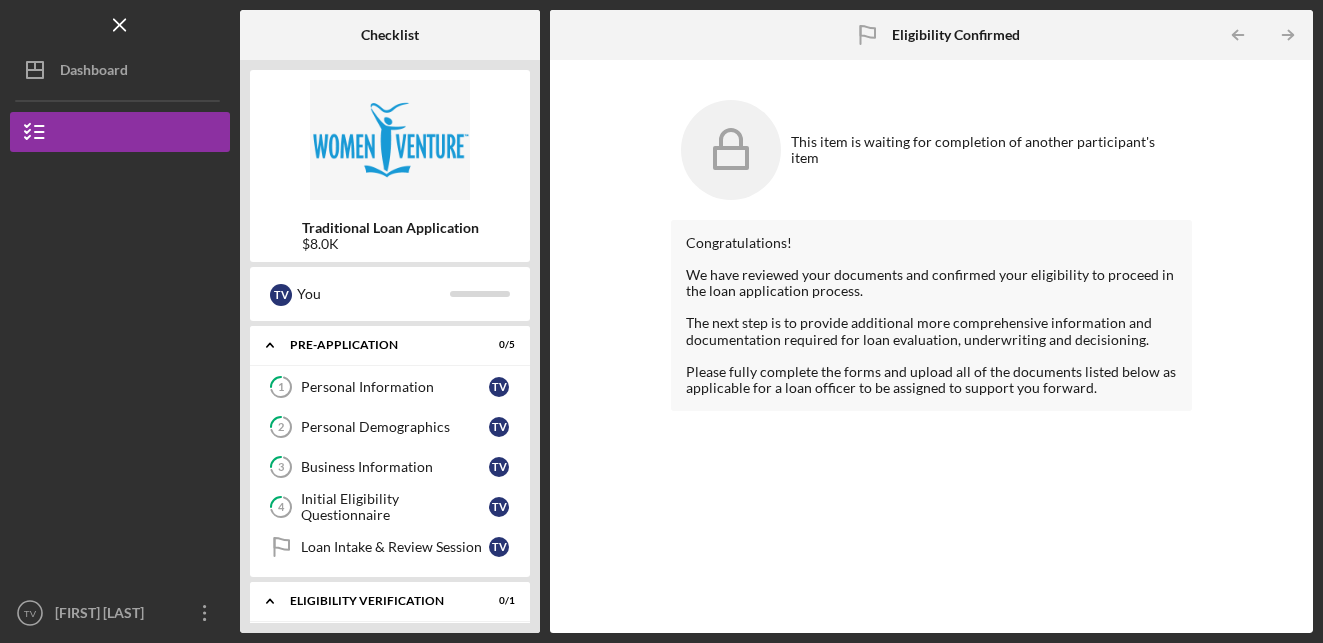 click on "Personal Information" at bounding box center (395, 387) 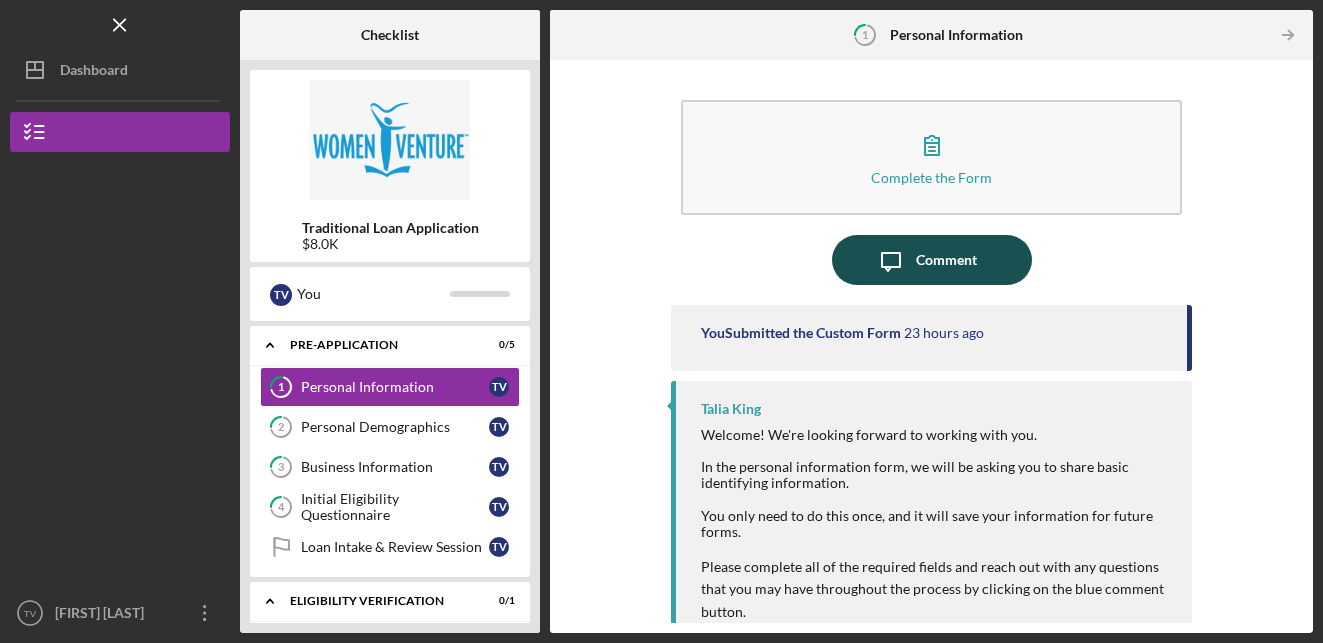 click on "Comment" at bounding box center [946, 260] 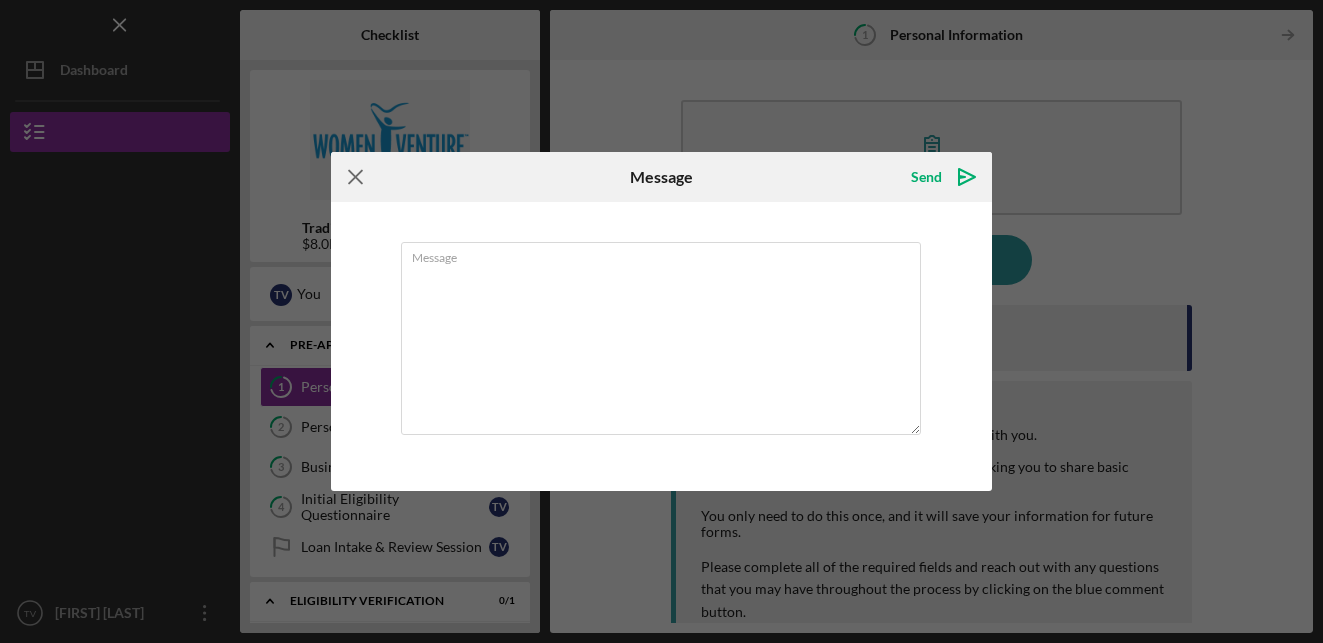 click on "Icon/Menu Close" 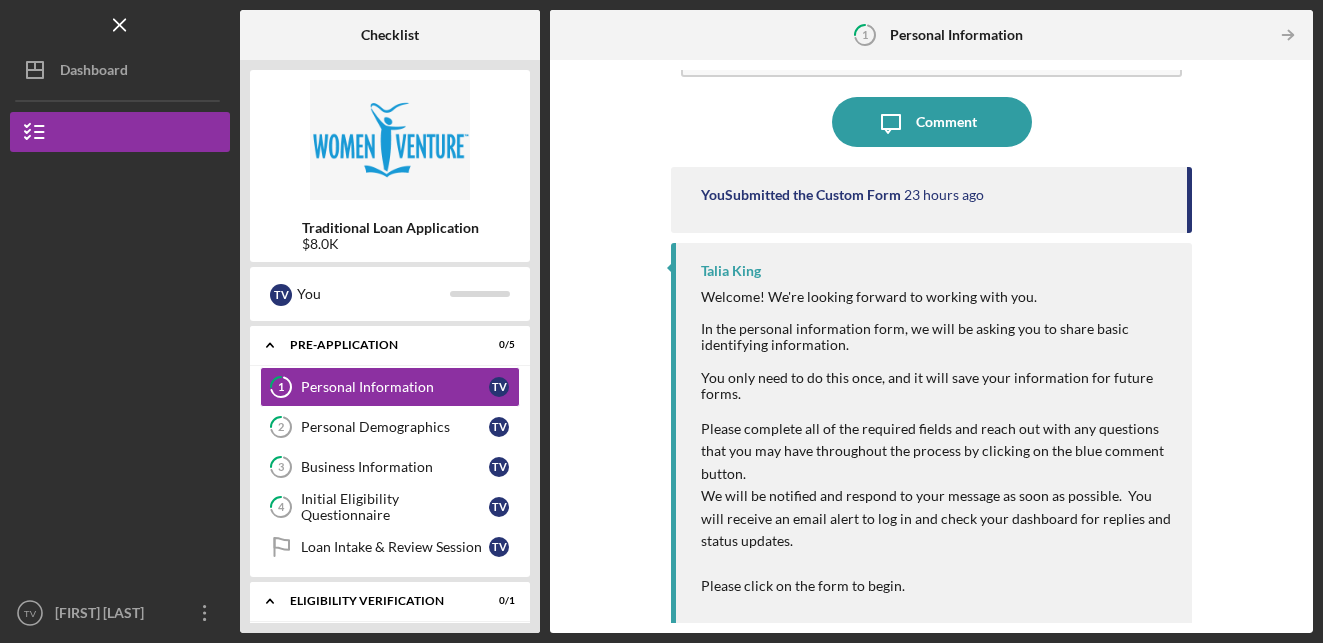 scroll, scrollTop: 204, scrollLeft: 0, axis: vertical 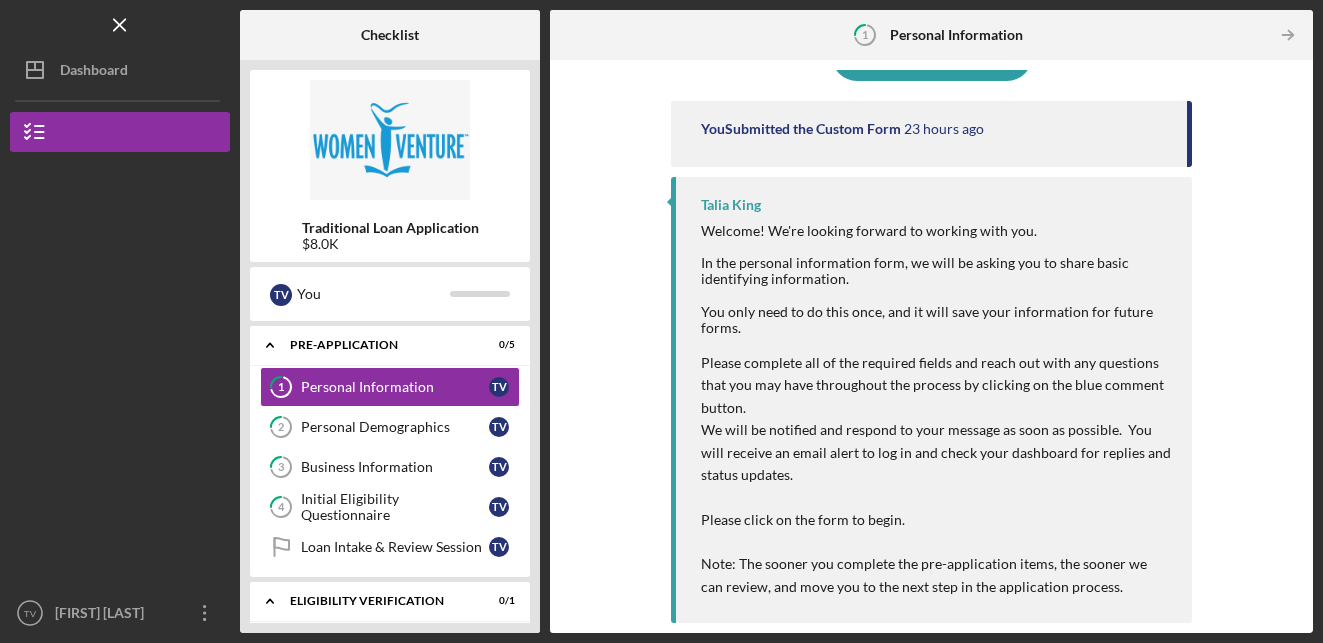 click at bounding box center (936, 344) 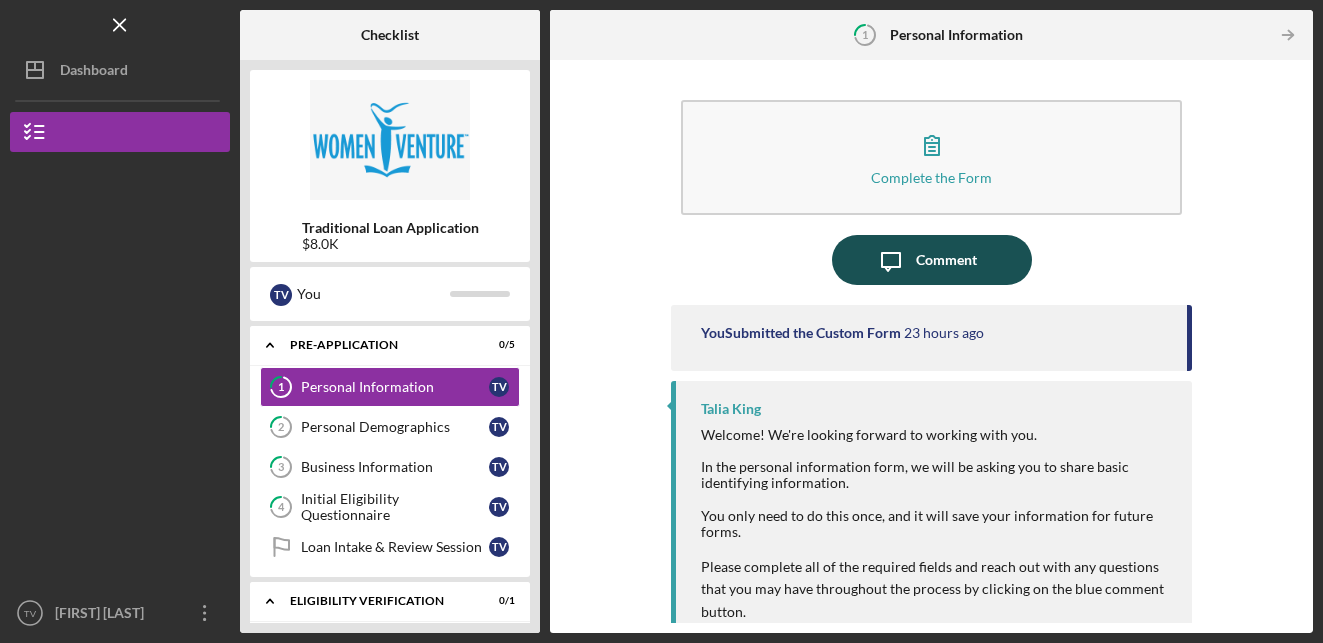 click on "Comment" at bounding box center (946, 260) 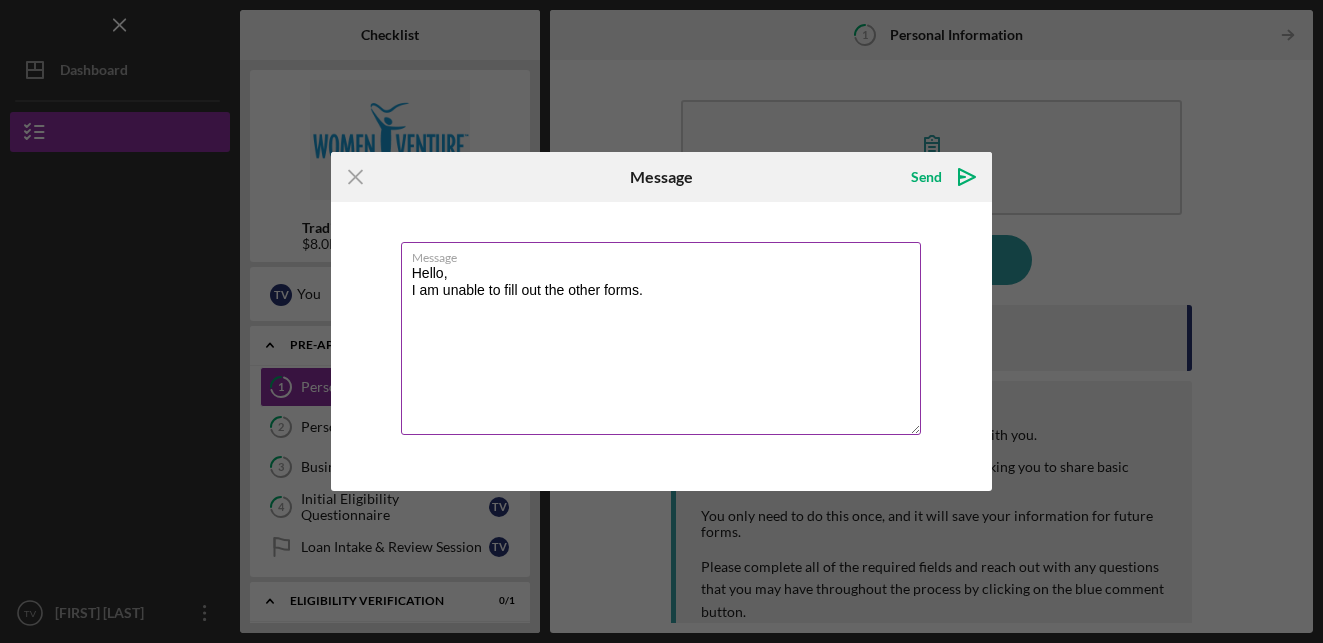 click on "Hello,
I am unable to fill out the other forms." at bounding box center (661, 338) 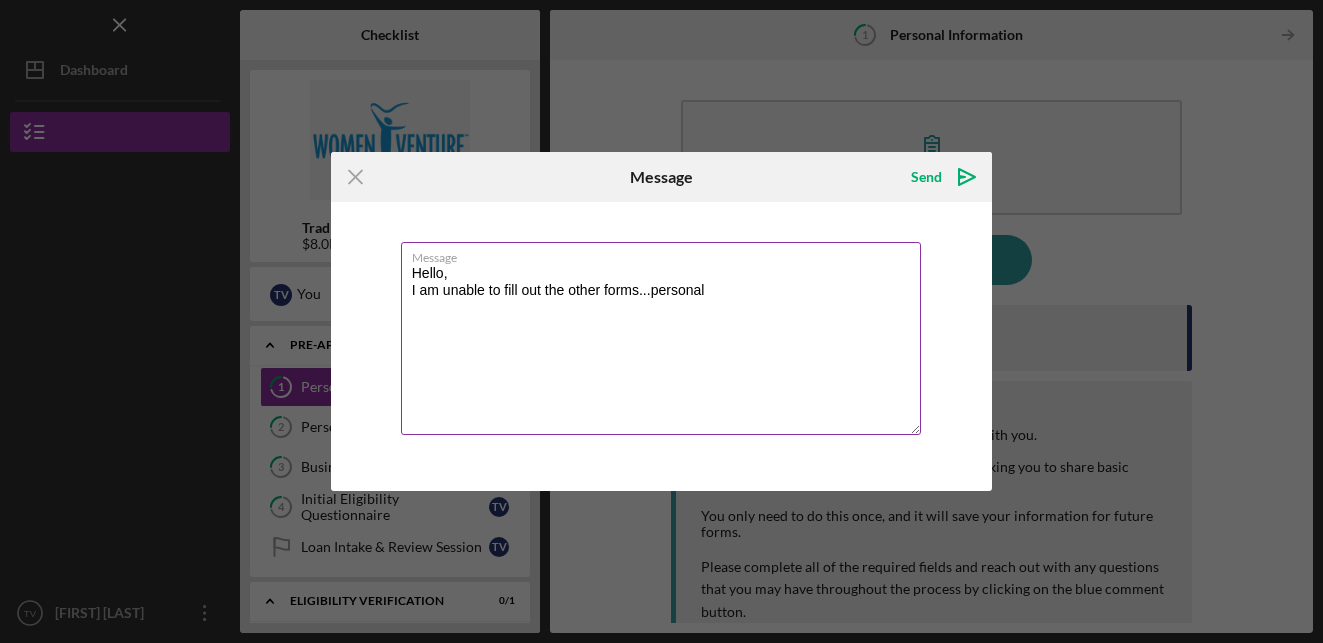 type on "Hello,
I am unable to fill out the other forms...personal" 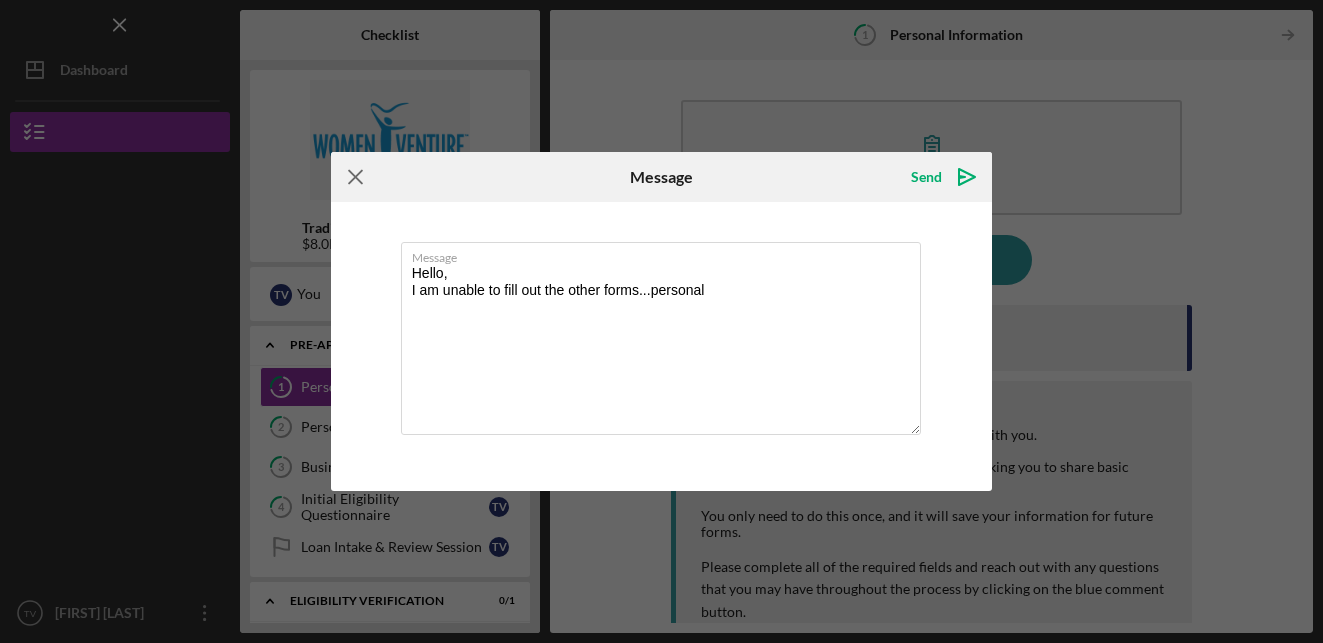 click on "Icon/Menu Close" 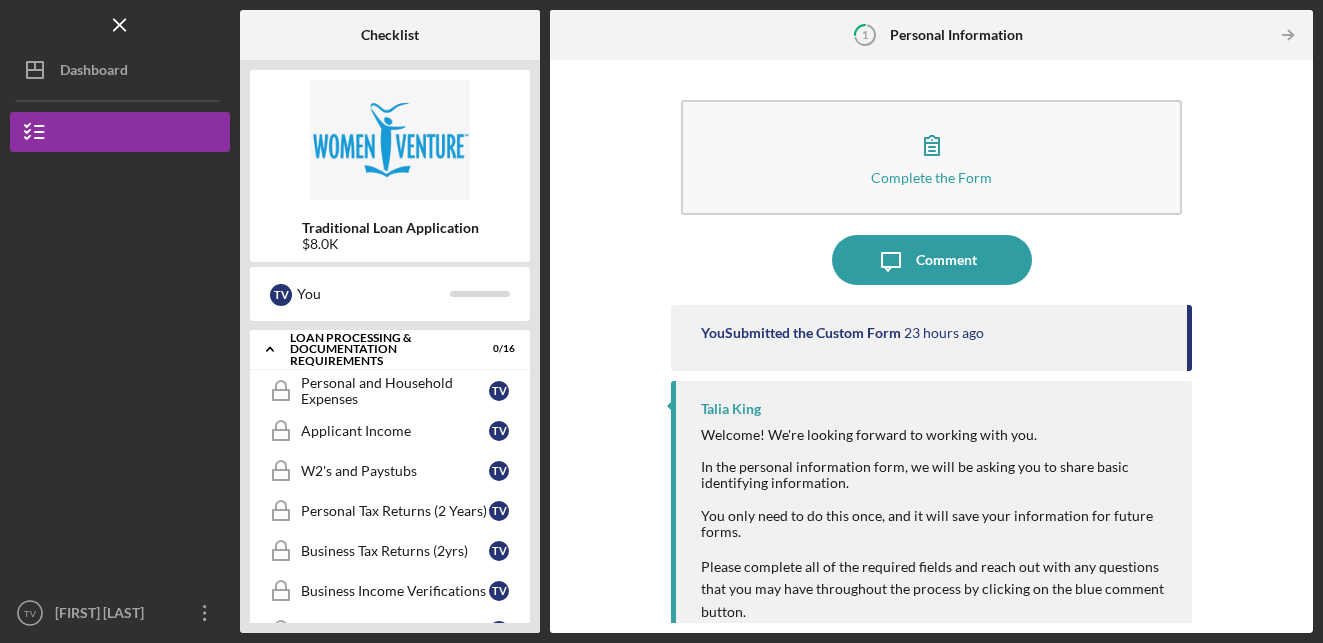 scroll, scrollTop: 351, scrollLeft: 0, axis: vertical 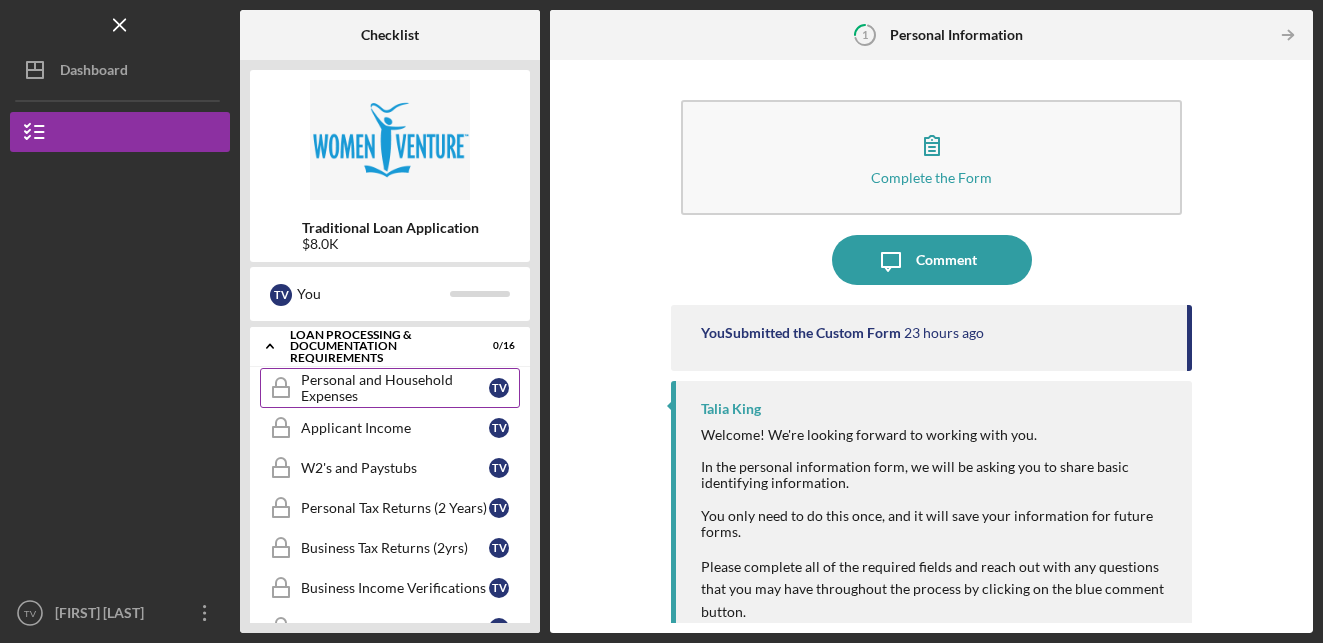 click on "Personal and Household Expenses" at bounding box center [395, 388] 